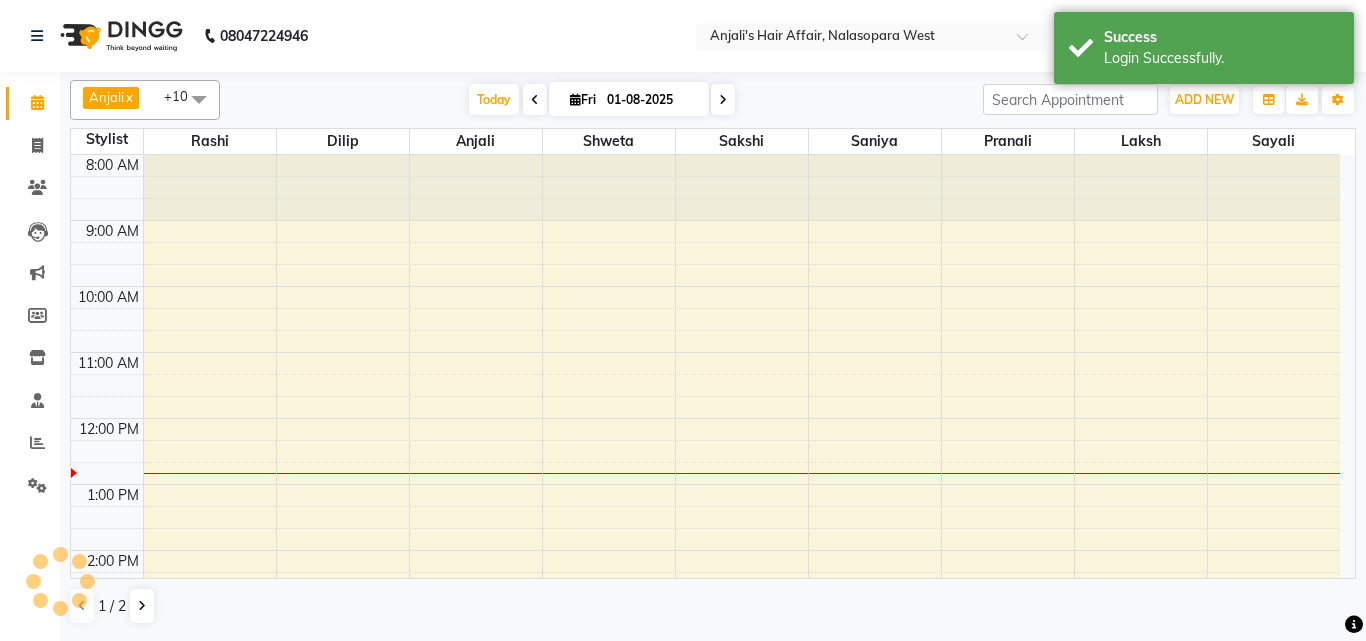 scroll, scrollTop: 0, scrollLeft: 0, axis: both 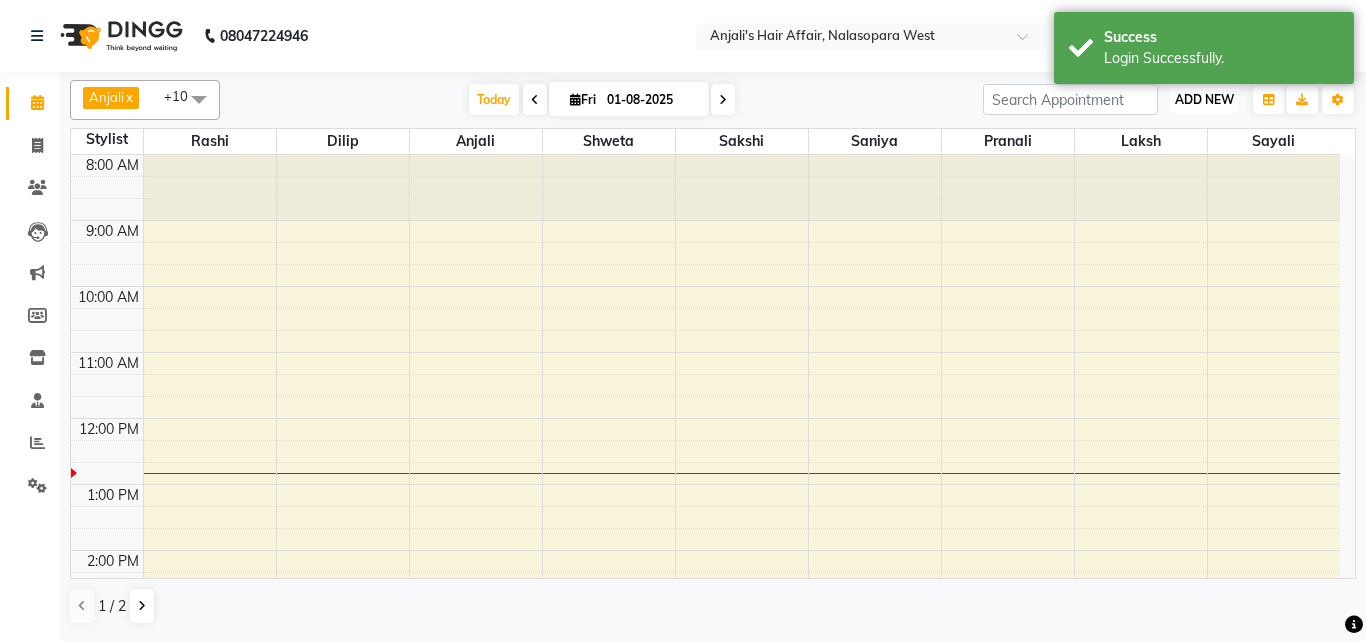 click on "ADD NEW" at bounding box center [1204, 99] 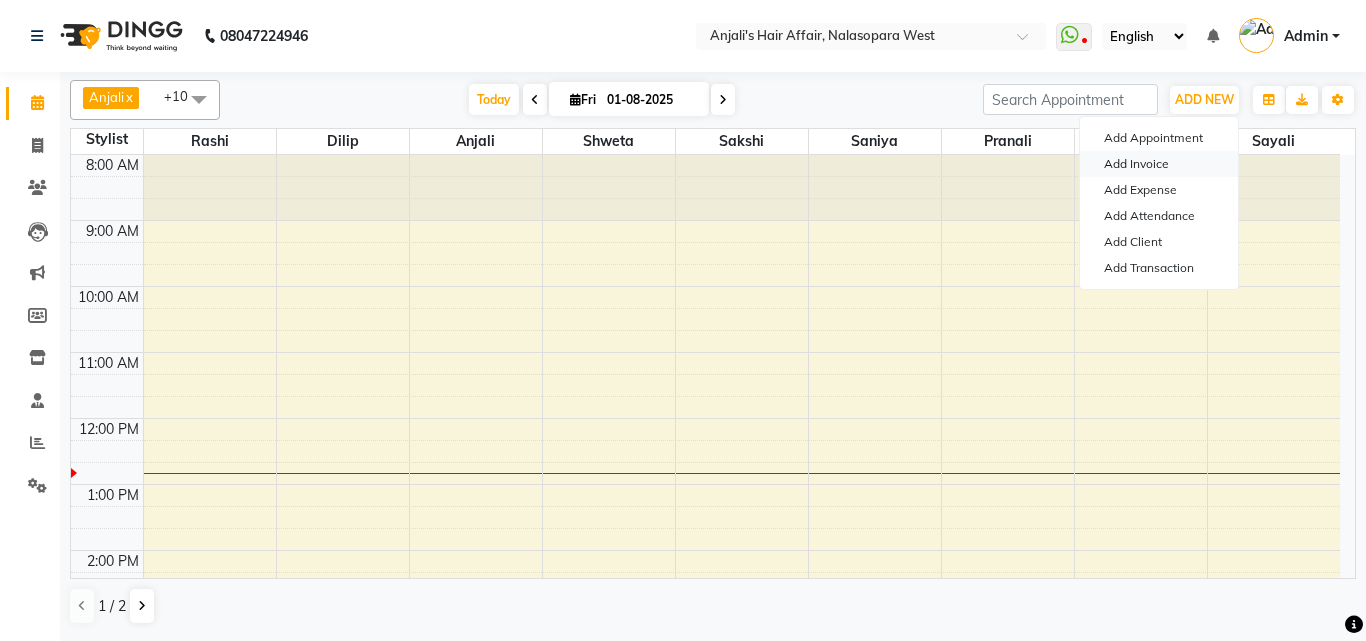 click on "Add Invoice" at bounding box center [1159, 164] 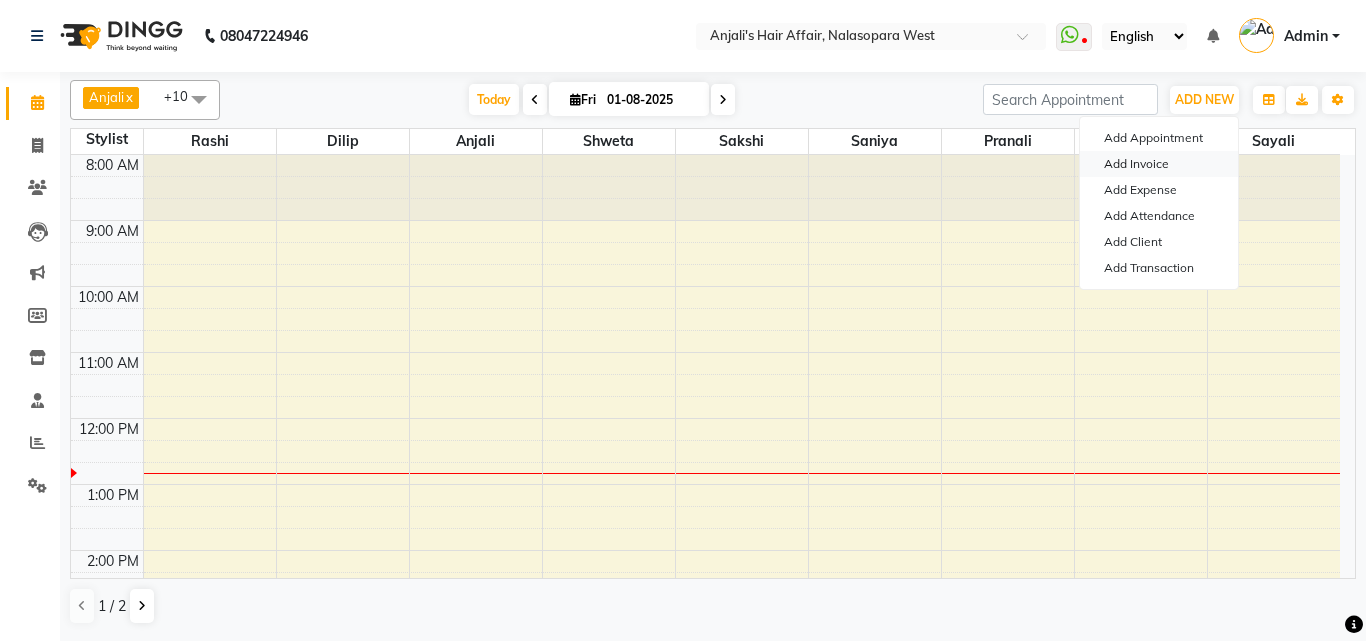 select on "service" 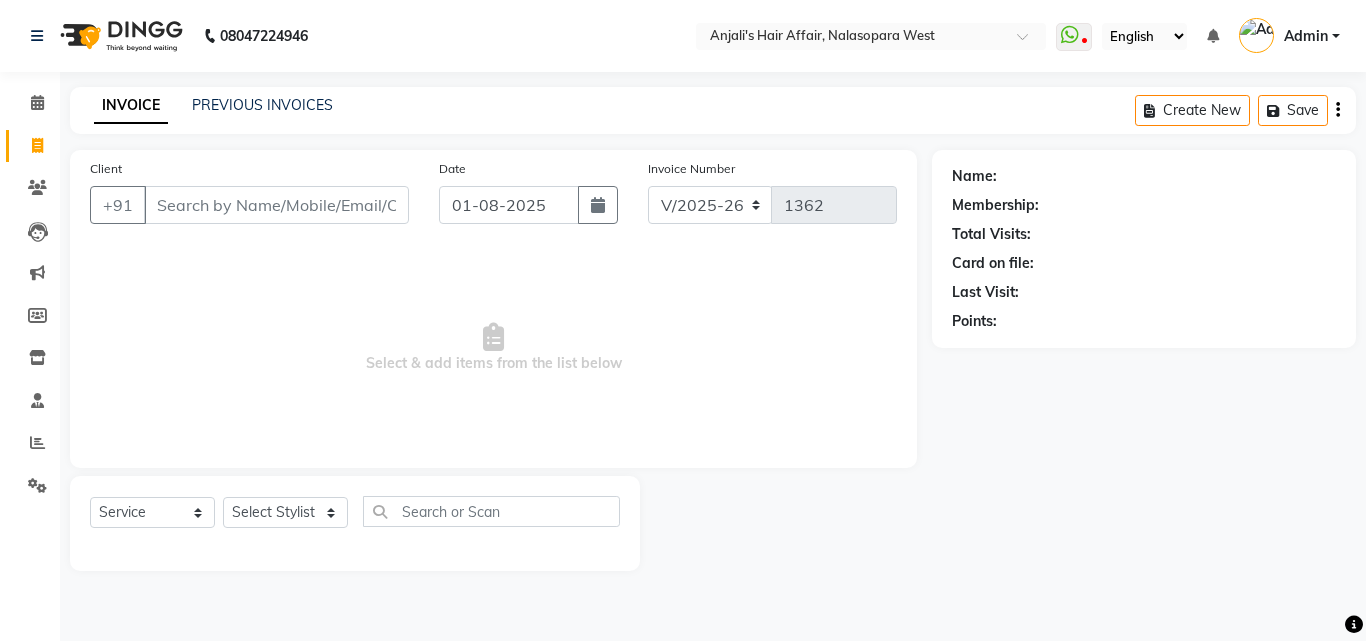 click on "Client" at bounding box center [276, 205] 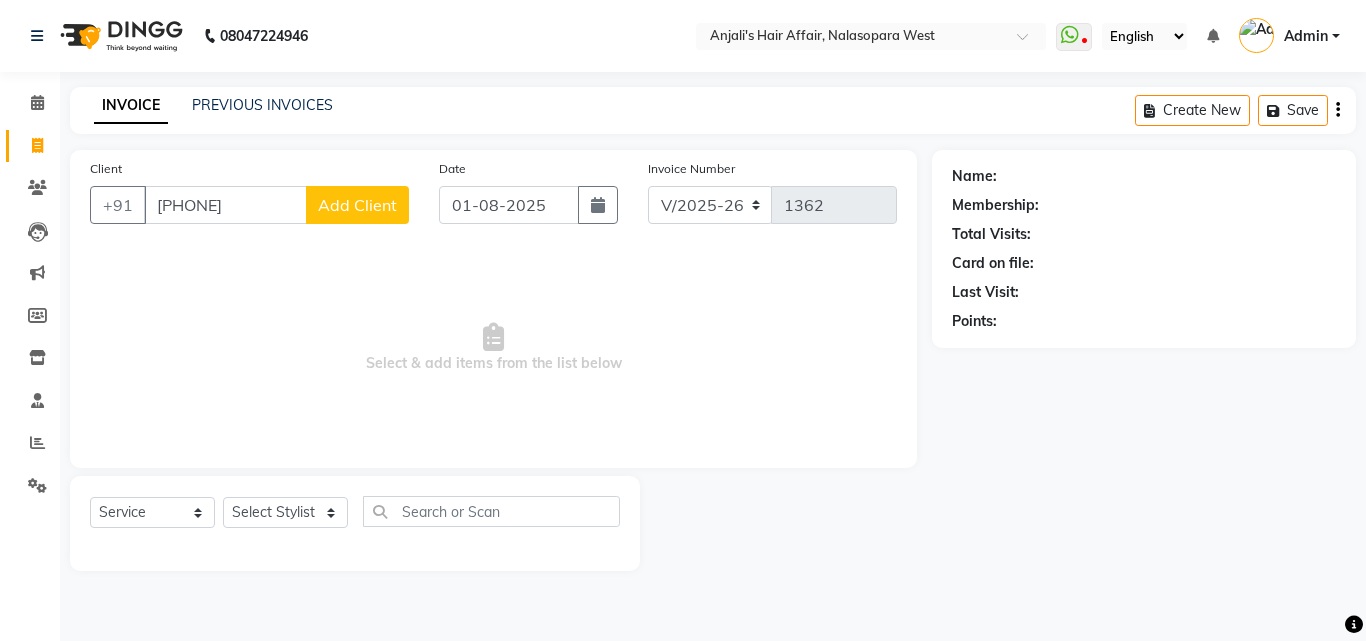 click on "[PHONE]" at bounding box center (225, 205) 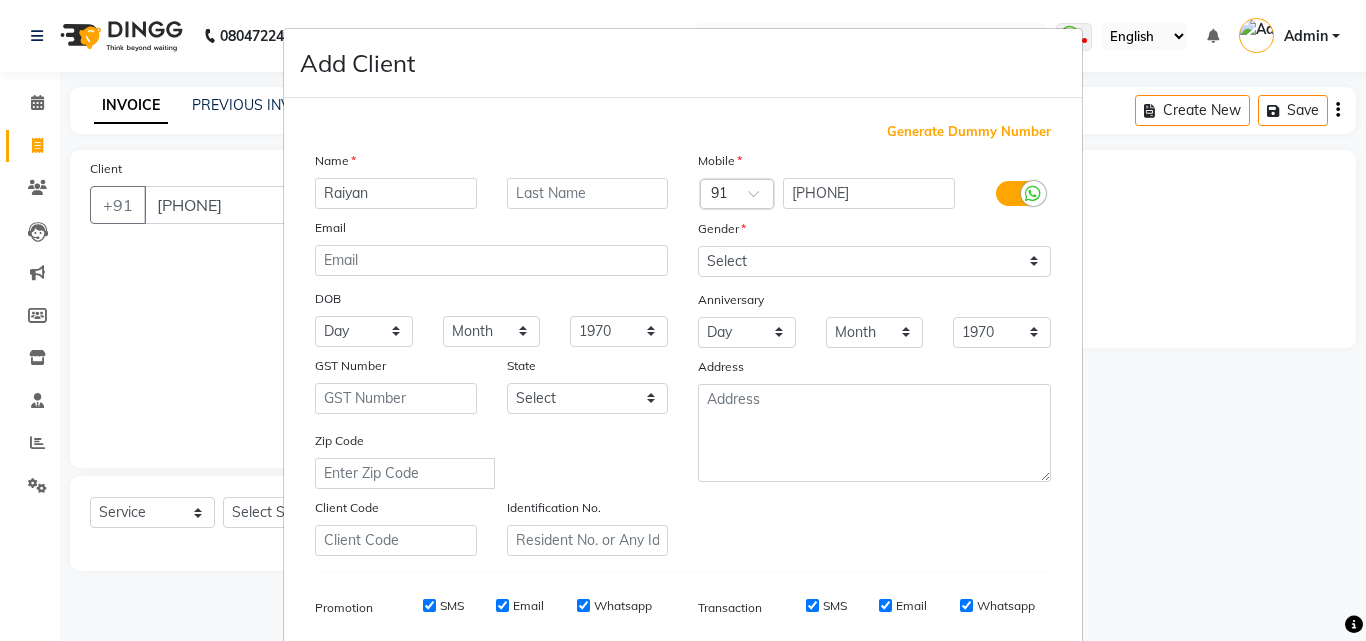 type on "Raiyan" 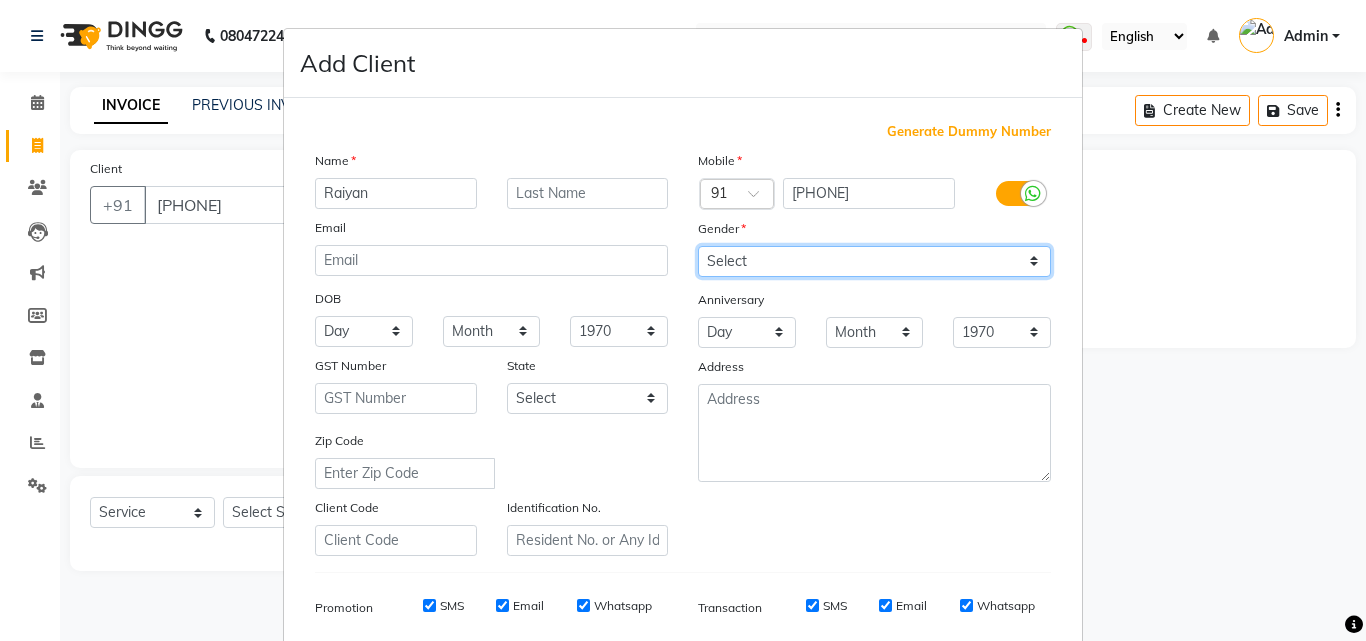 click on "Select Male Female Other Prefer Not To Say" at bounding box center [874, 261] 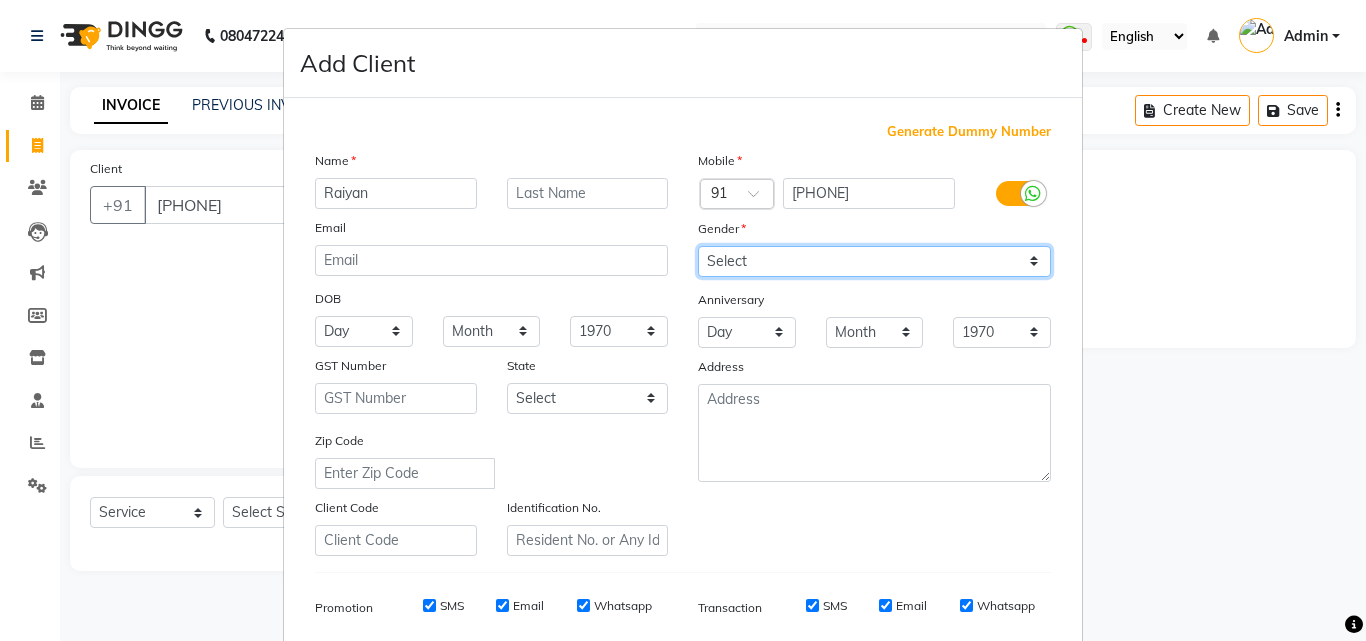 select on "male" 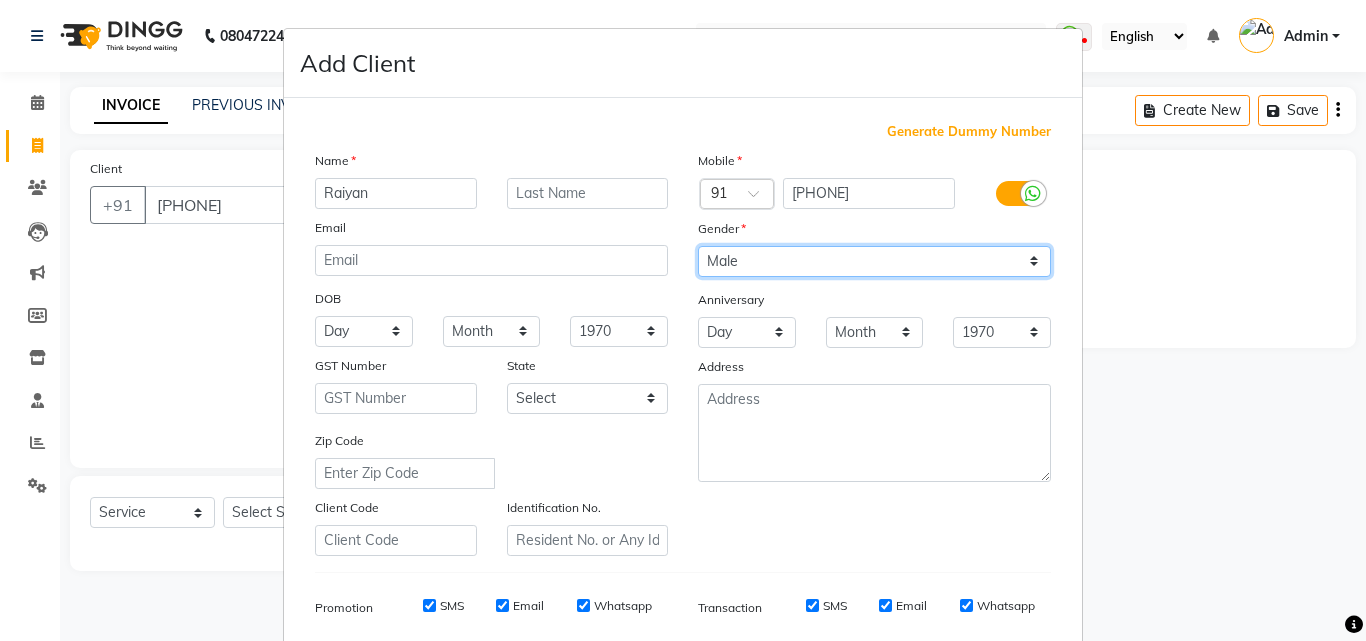 click on "Select Male Female Other Prefer Not To Say" at bounding box center [874, 261] 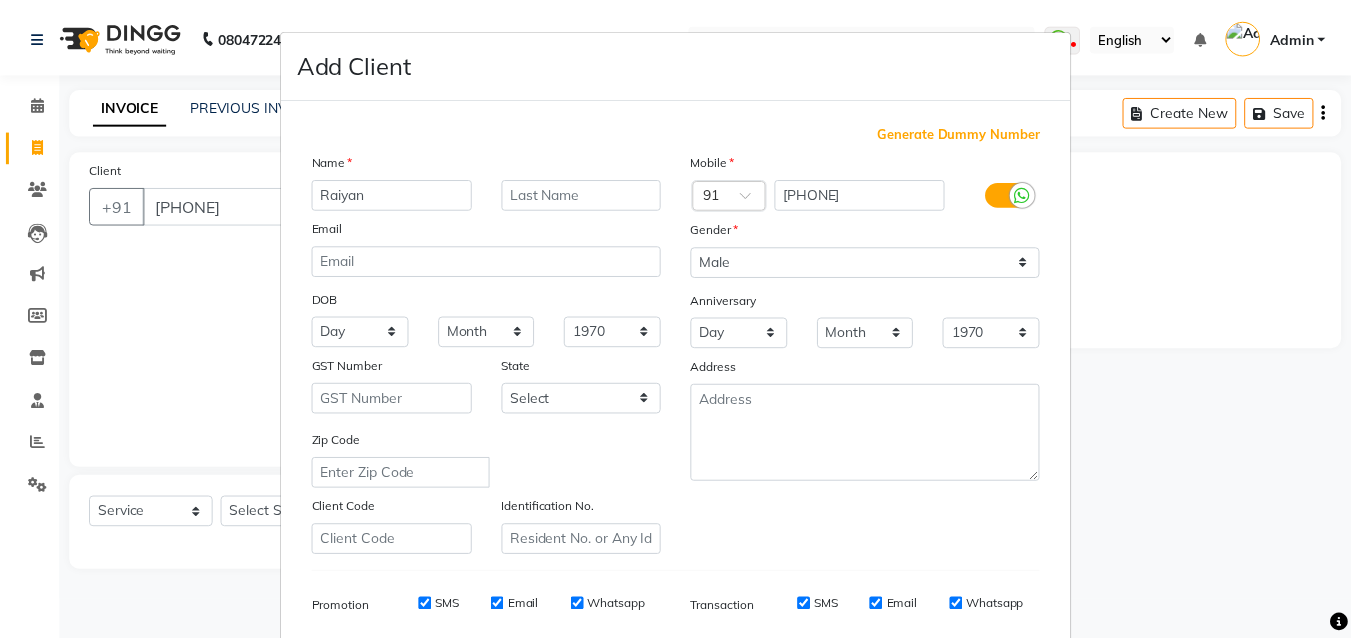 scroll, scrollTop: 282, scrollLeft: 0, axis: vertical 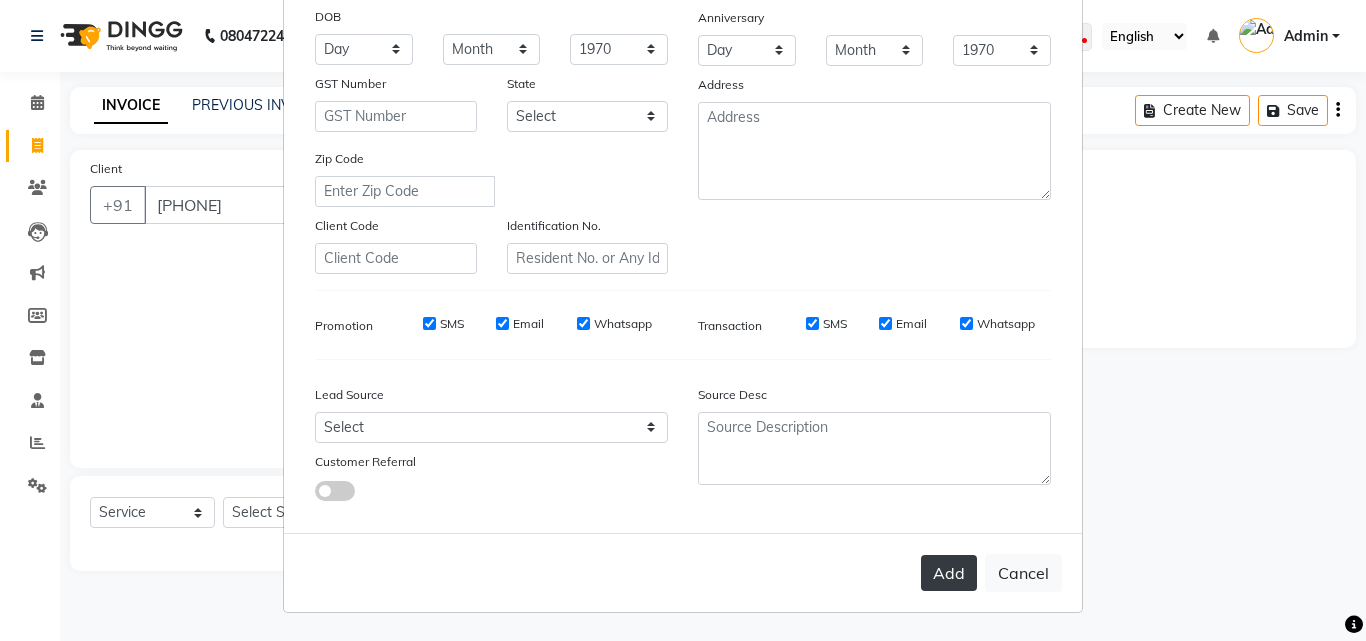 click on "Add" at bounding box center [949, 573] 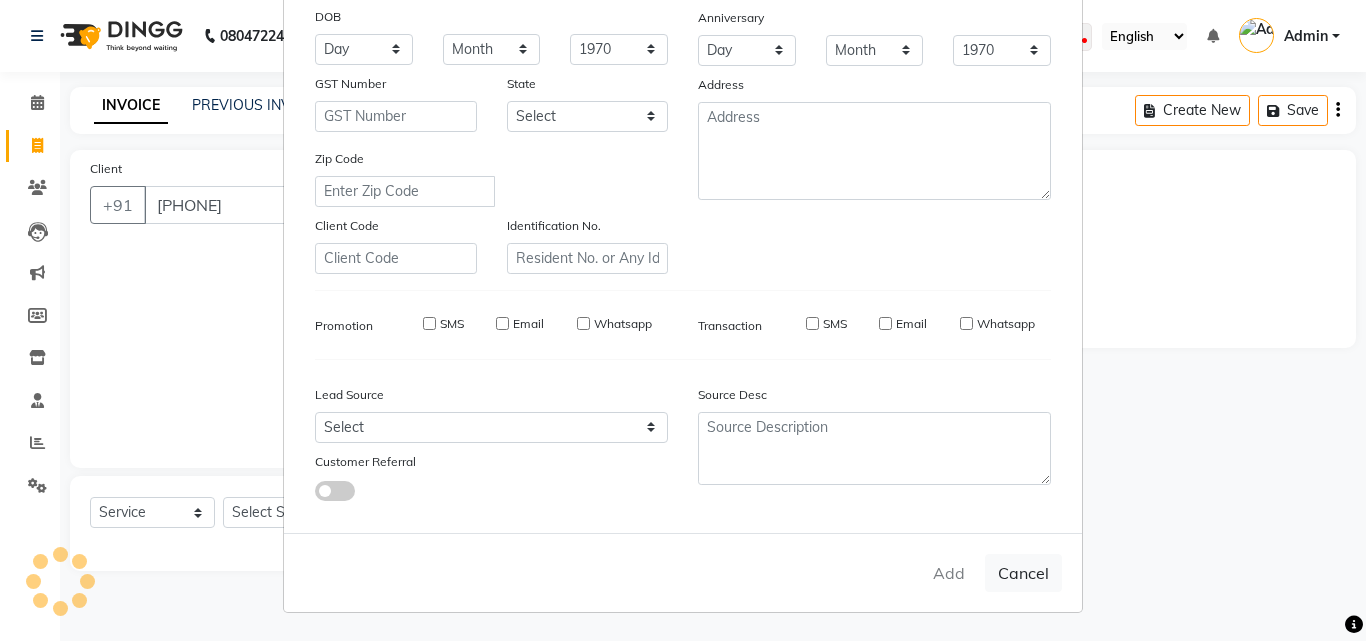 type 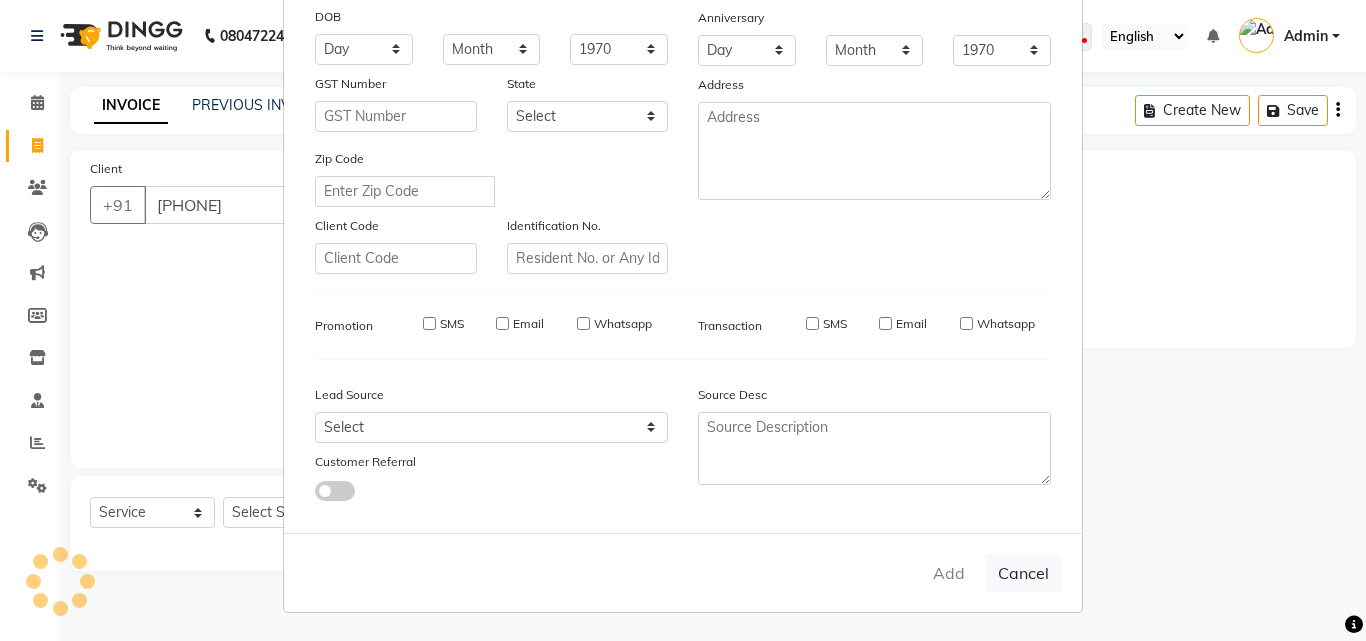 select 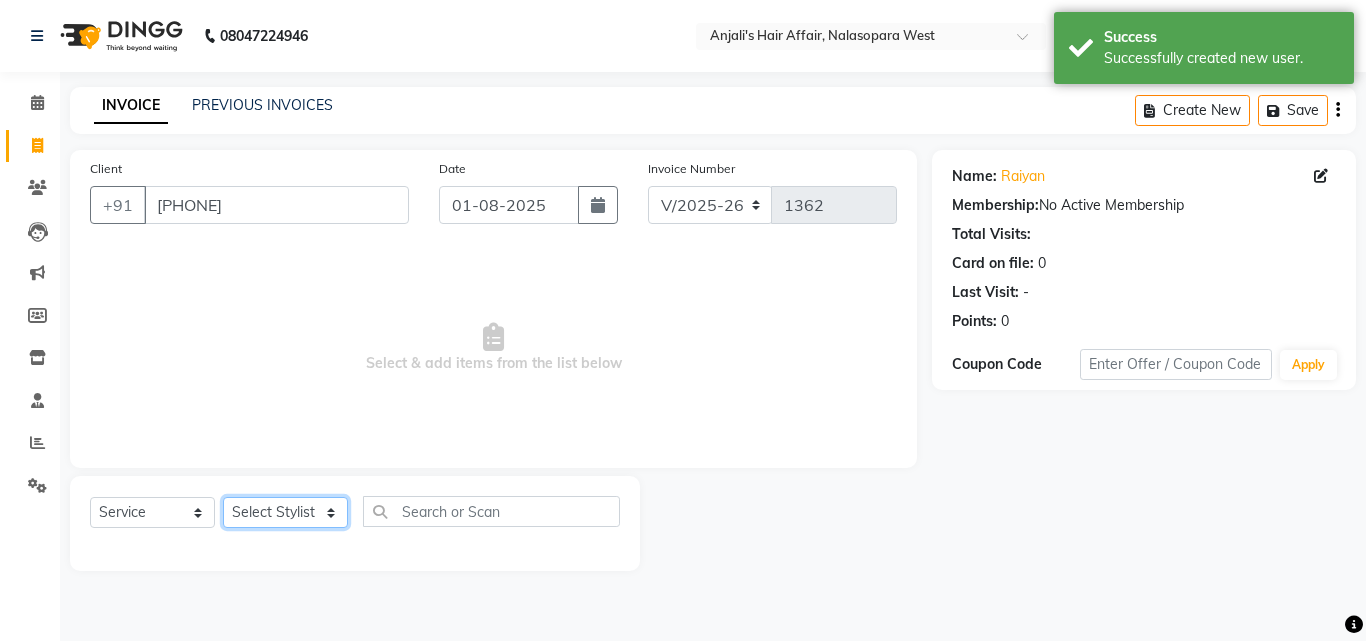click on "Select Stylist Anjali Dilip Hair Affair Laksh Pranali Rashi Sakshi Saniya Sayali Shweta Sushmita Umesh" 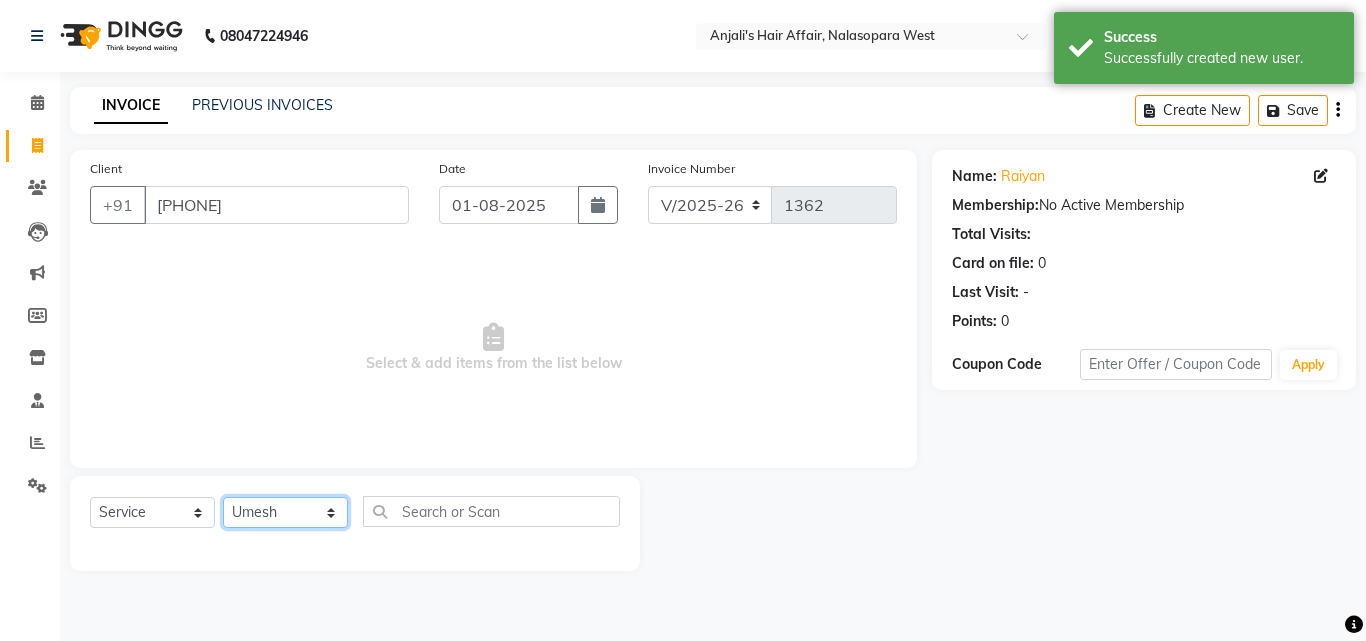 click on "Select Stylist Anjali Dilip Hair Affair Laksh Pranali Rashi Sakshi Saniya Sayali Shweta Sushmita Umesh" 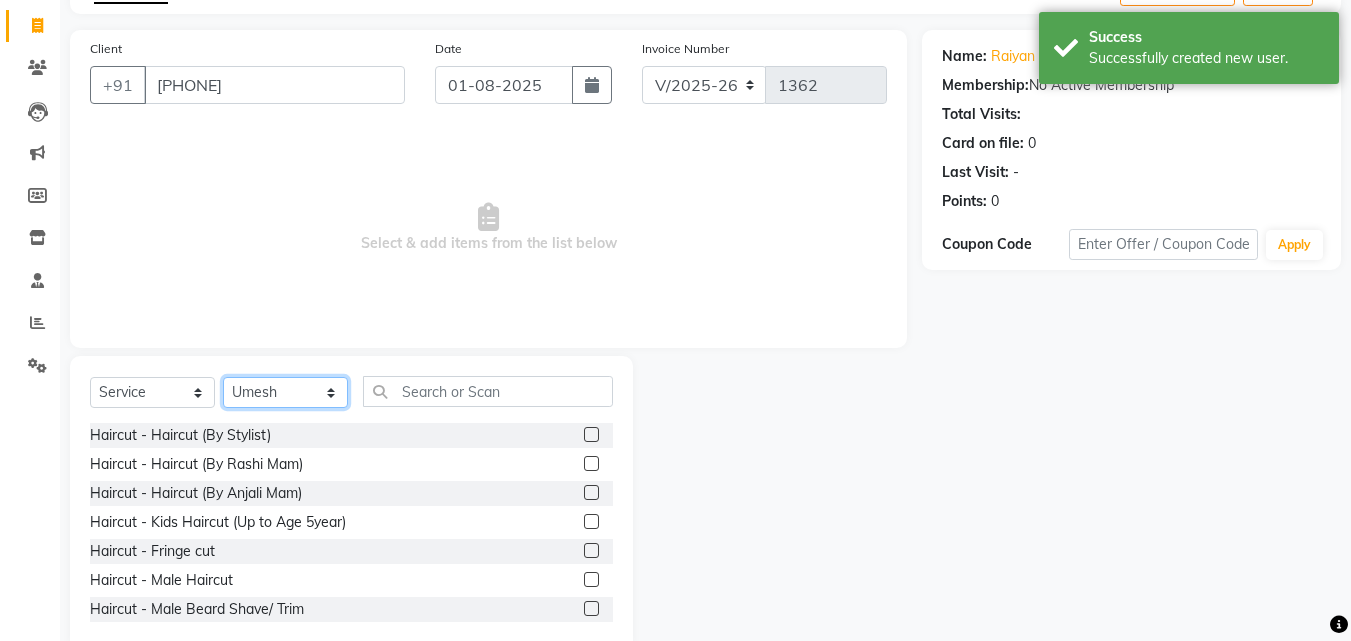 scroll, scrollTop: 160, scrollLeft: 0, axis: vertical 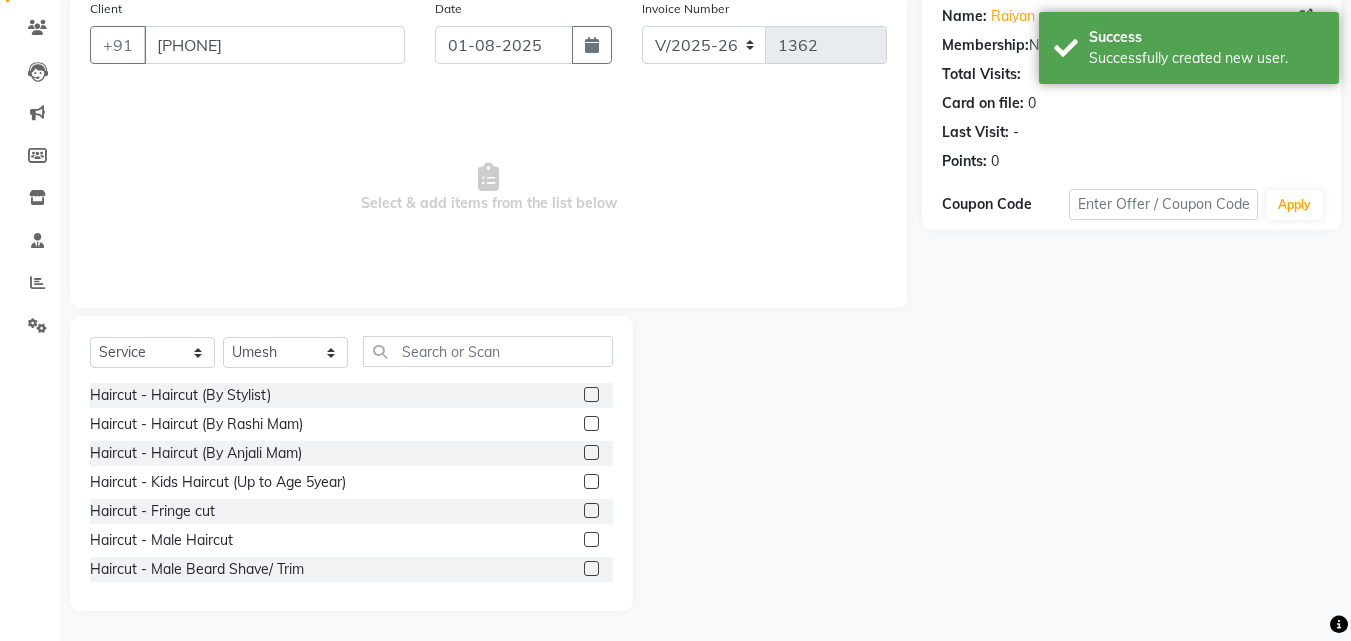 click 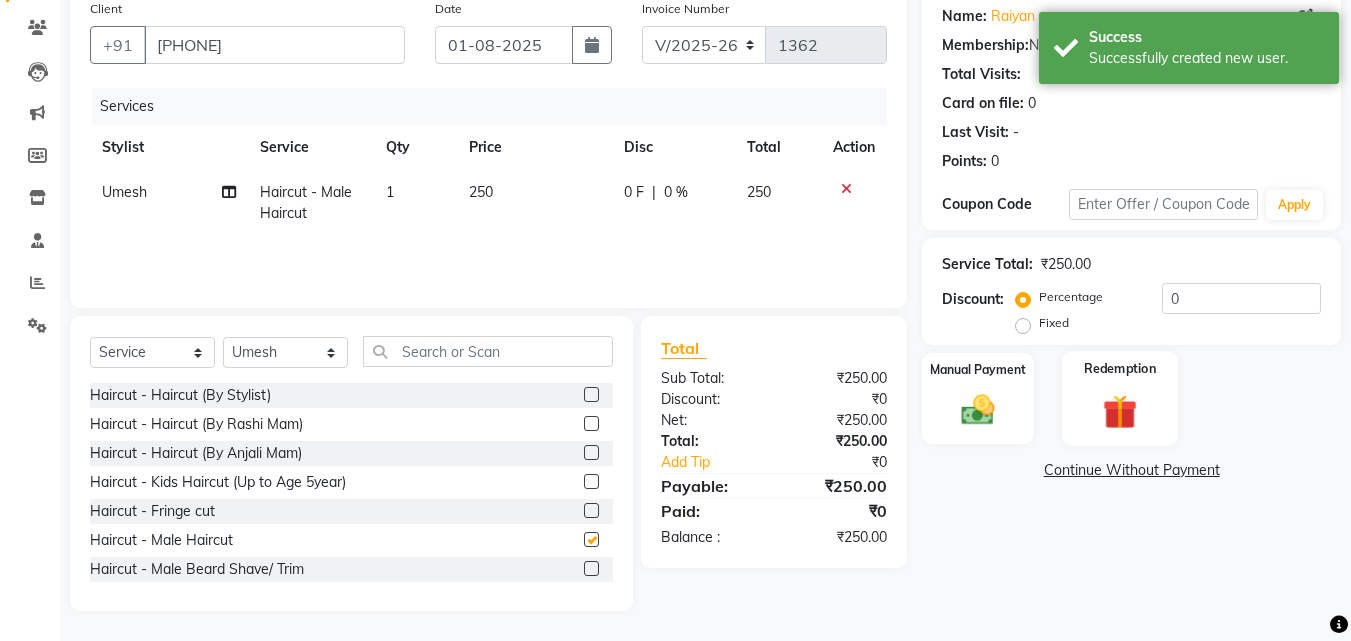checkbox on "false" 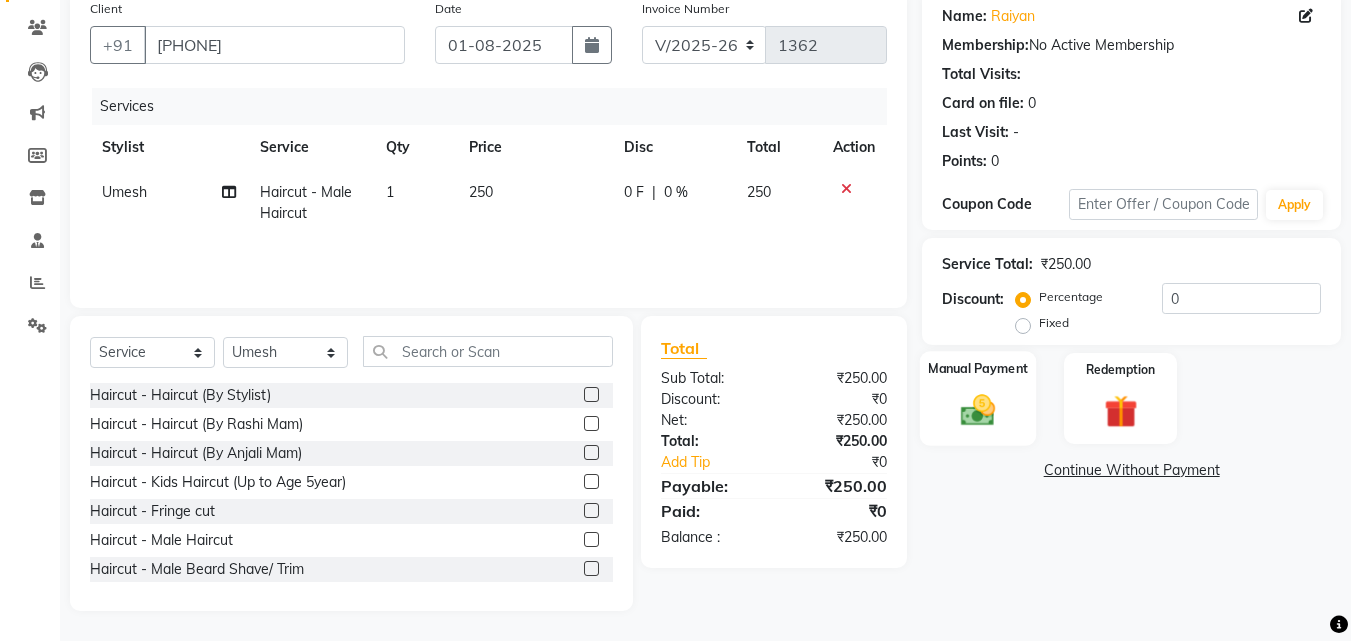 click 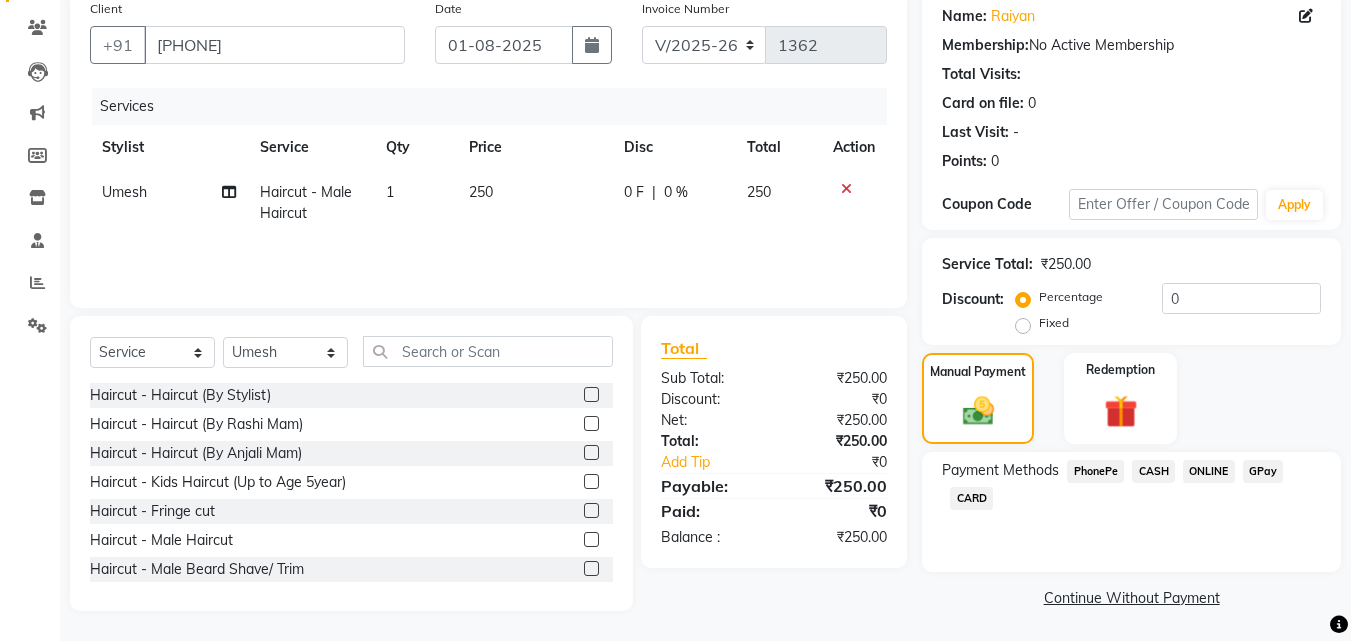click on "GPay" 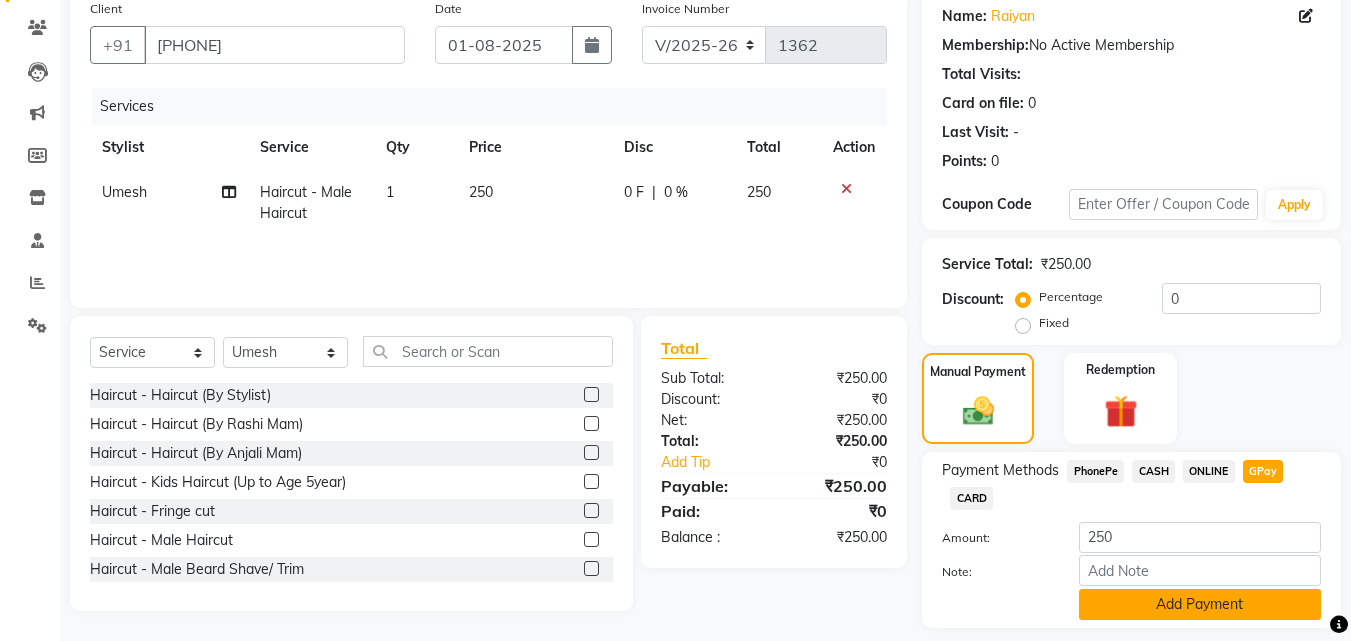 click on "Add Payment" 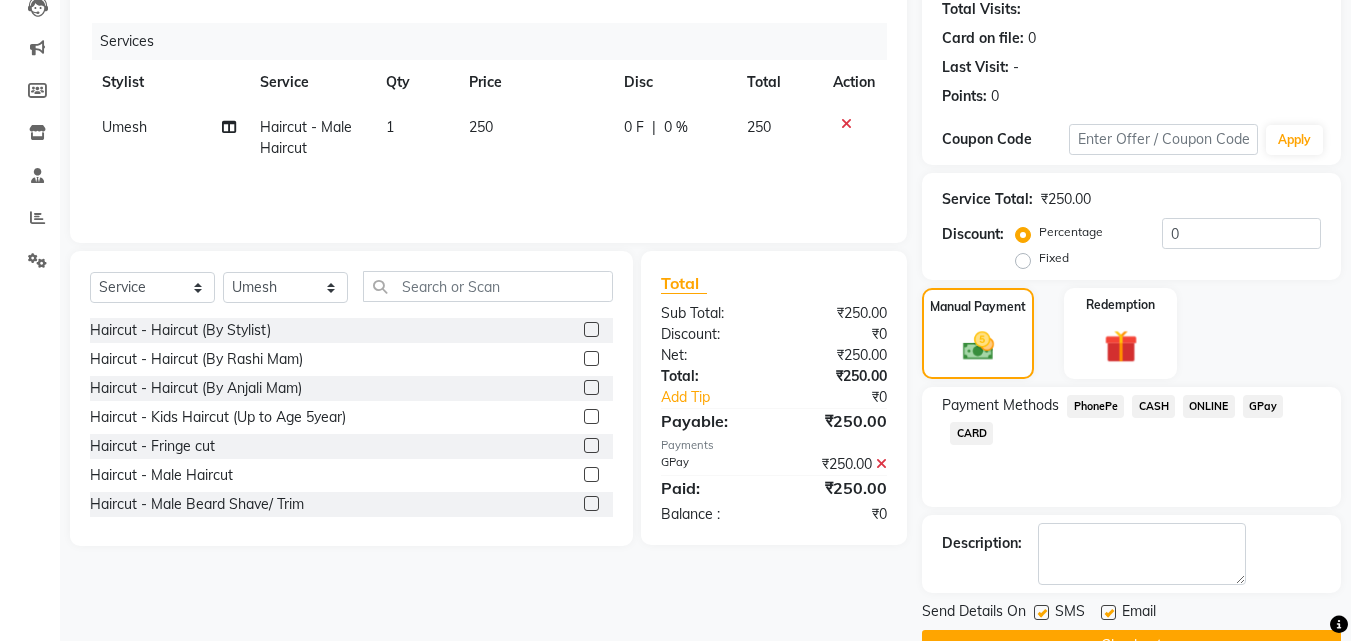 scroll, scrollTop: 275, scrollLeft: 0, axis: vertical 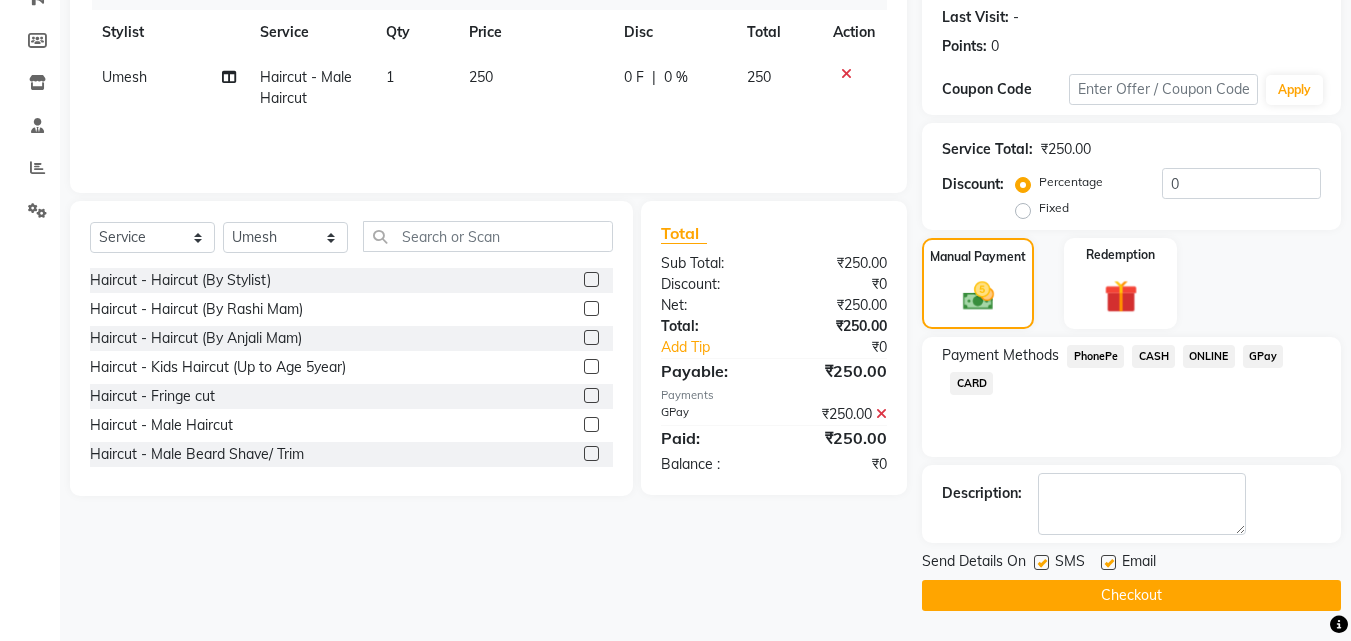 click on "Checkout" 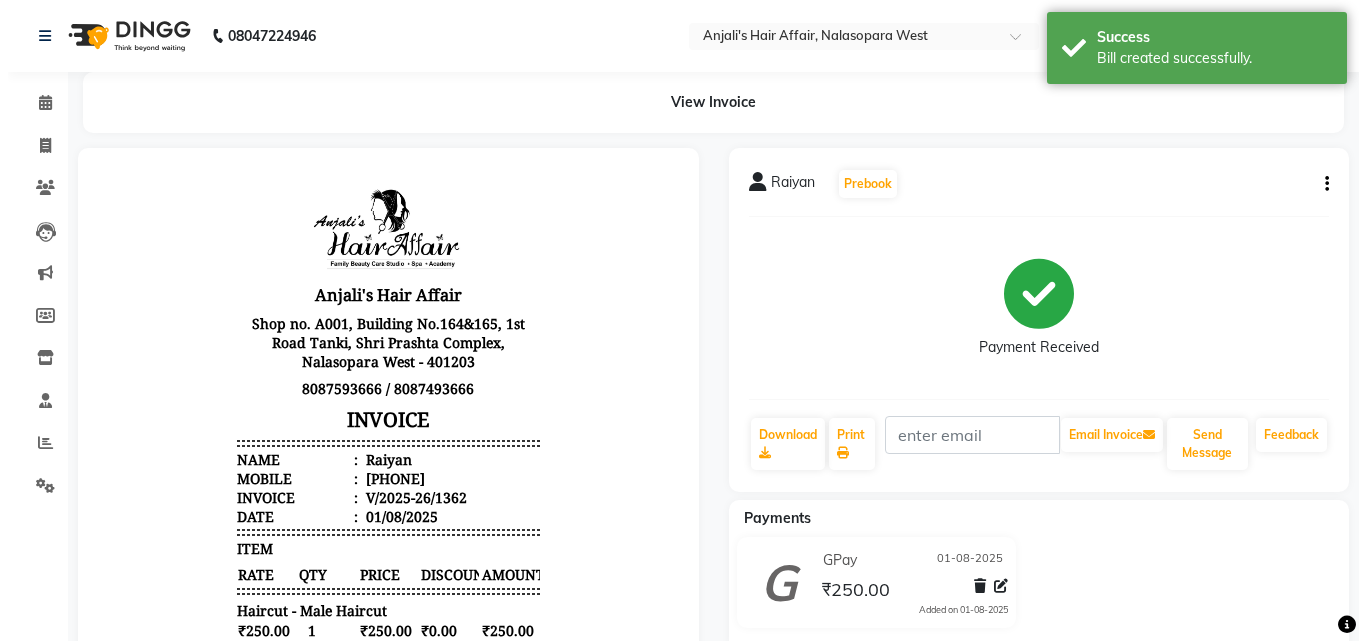 scroll, scrollTop: 0, scrollLeft: 0, axis: both 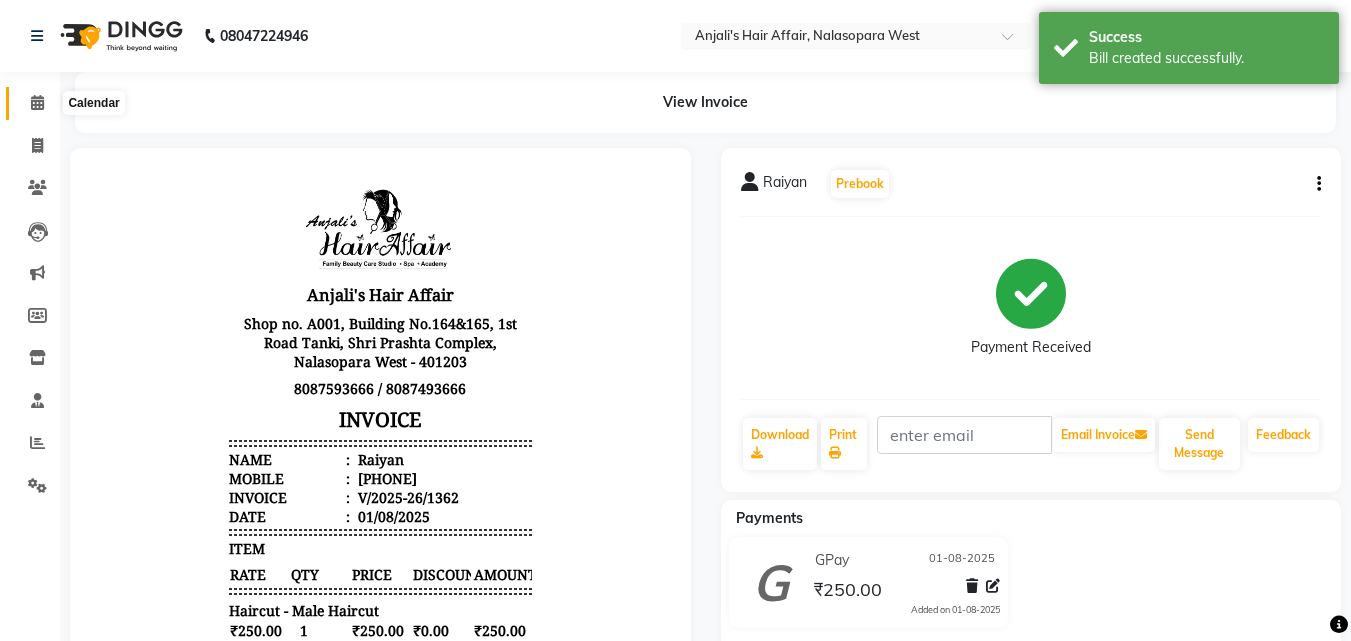 click 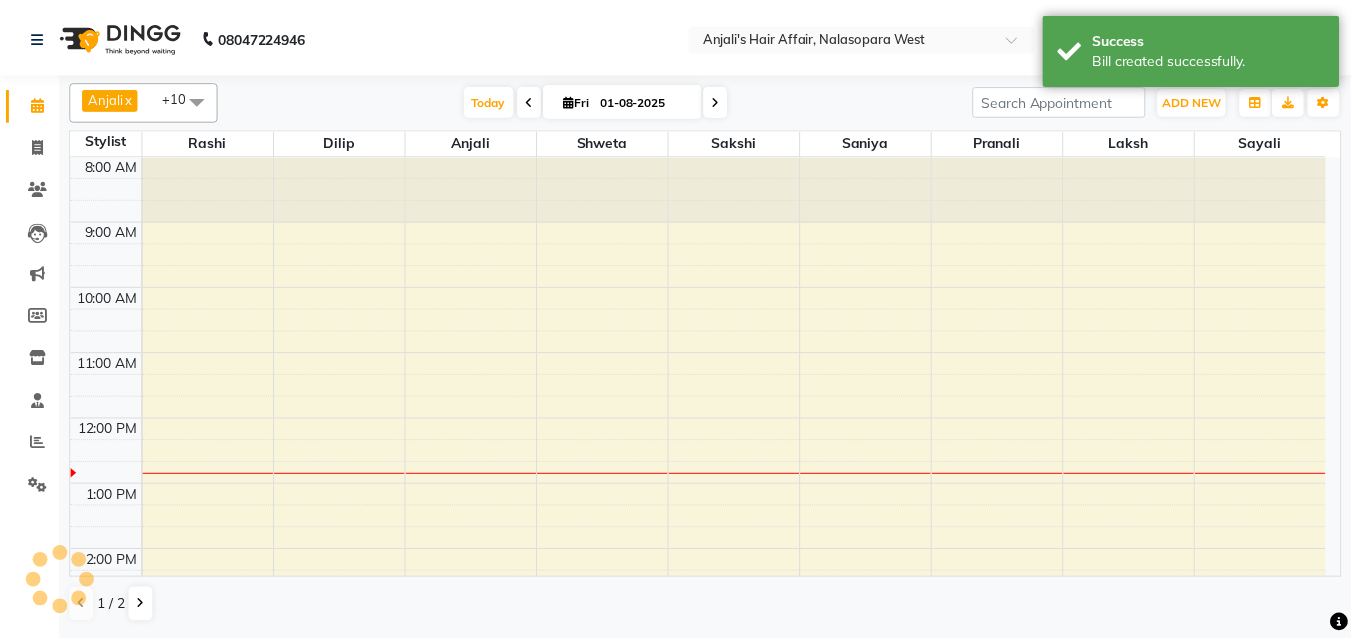 scroll, scrollTop: 265, scrollLeft: 0, axis: vertical 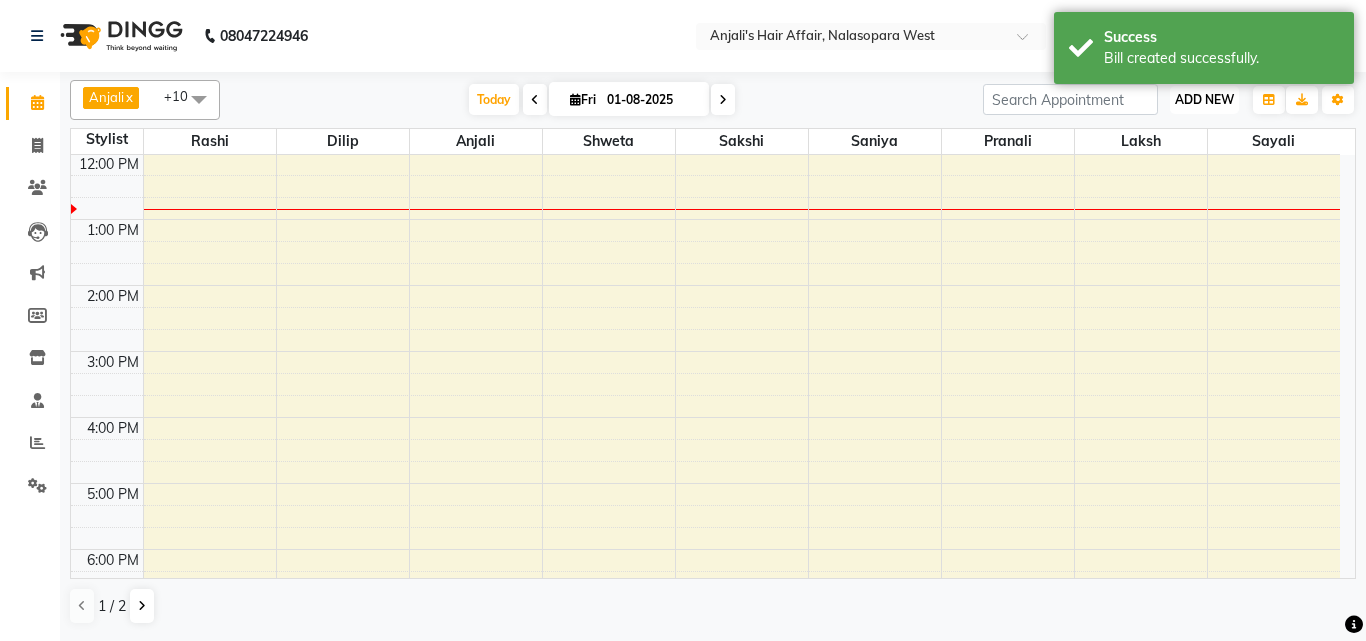 click on "ADD NEW" at bounding box center (1204, 99) 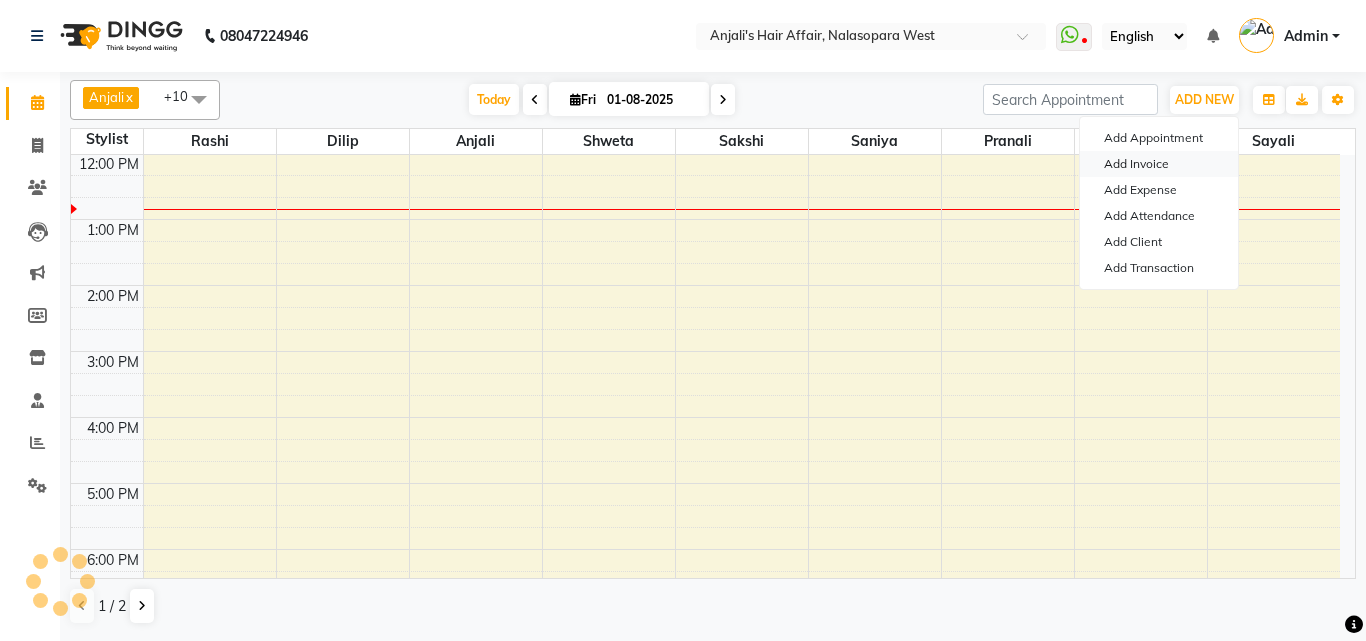 click on "Add Invoice" at bounding box center [1159, 164] 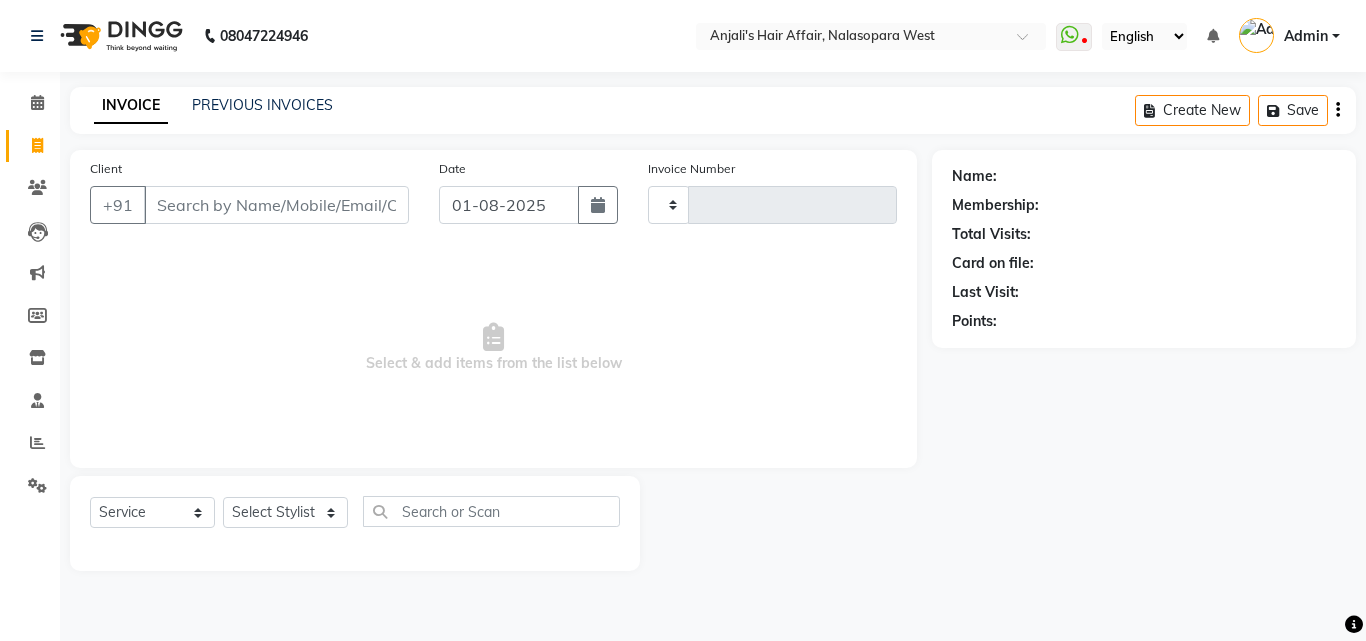 type on "1363" 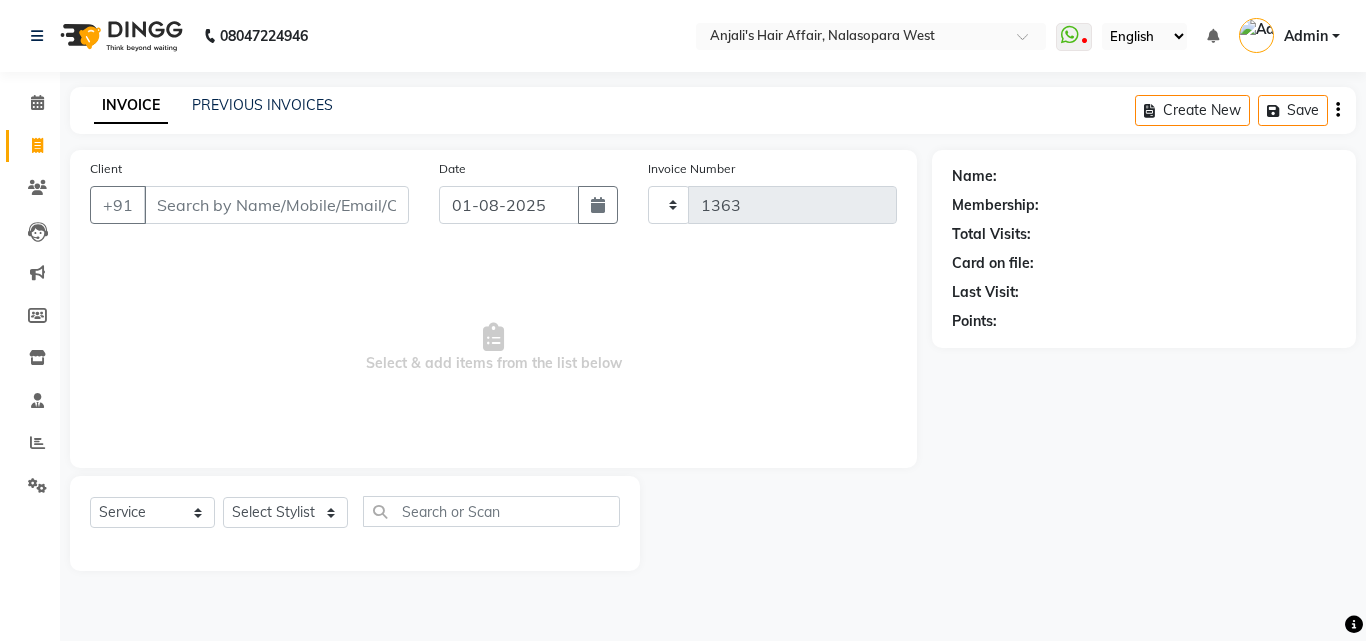 select on "6172" 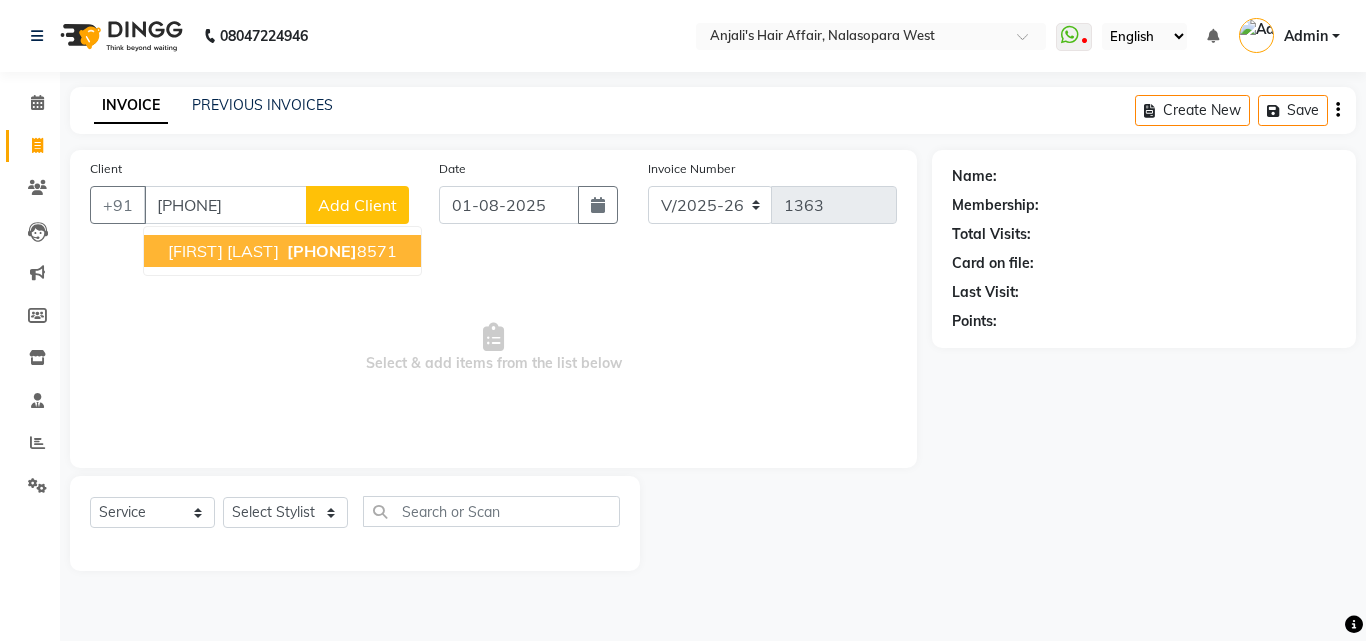 click on "[FIRST] [LAST]   [PHONE]" at bounding box center [282, 251] 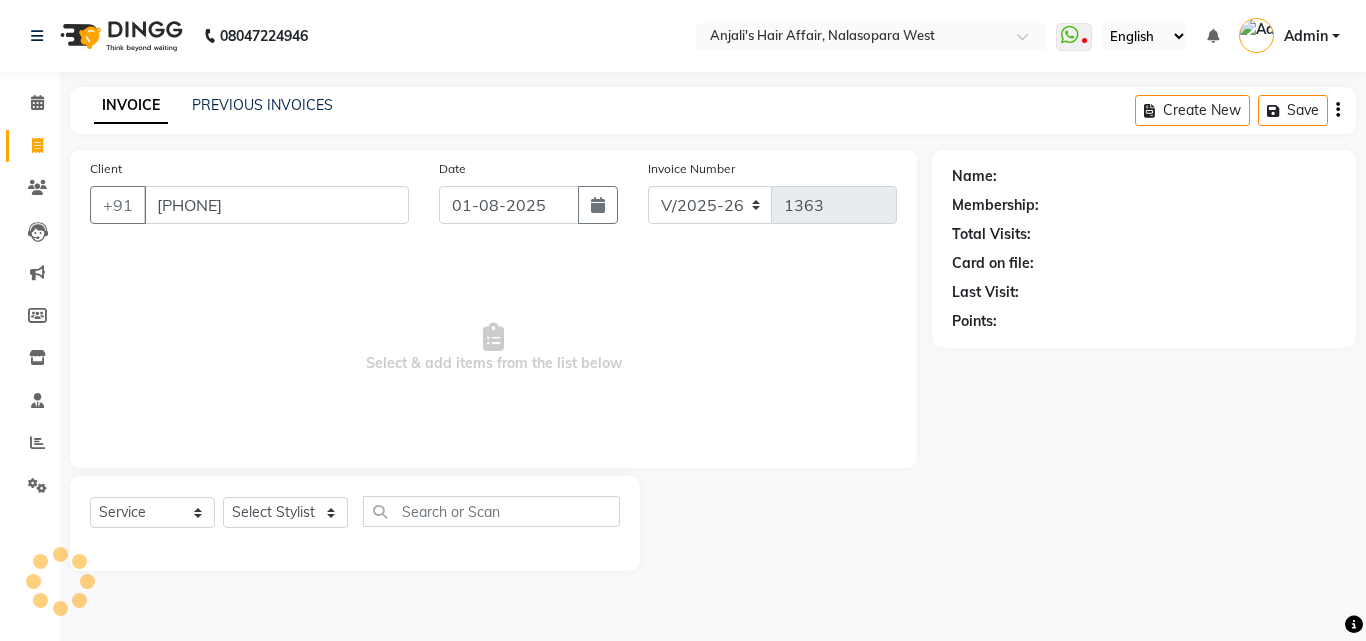 type on "[PHONE]" 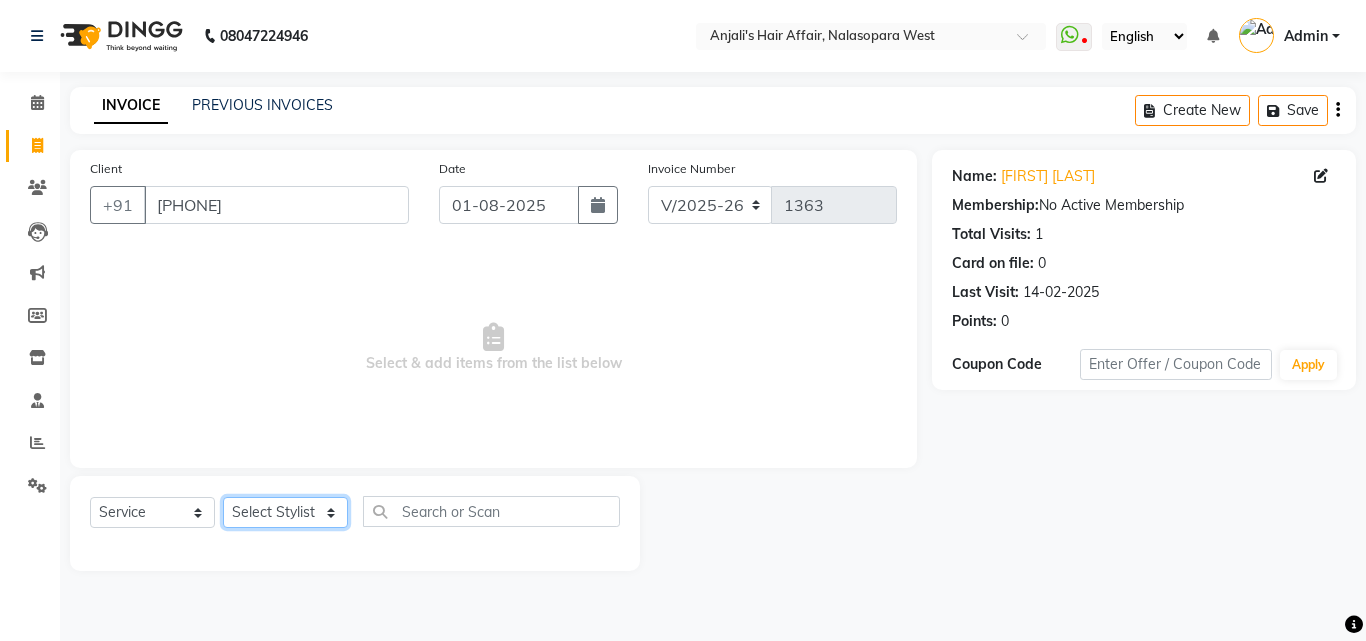 click on "Select Stylist Anjali Dilip Hair Affair Laksh Pranali Rashi Sakshi Saniya Sayali Shweta Sushmita Umesh" 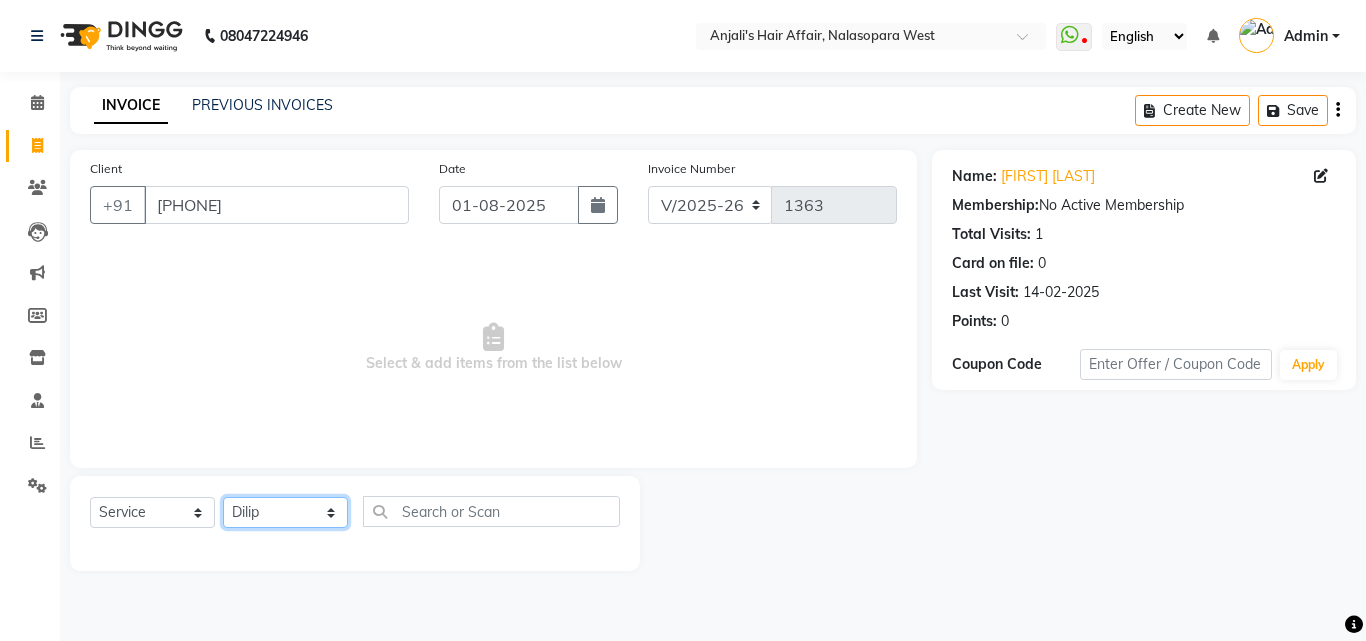 click on "Select Stylist Anjali Dilip Hair Affair Laksh Pranali Rashi Sakshi Saniya Sayali Shweta Sushmita Umesh" 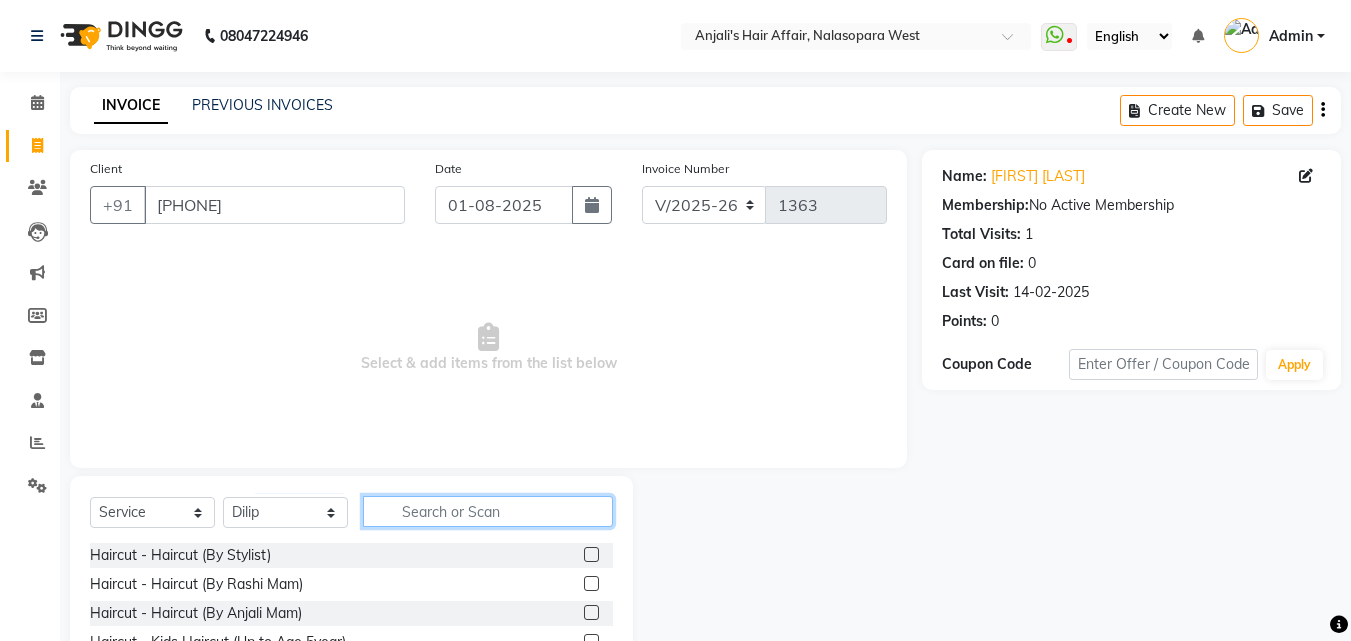 click 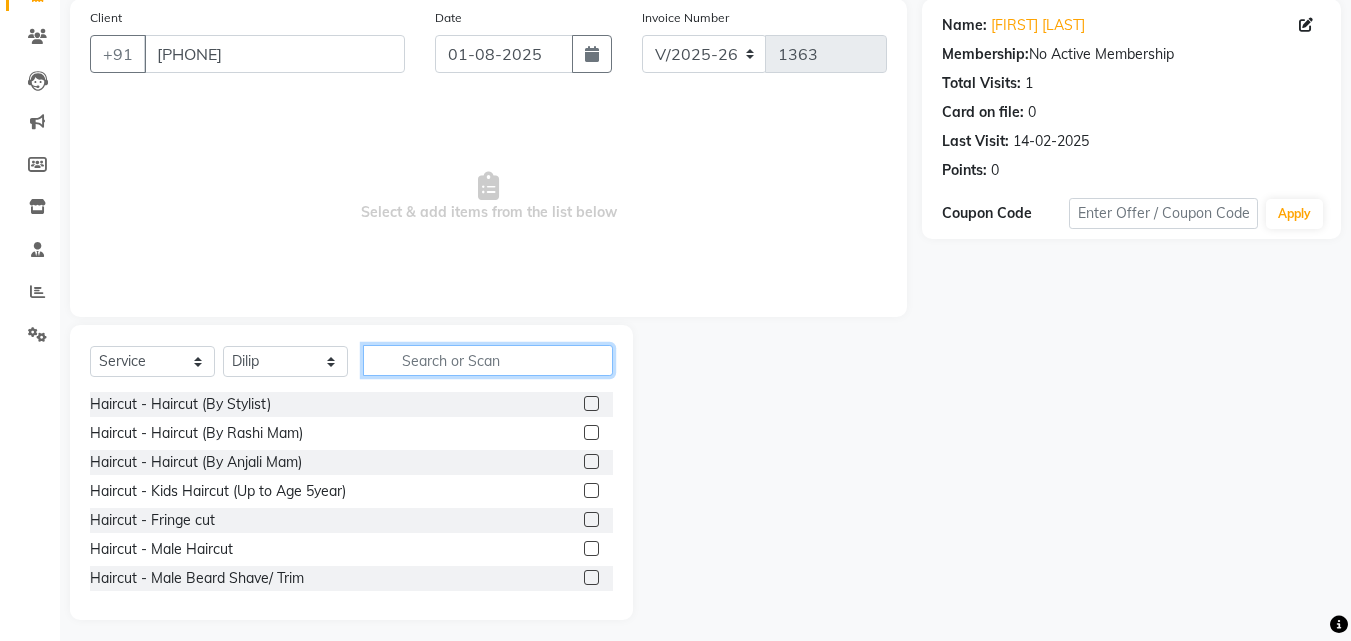 scroll, scrollTop: 160, scrollLeft: 0, axis: vertical 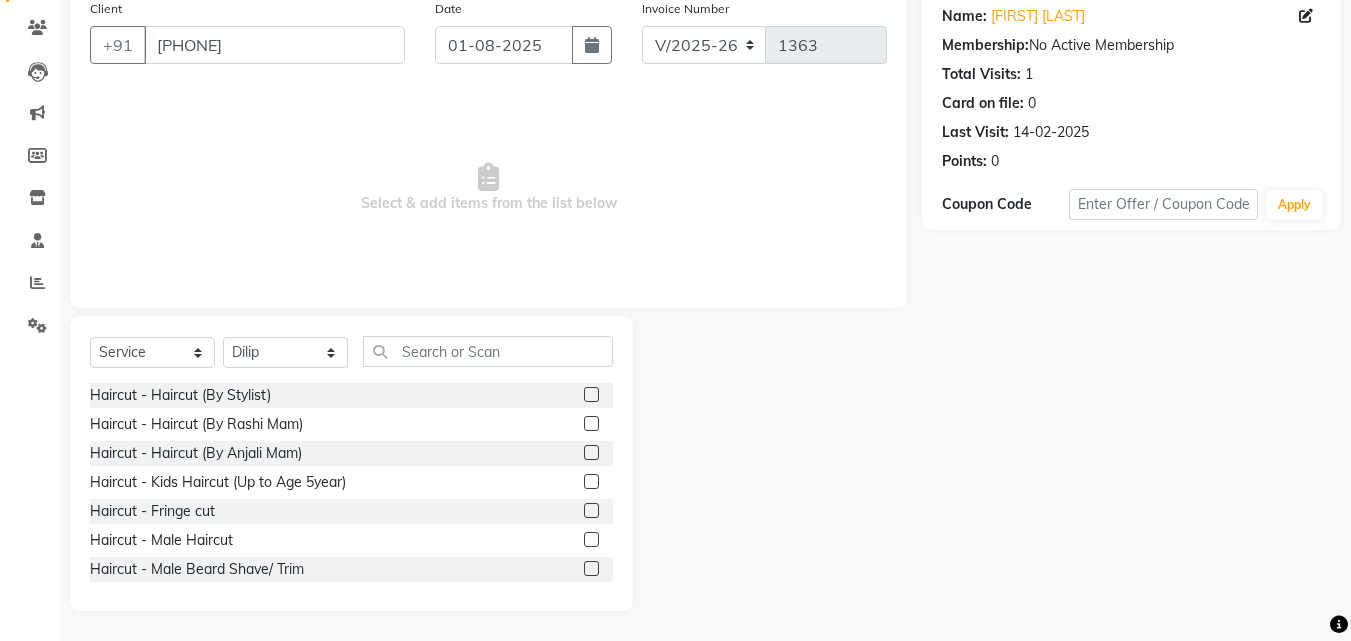 click 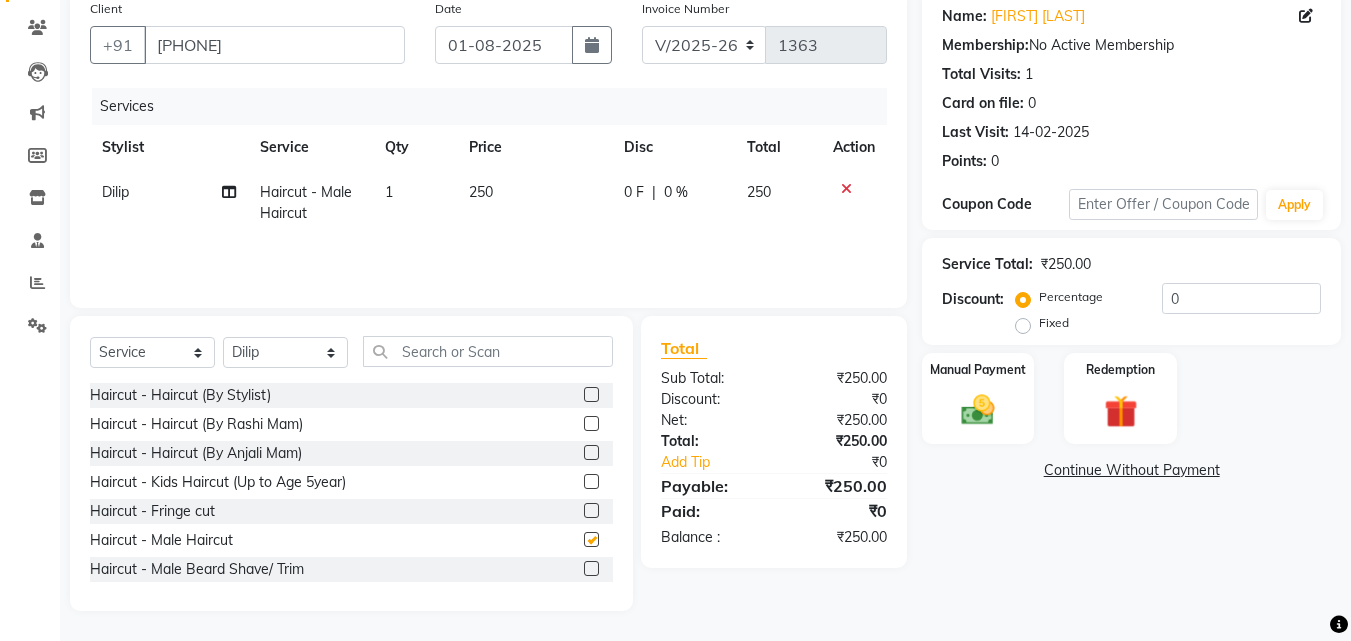 checkbox on "false" 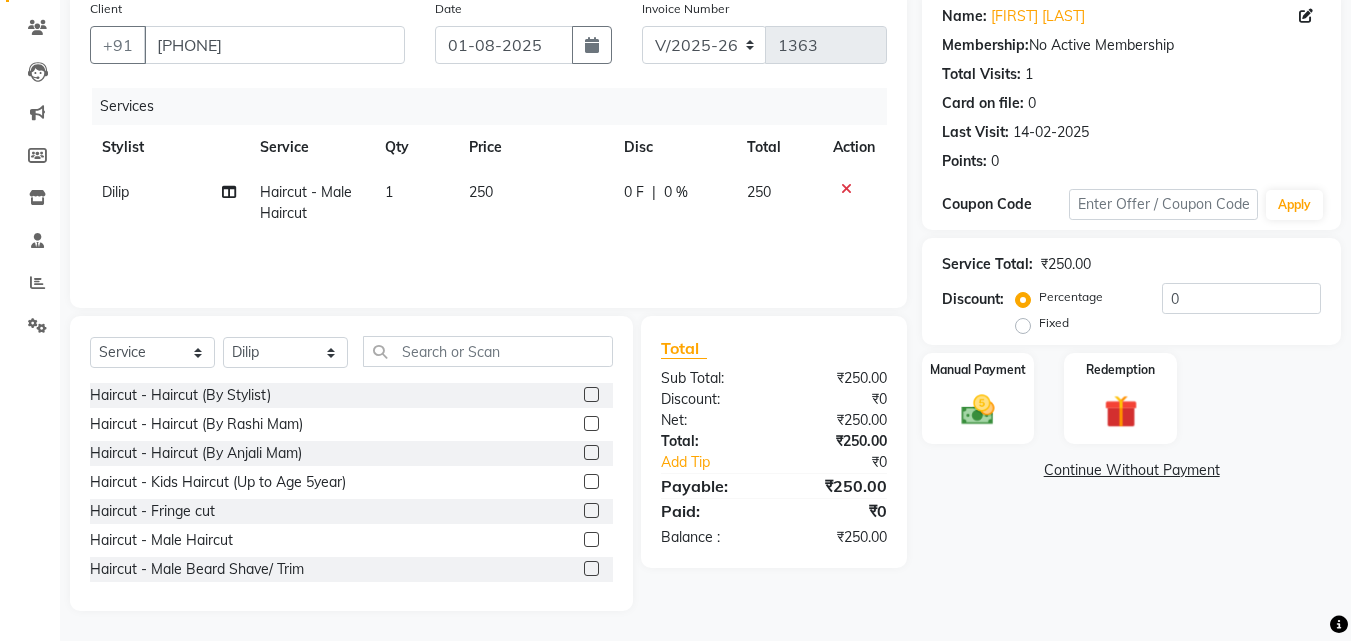 click 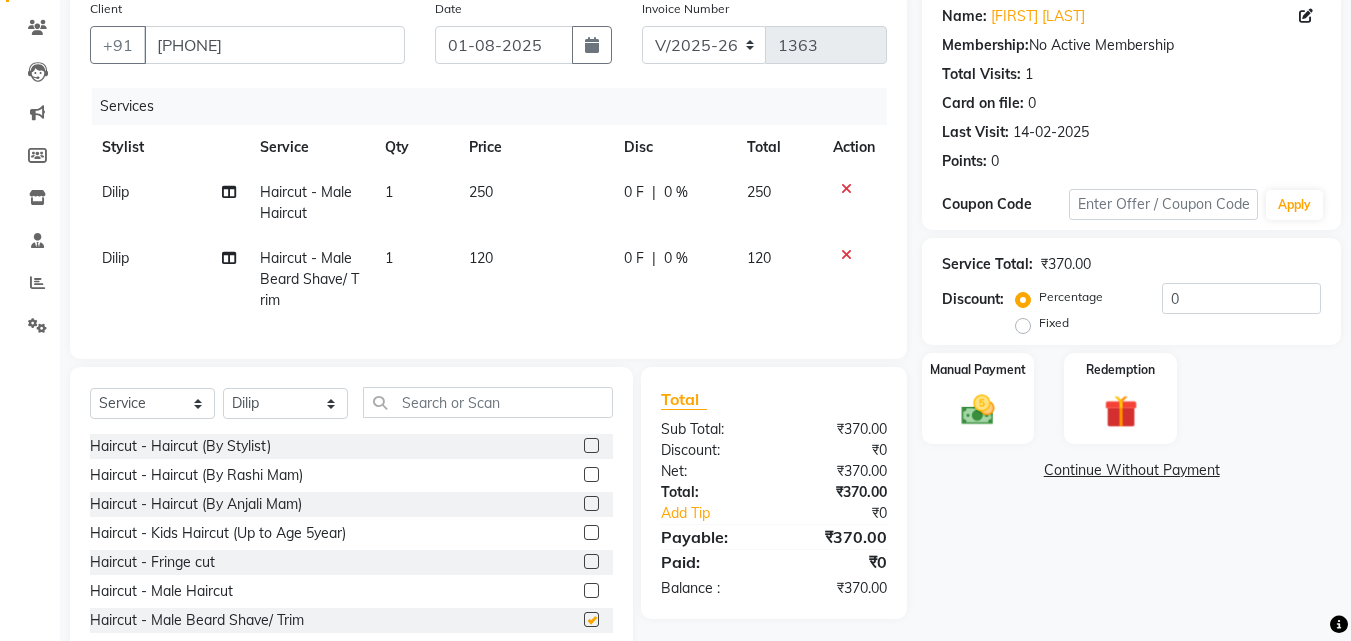 checkbox on "false" 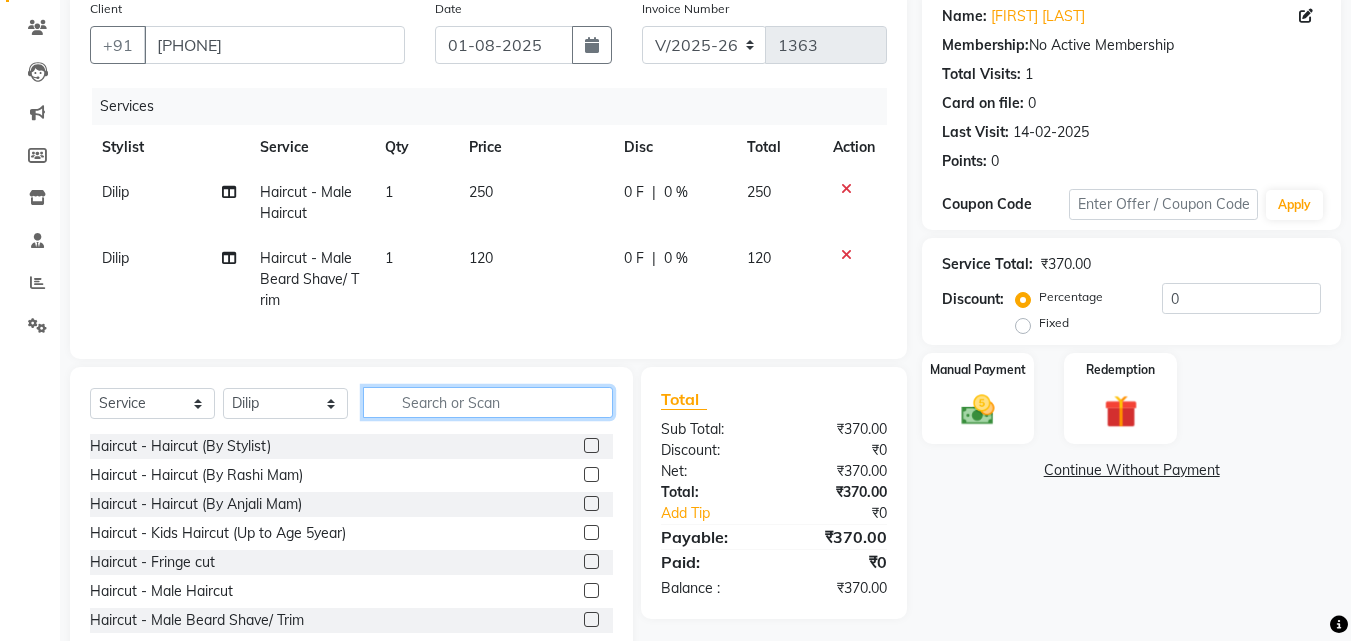 click 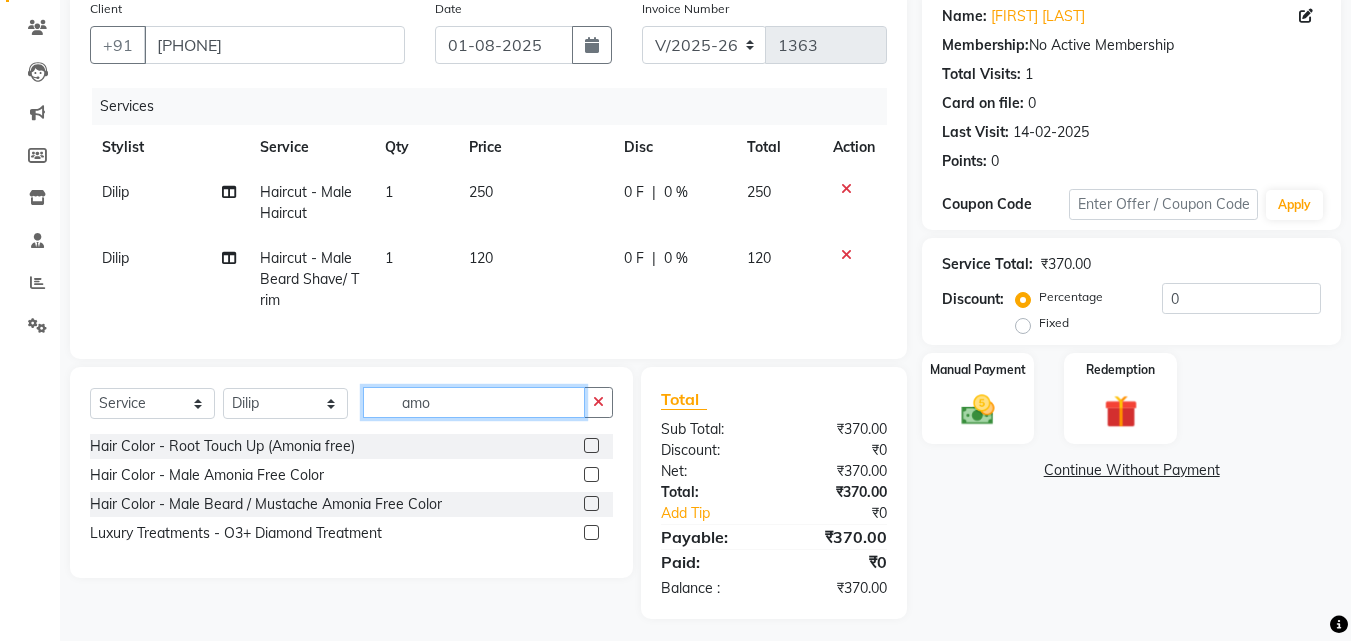 type on "amo" 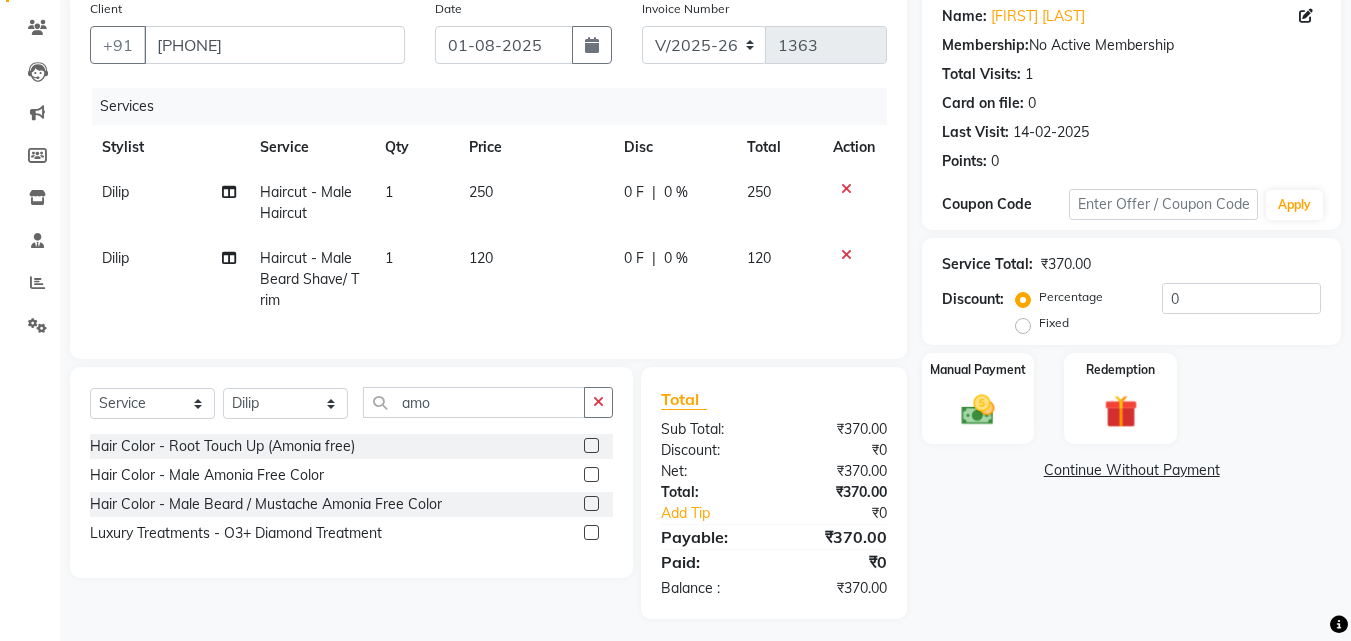 click 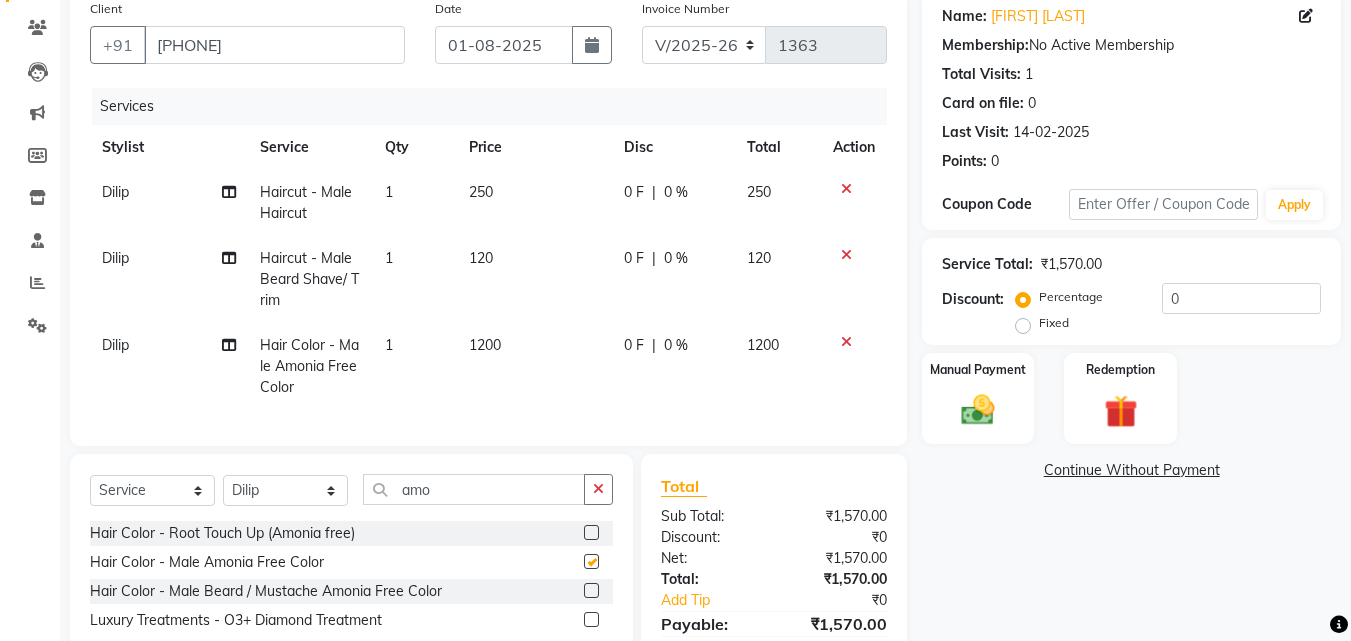 checkbox on "false" 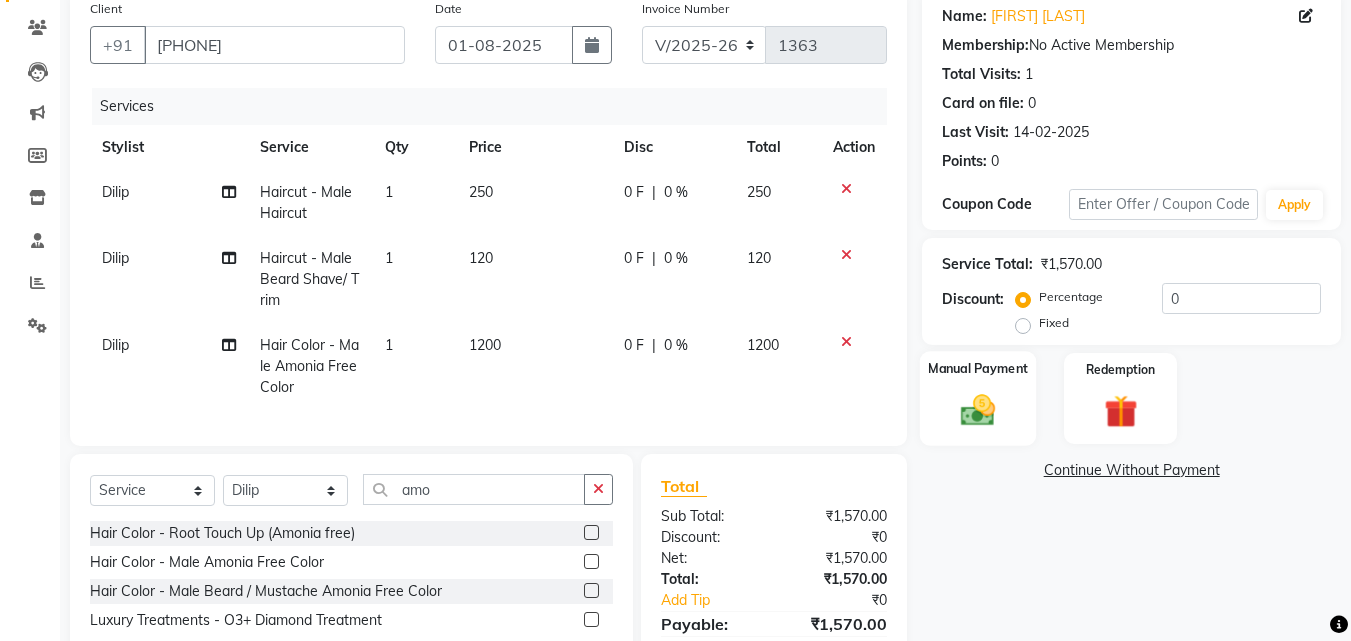 click 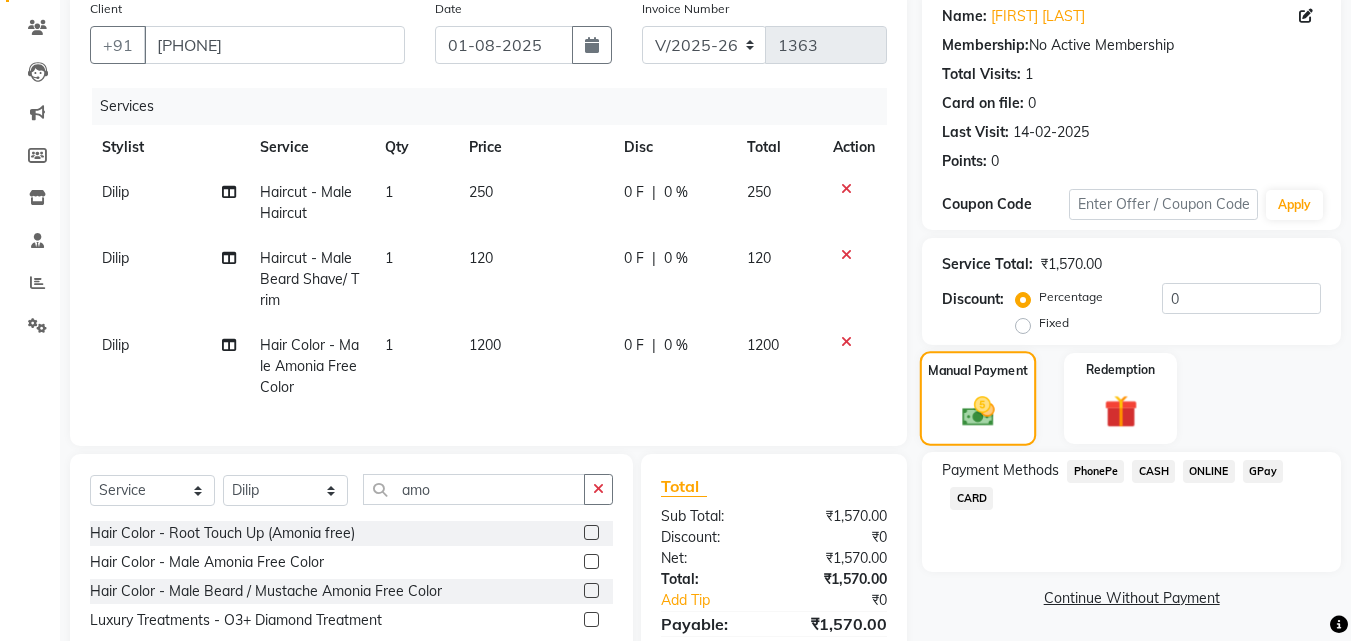 click 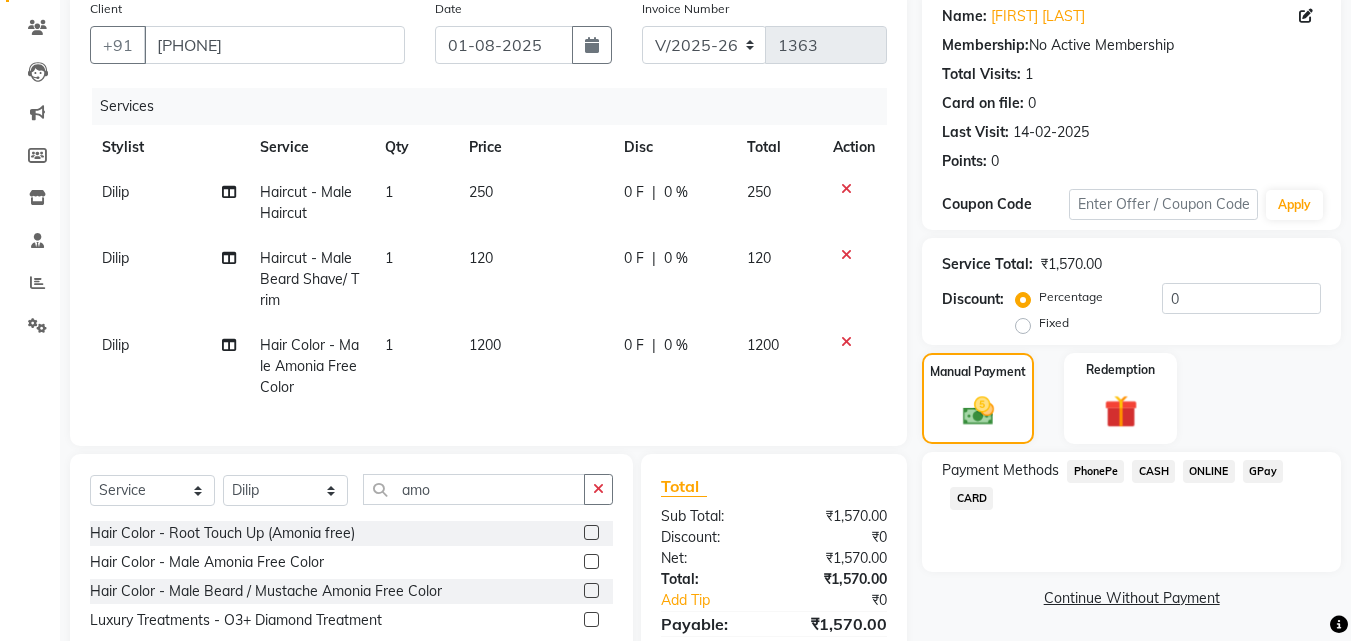 click on "CASH" 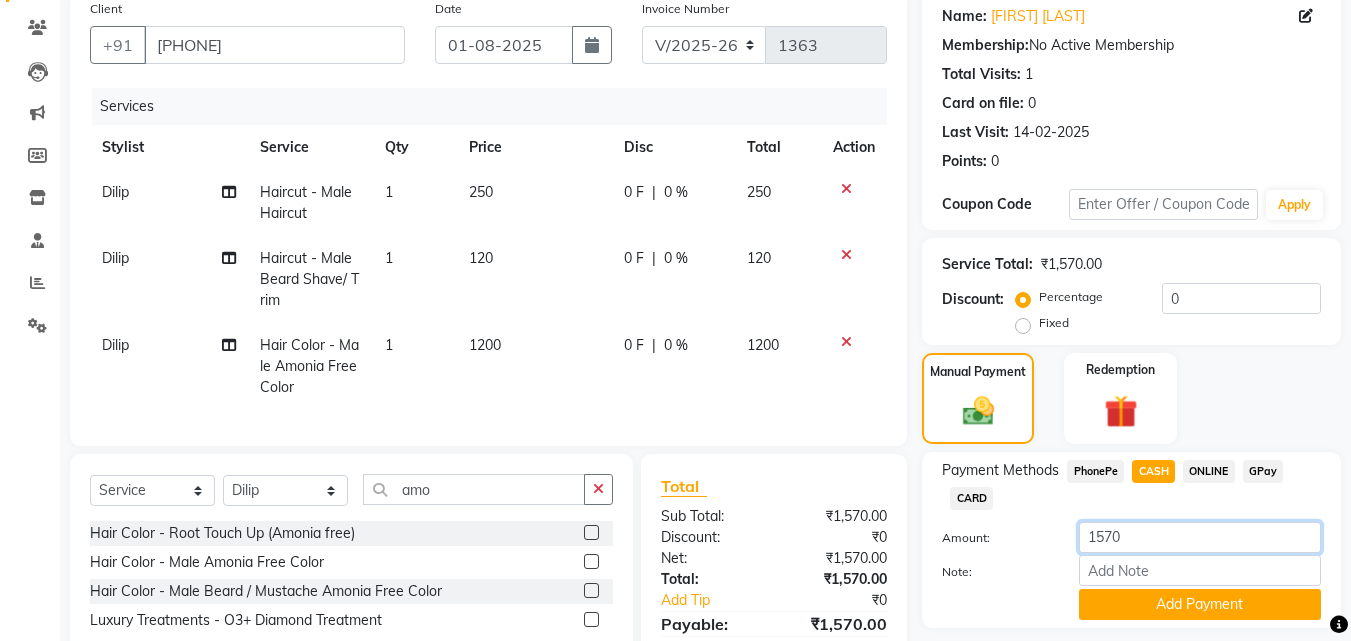 click on "1570" 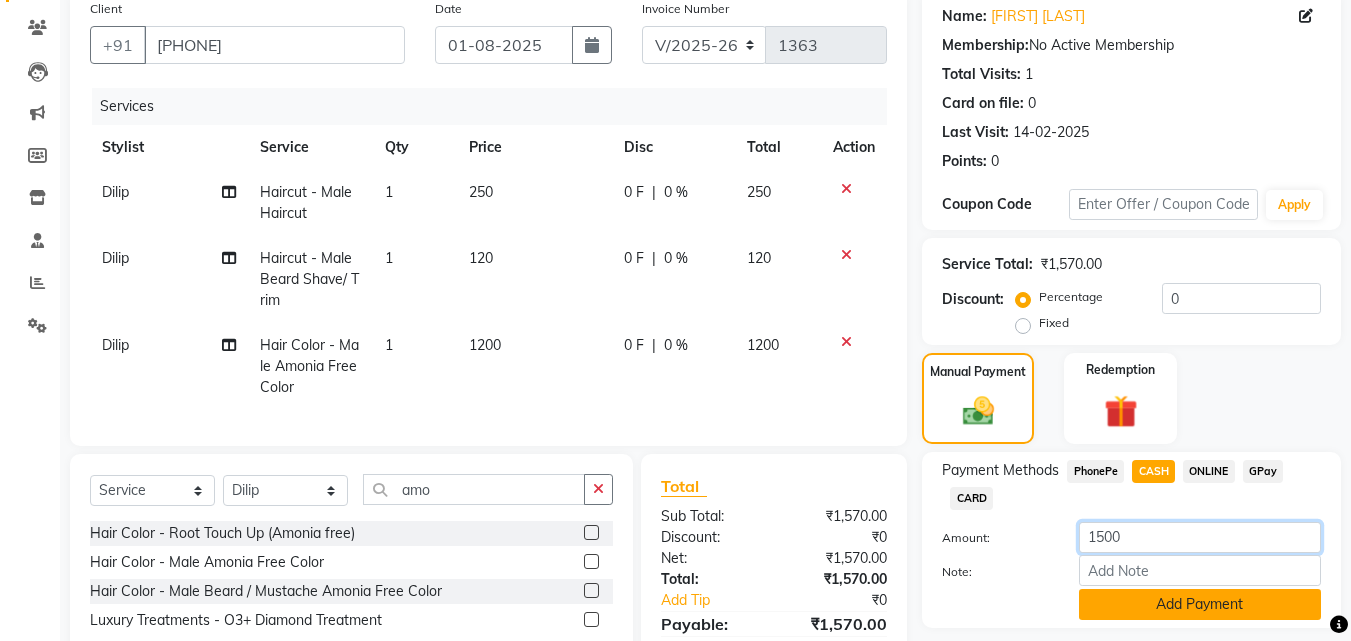 type on "1500" 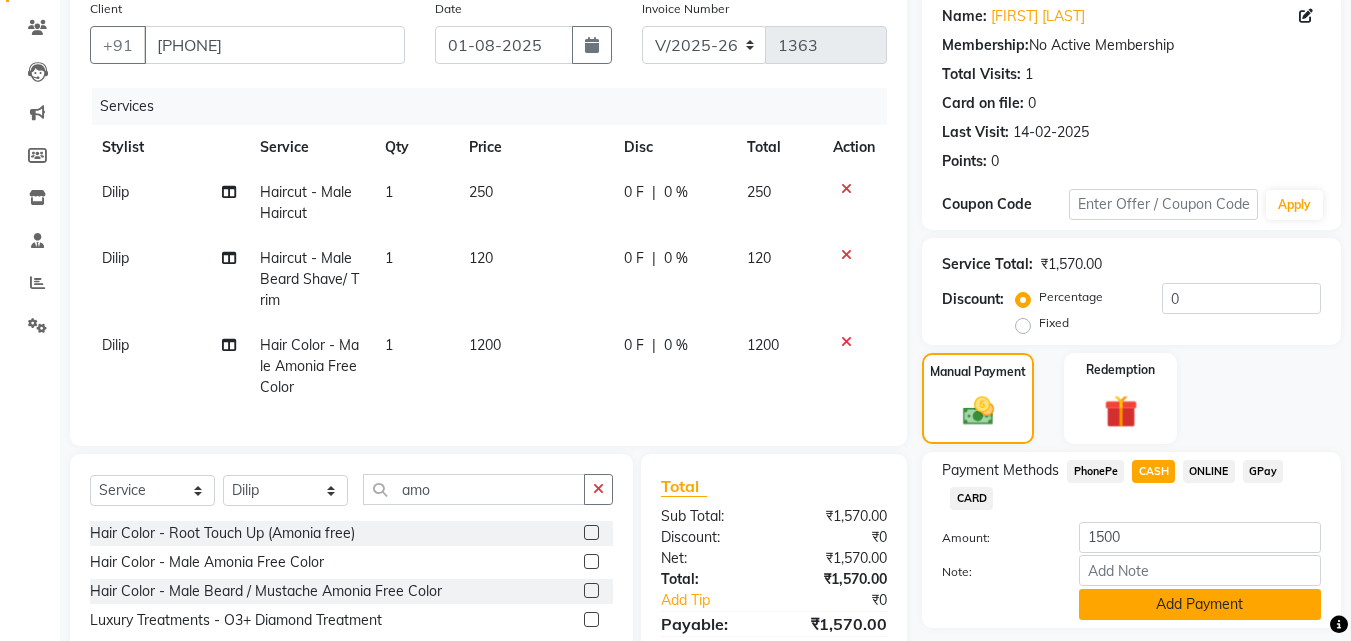 click on "Add Payment" 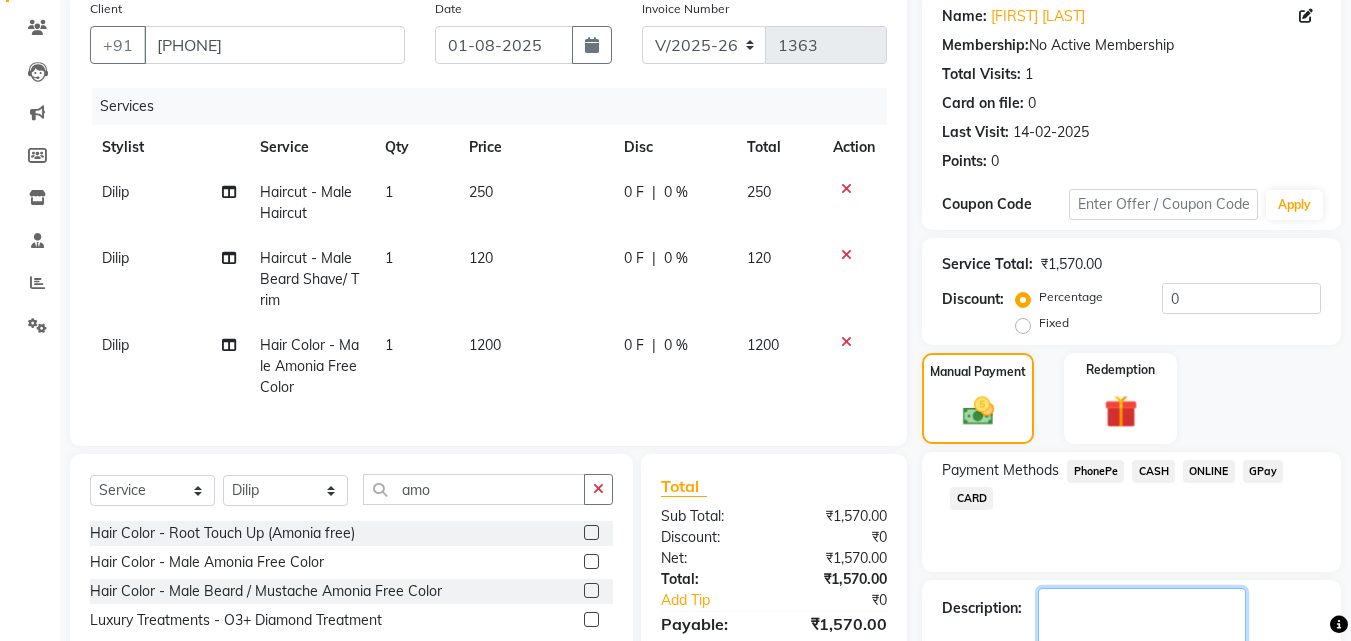 click 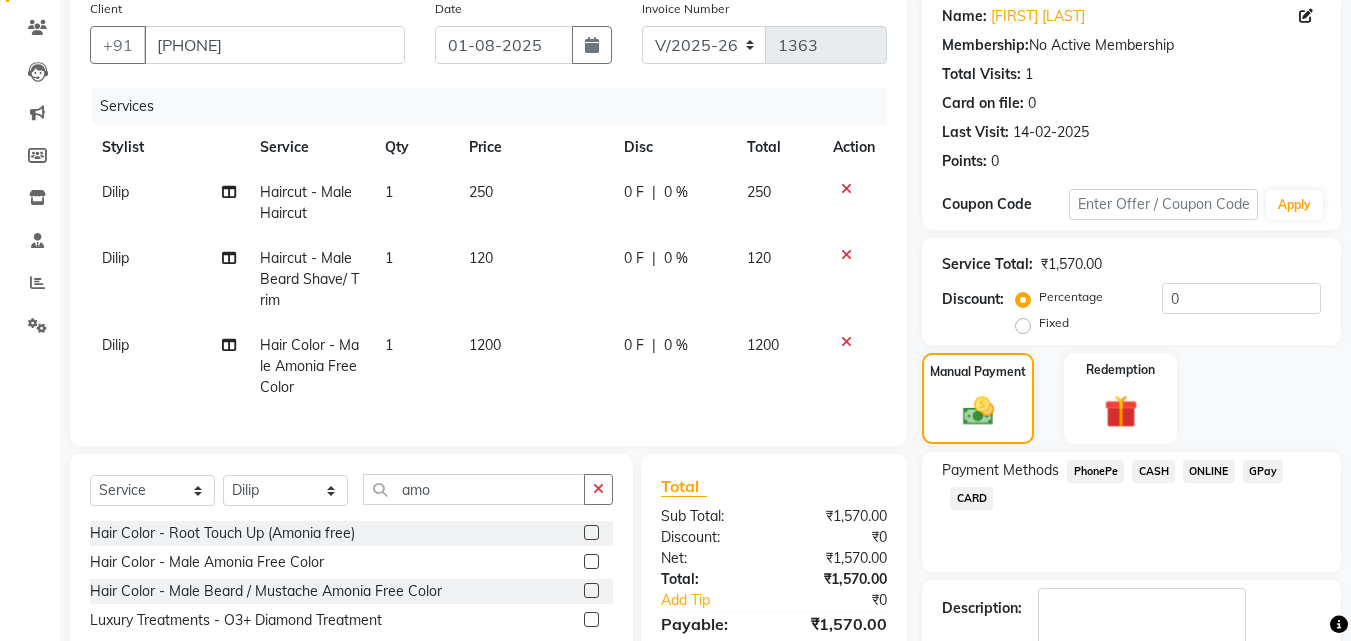 click on "GPay" 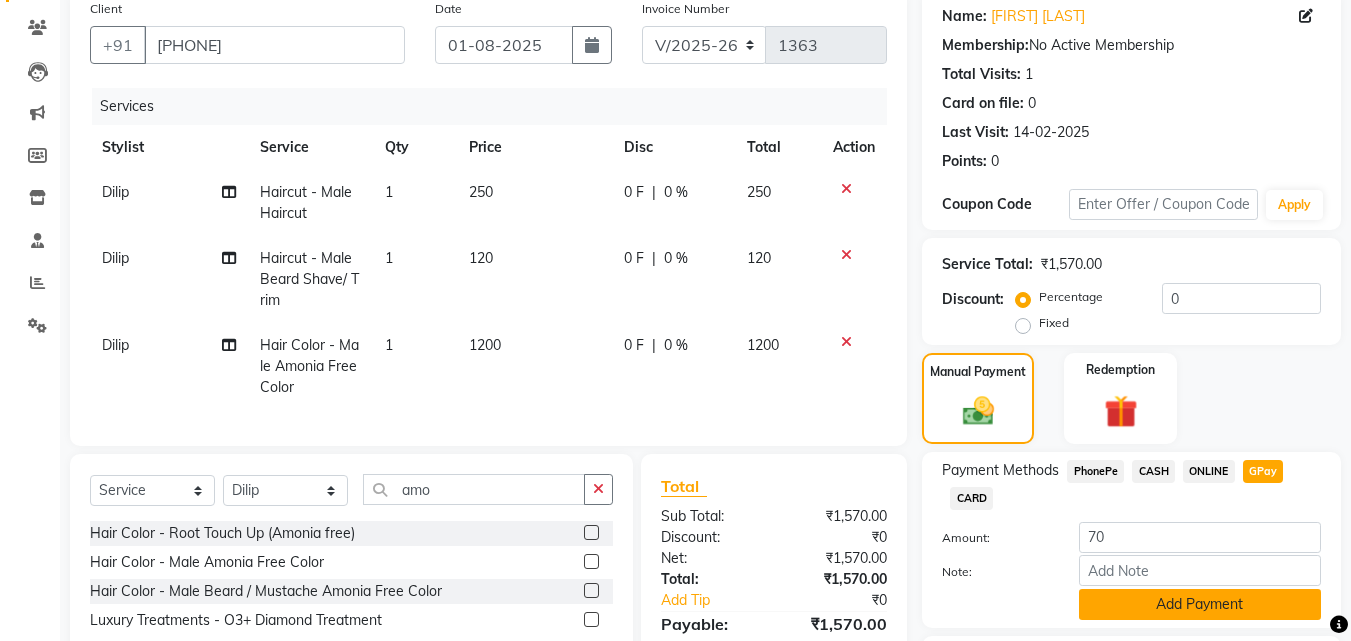 click on "Add Payment" 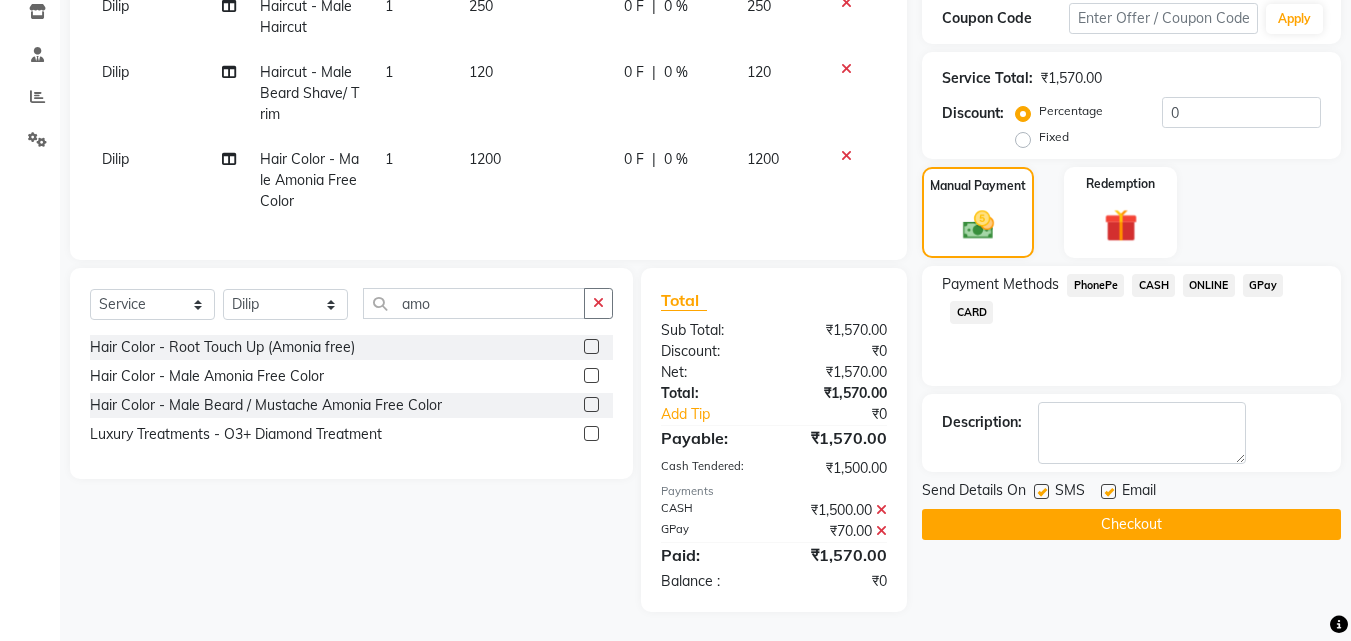 scroll, scrollTop: 360, scrollLeft: 0, axis: vertical 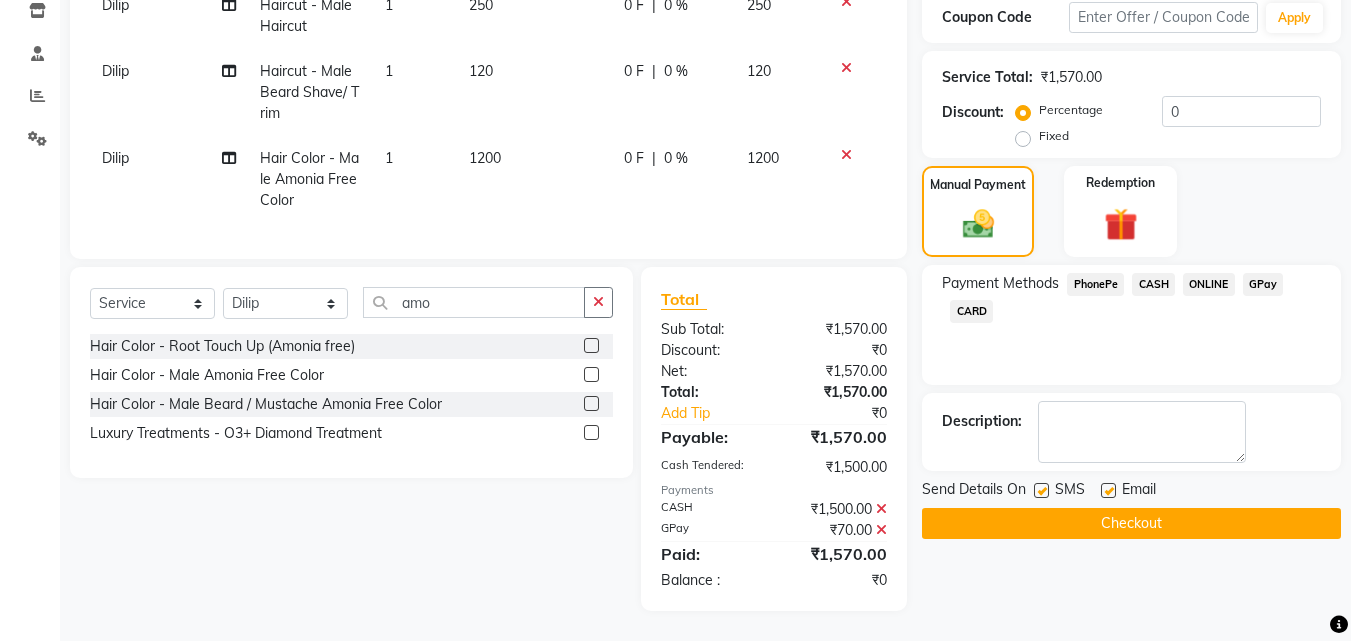 click on "Checkout" 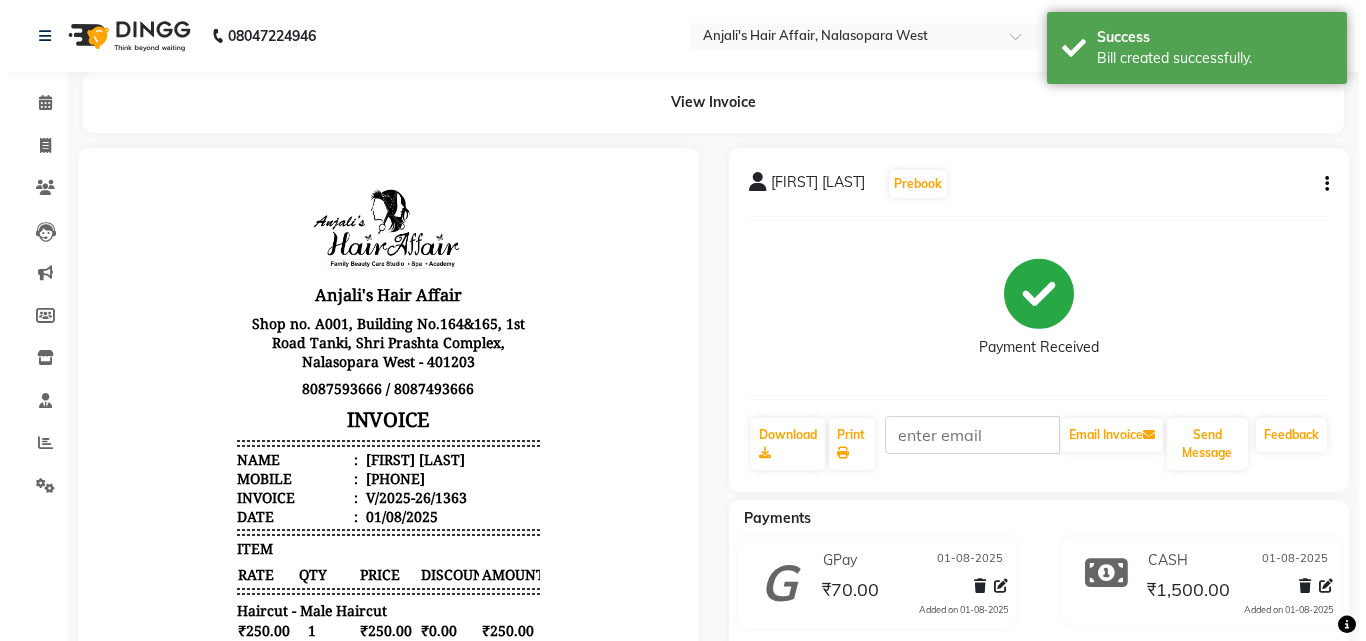 scroll, scrollTop: 0, scrollLeft: 0, axis: both 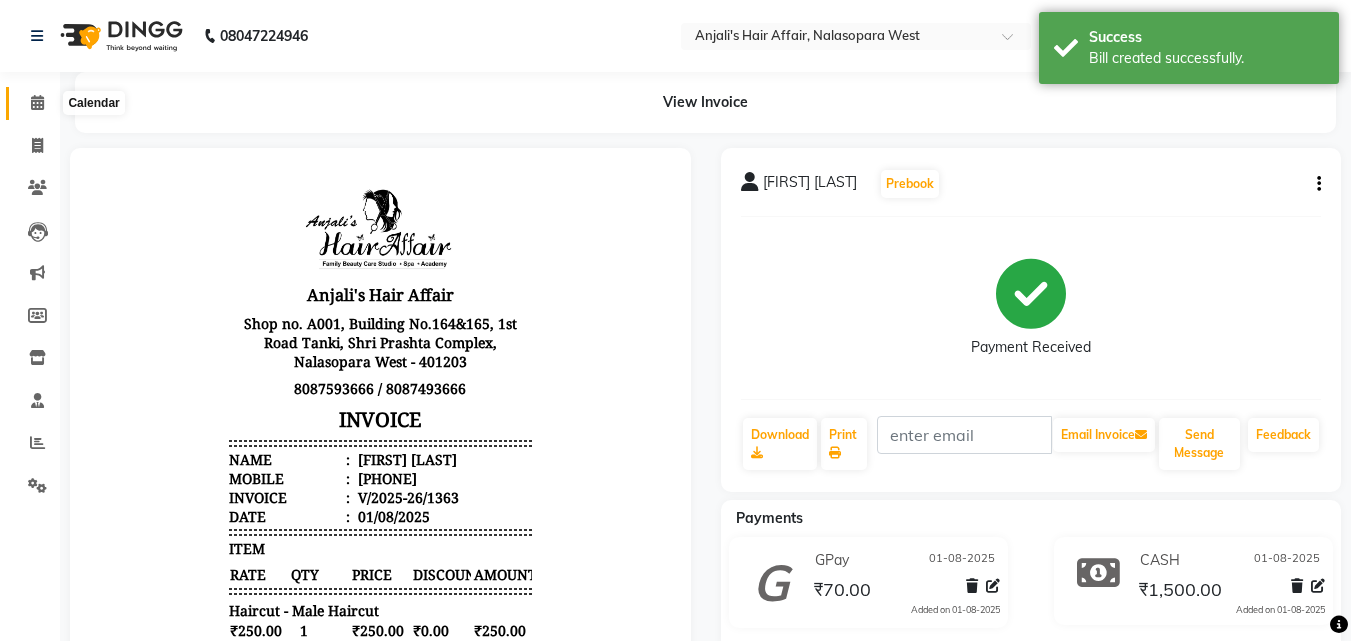 click 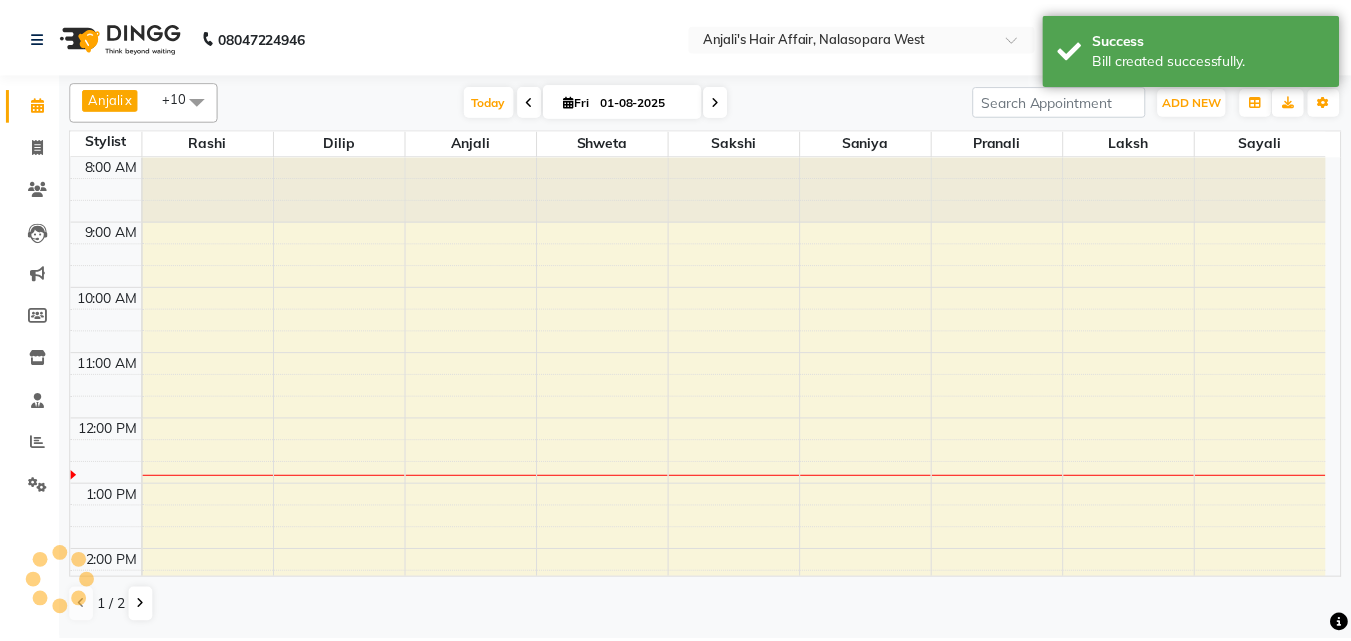 scroll, scrollTop: 265, scrollLeft: 0, axis: vertical 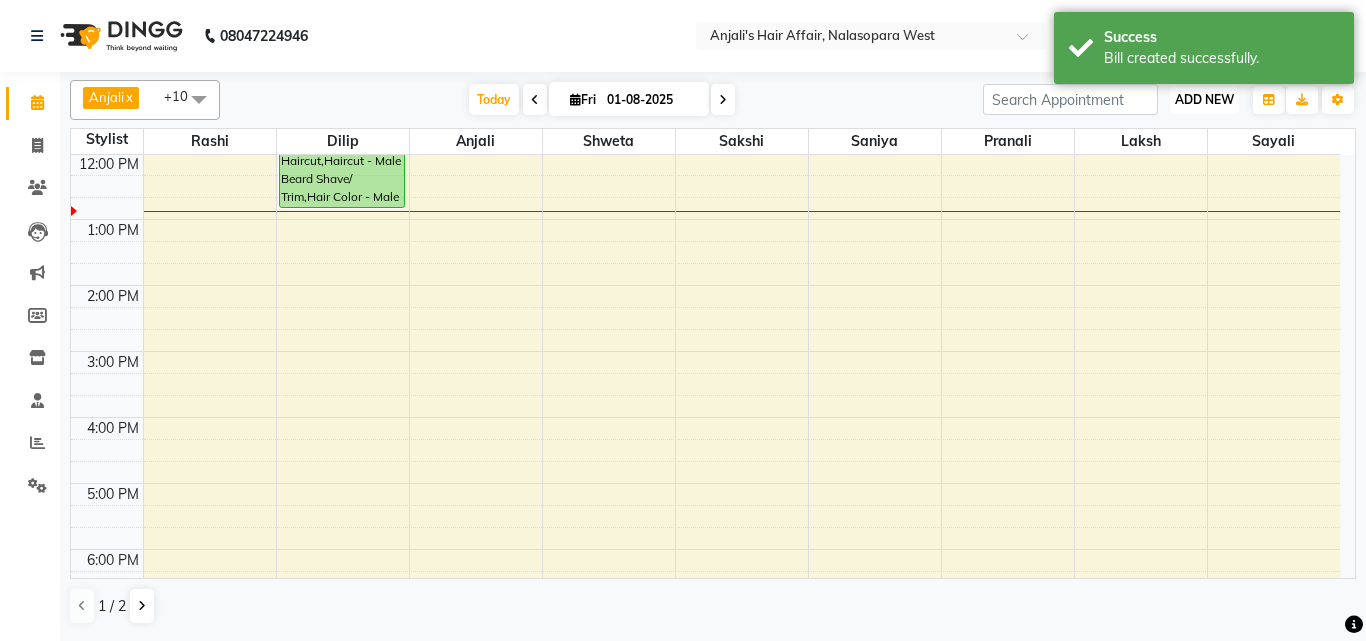 click on "ADD NEW Toggle Dropdown" at bounding box center (1204, 100) 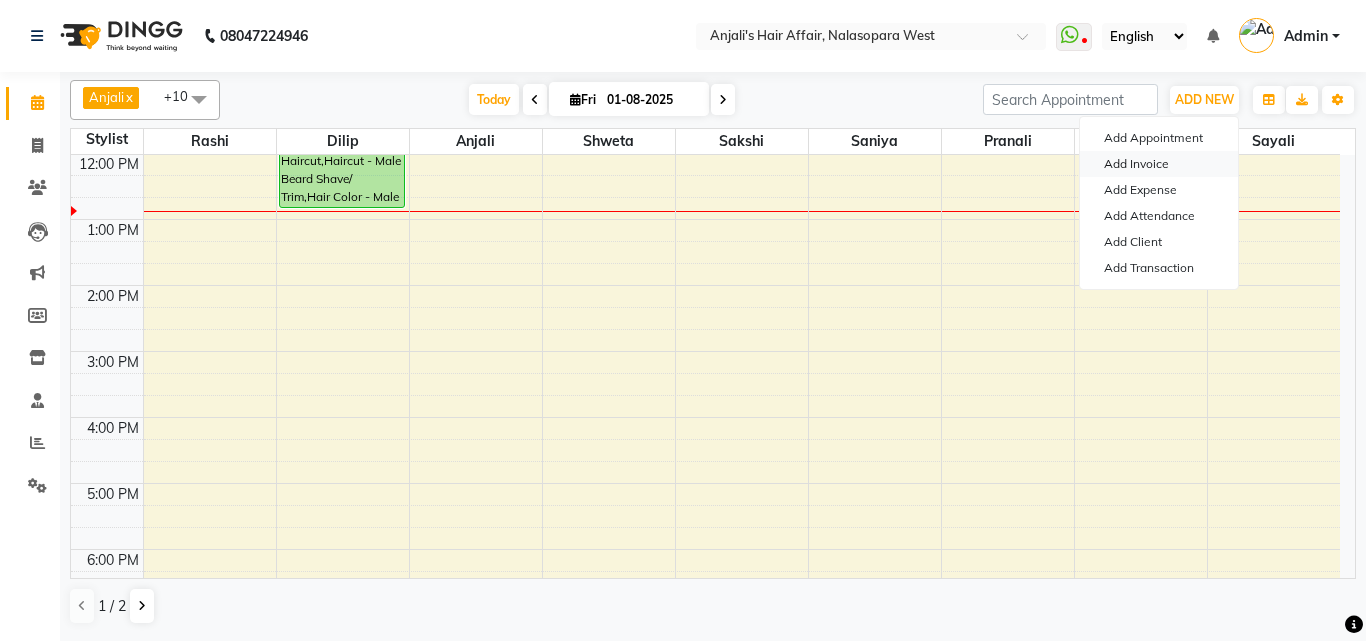 click on "Add Invoice" at bounding box center [1159, 164] 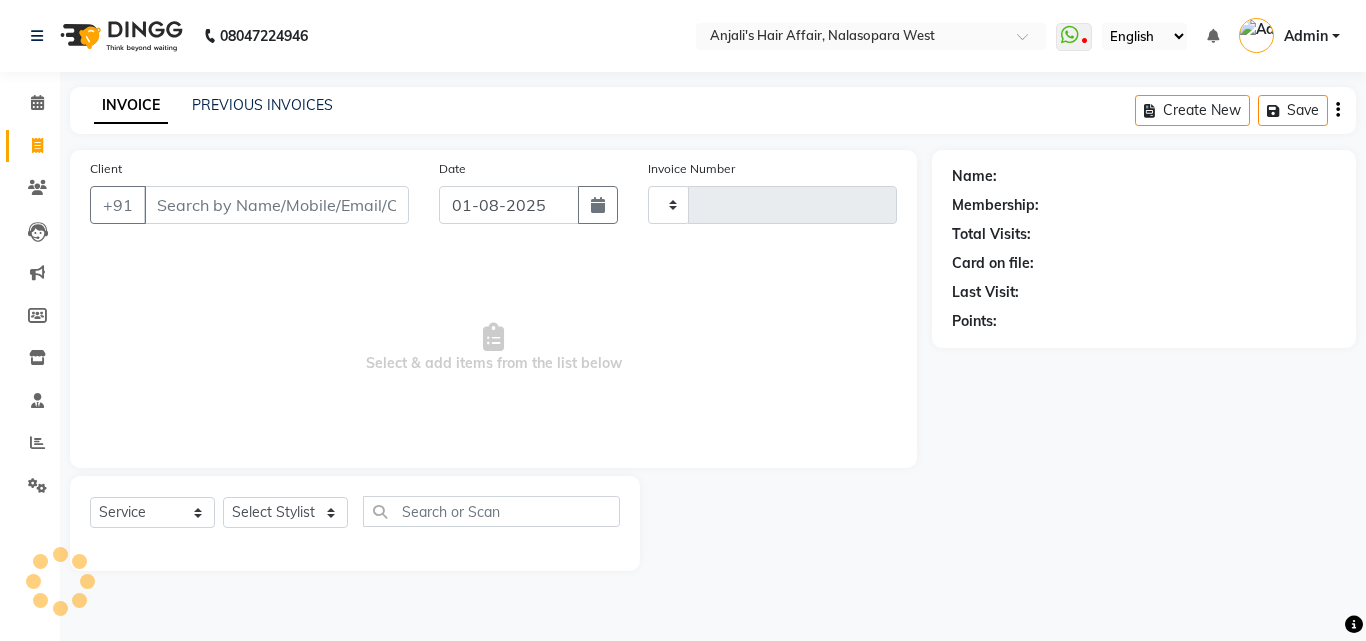 type on "1364" 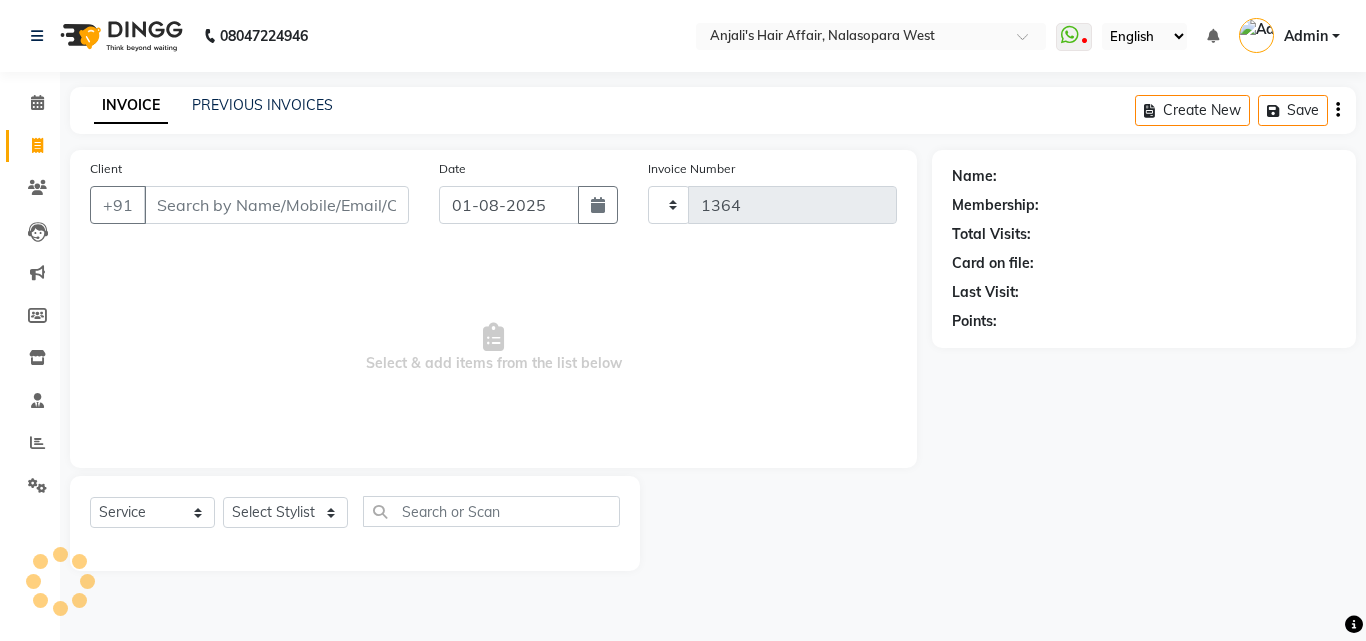 select on "6172" 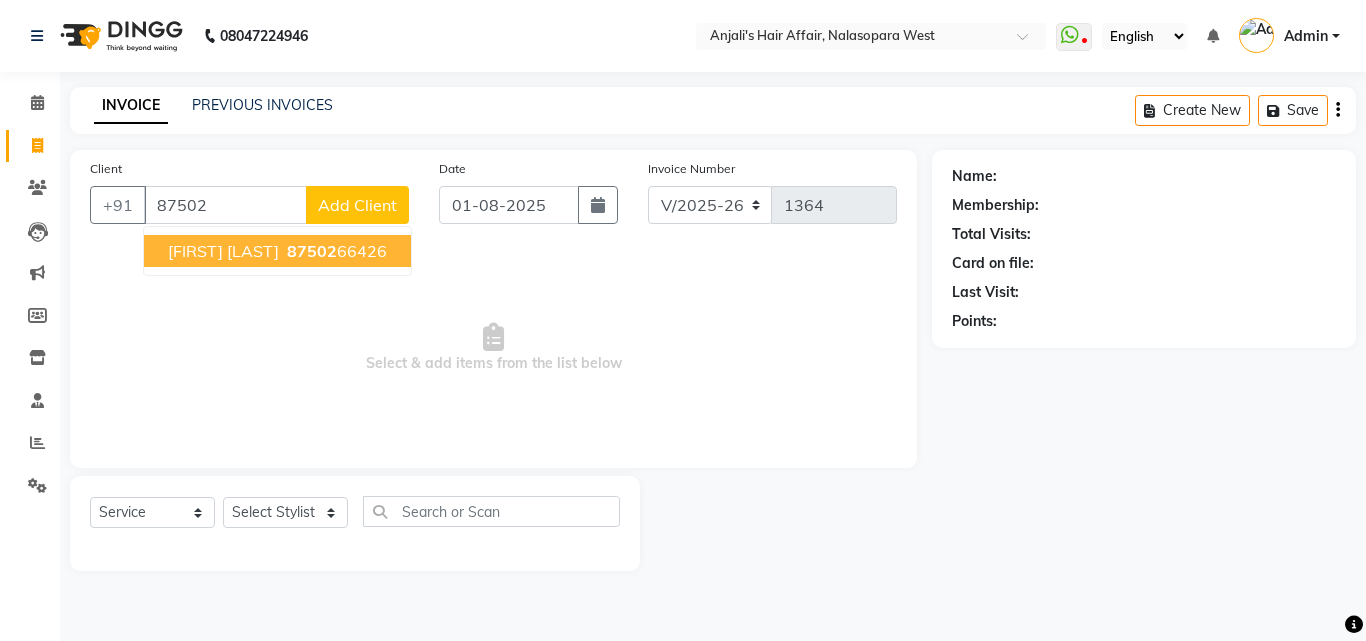 click on "[FIRST] [LAST]   [PHONE]" at bounding box center (277, 251) 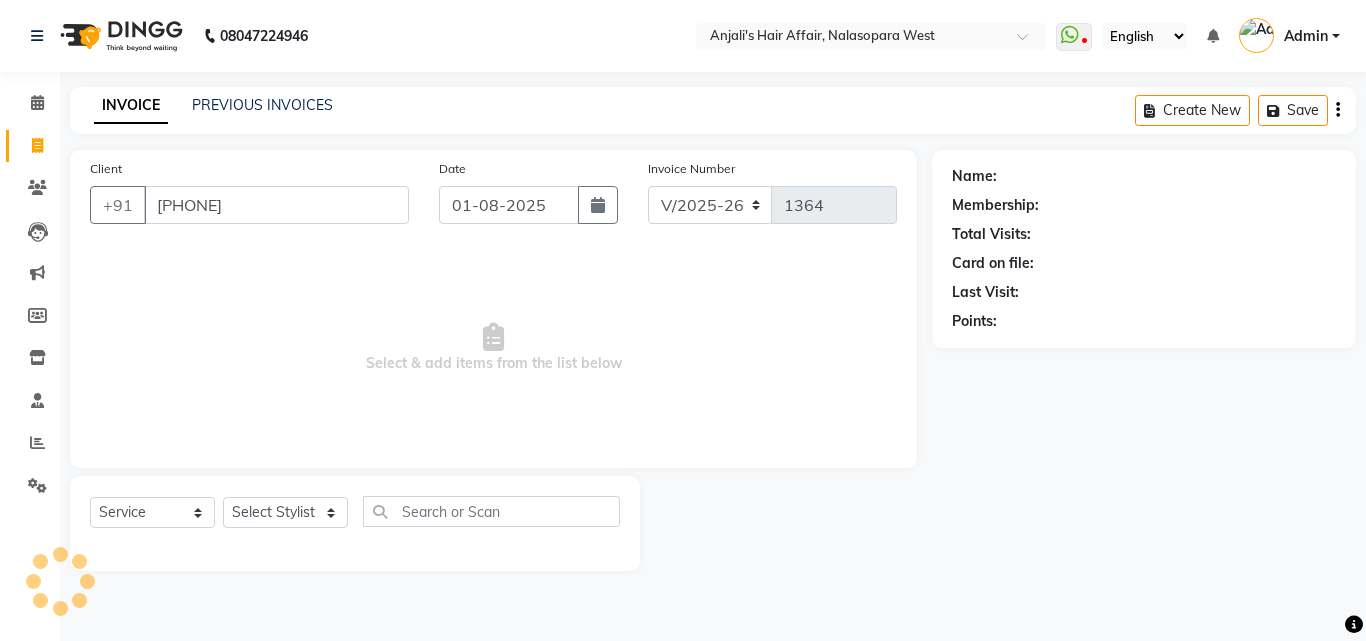 type on "[PHONE]" 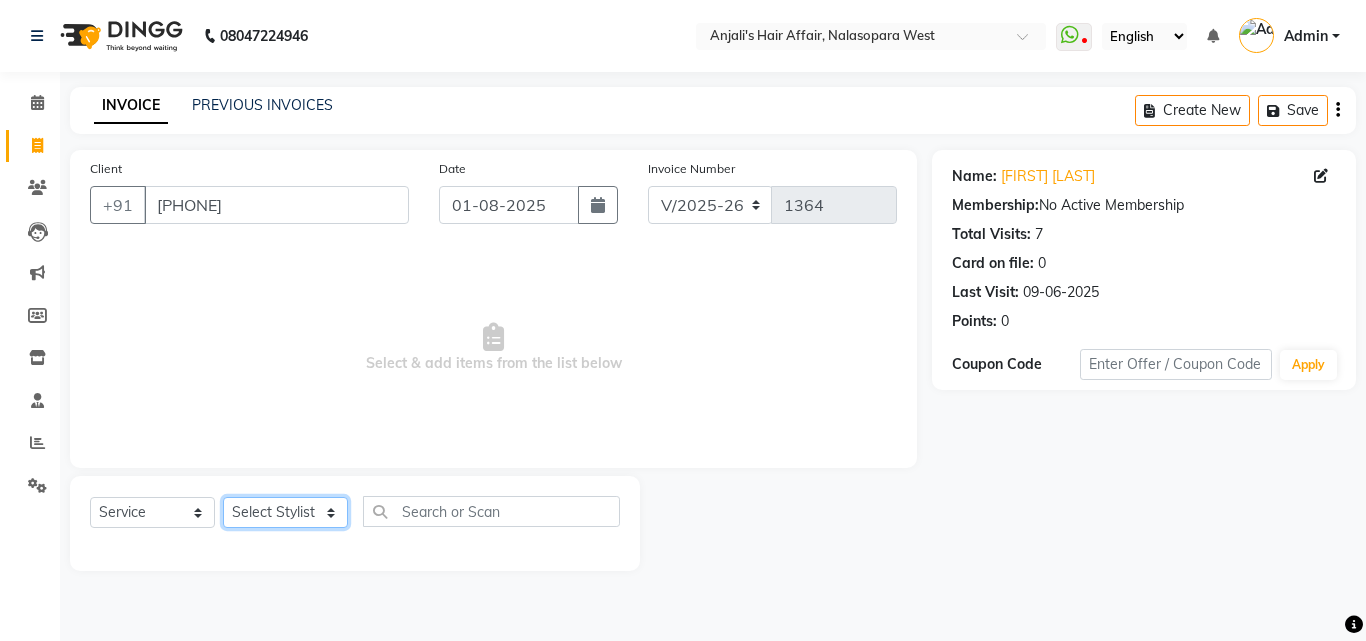 click on "Select Stylist Anjali Dilip Hair Affair Laksh Pranali Rashi Sakshi Saniya Sayali Shweta Sushmita Umesh" 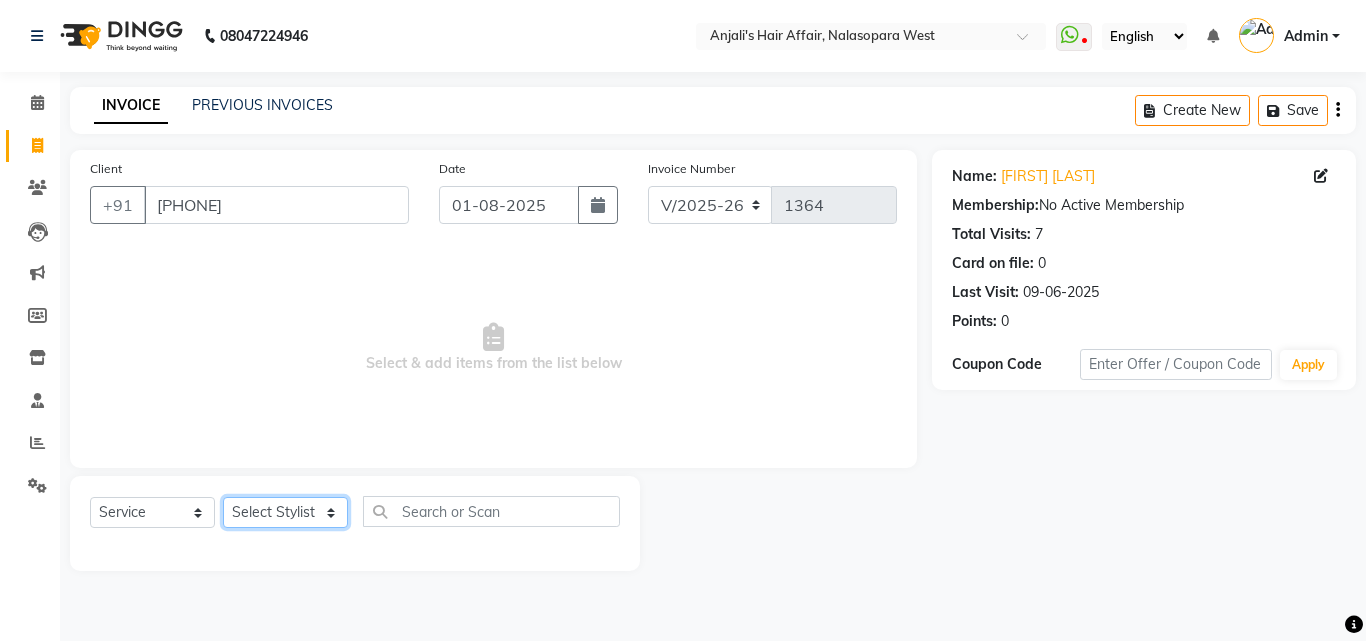 select on "53940" 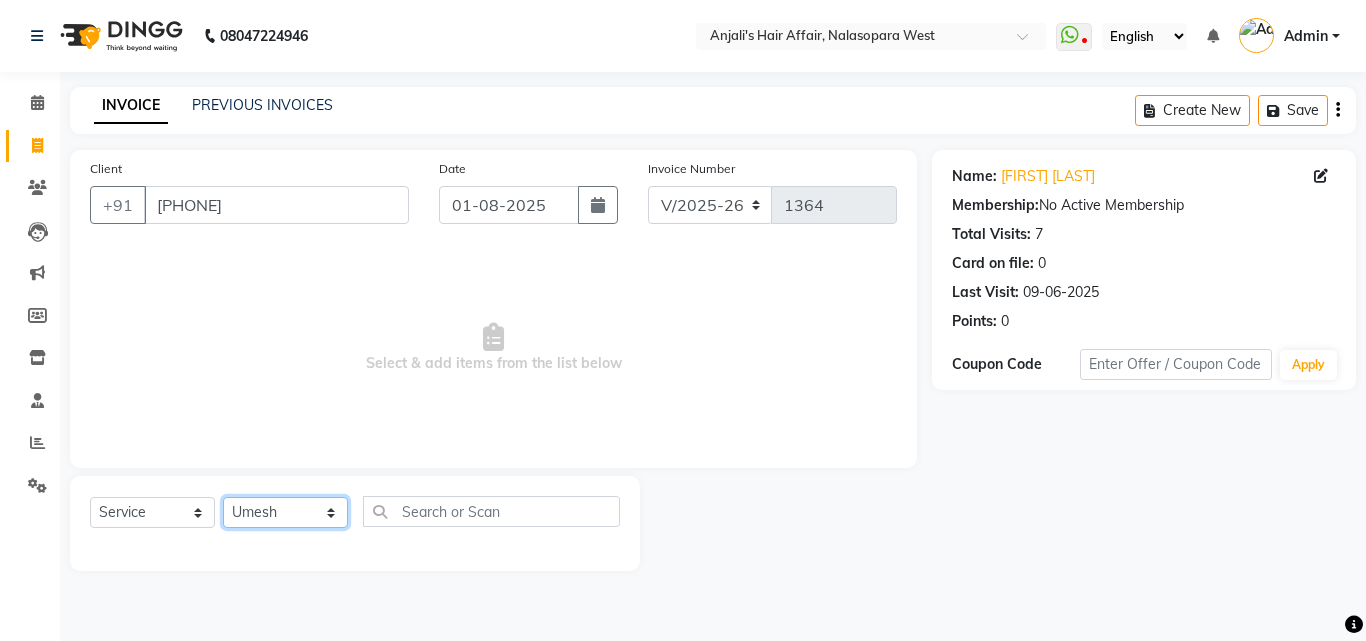 click on "Select Stylist Anjali Dilip Hair Affair Laksh Pranali Rashi Sakshi Saniya Sayali Shweta Sushmita Umesh" 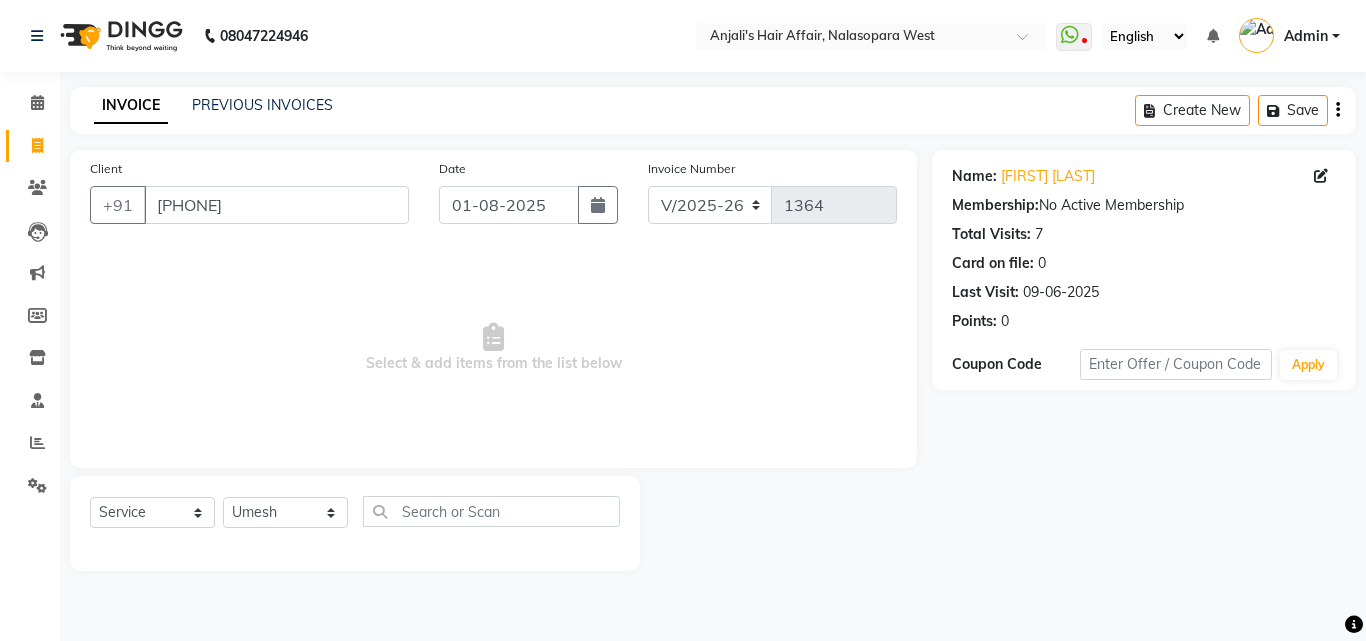 click on "Select Service Product Membership Package Voucher Prepaid Gift Card Select Stylist Anjali Dilip Hair Affair Laksh Pranali Rashi Sakshi Saniya Sayali Shweta Sushmita Umesh" 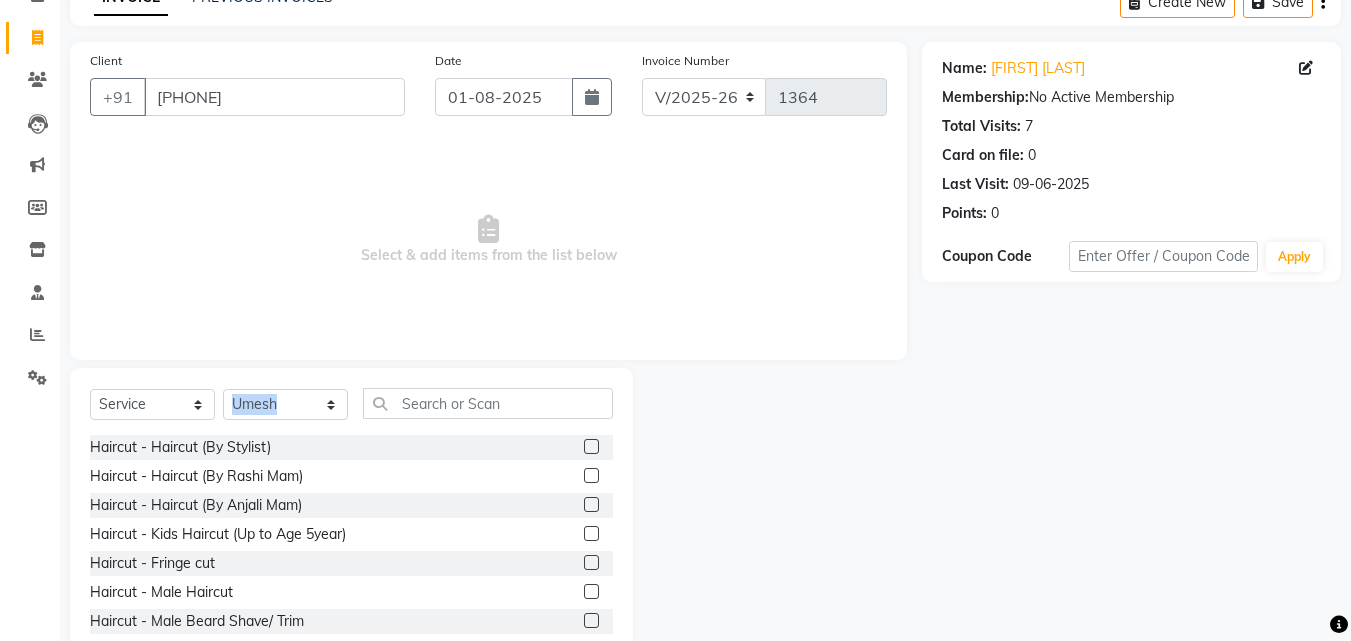 scroll, scrollTop: 160, scrollLeft: 0, axis: vertical 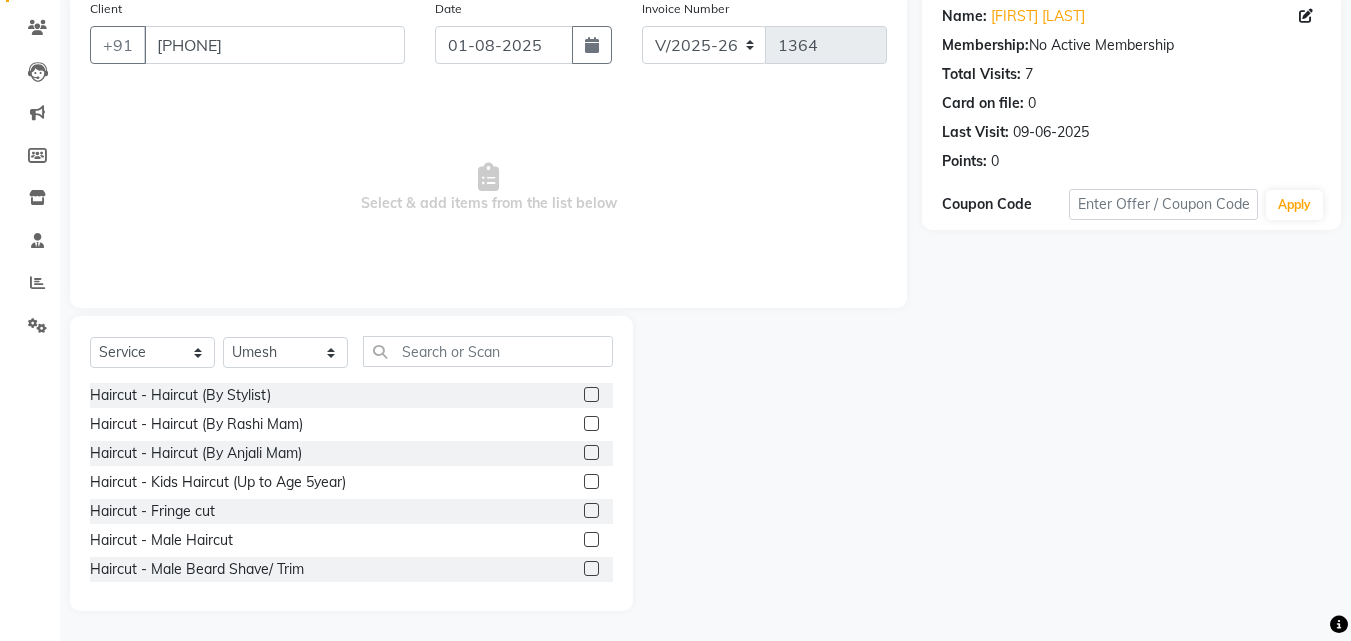click 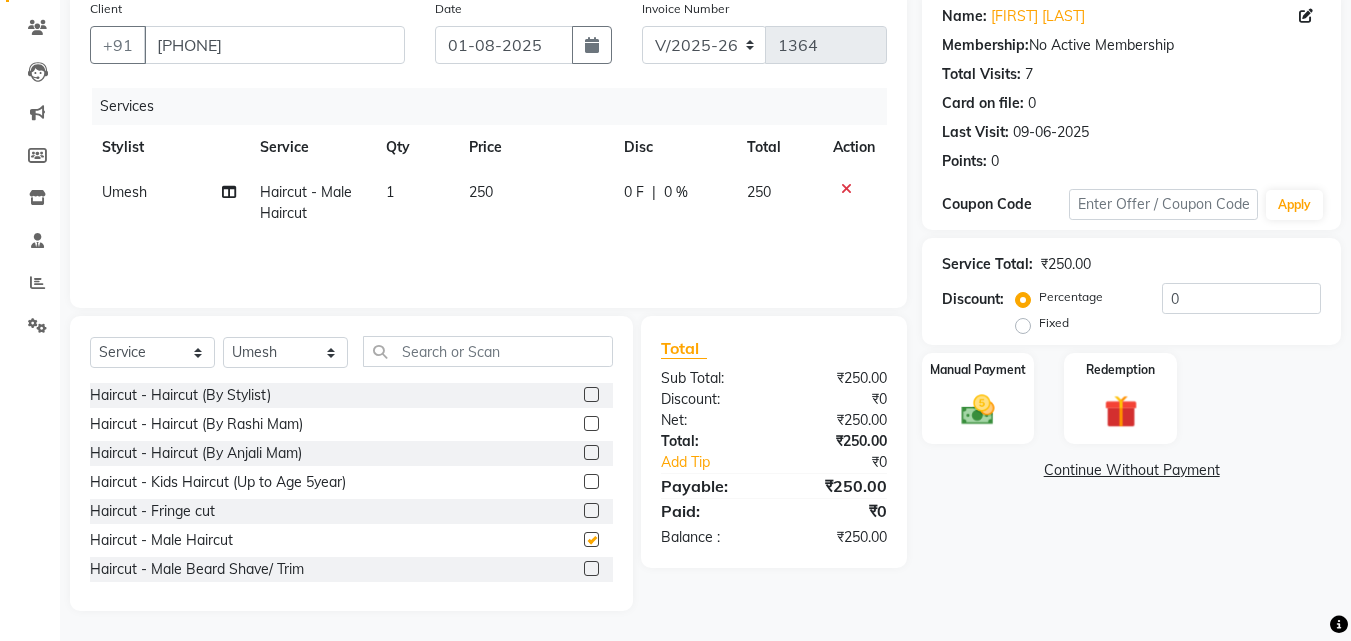 checkbox on "false" 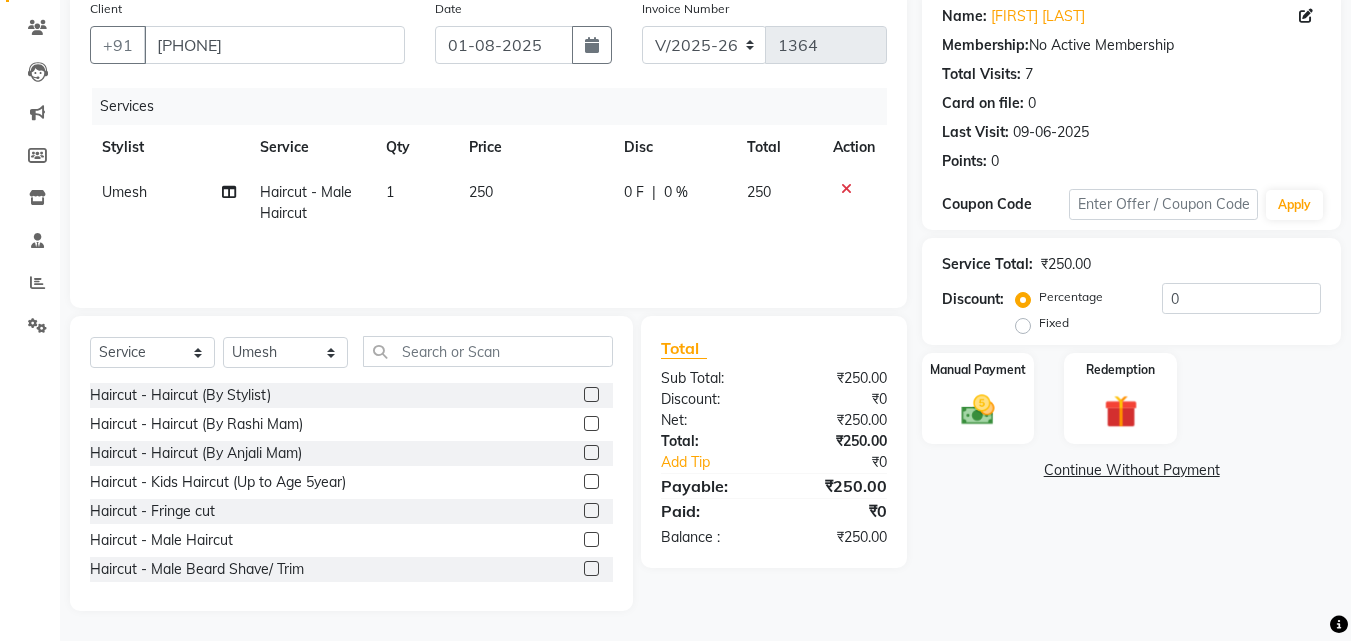 click 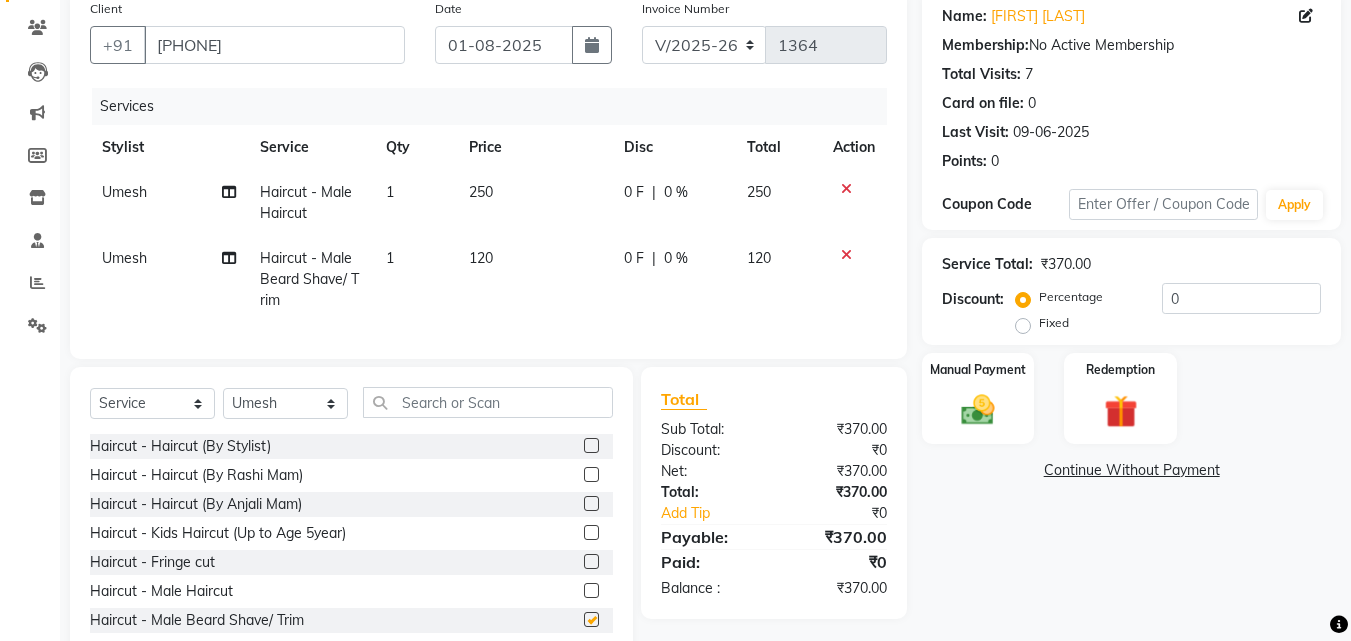 checkbox on "false" 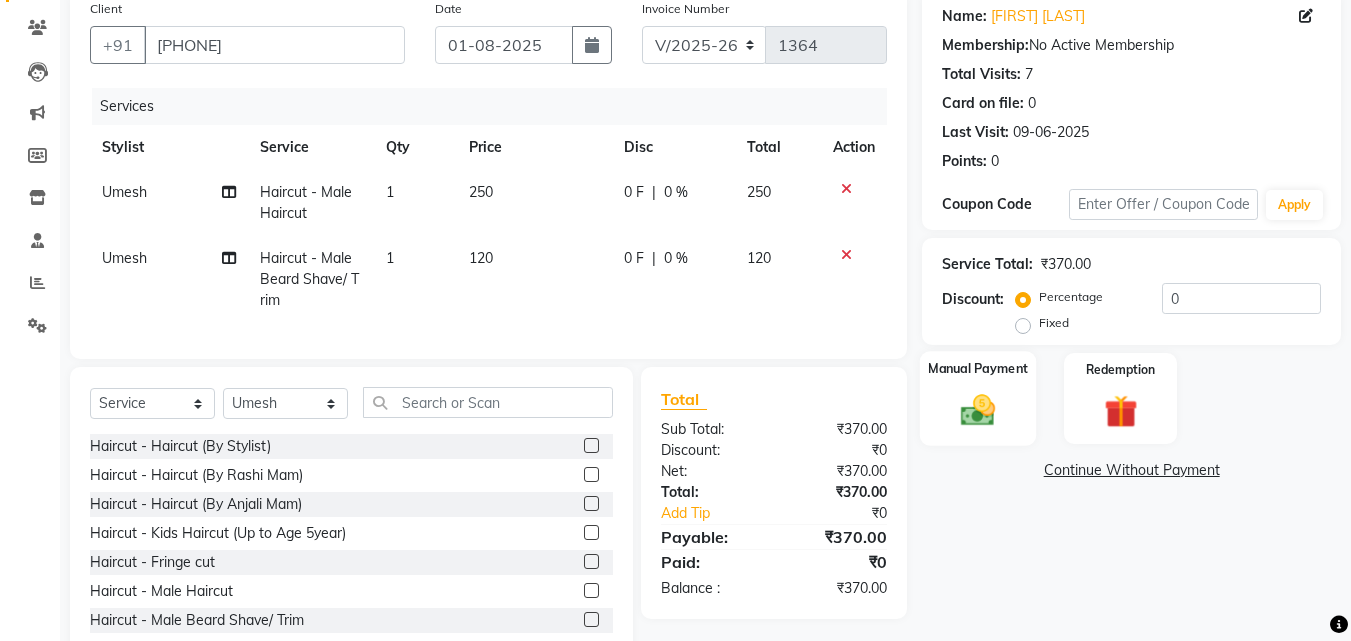 click 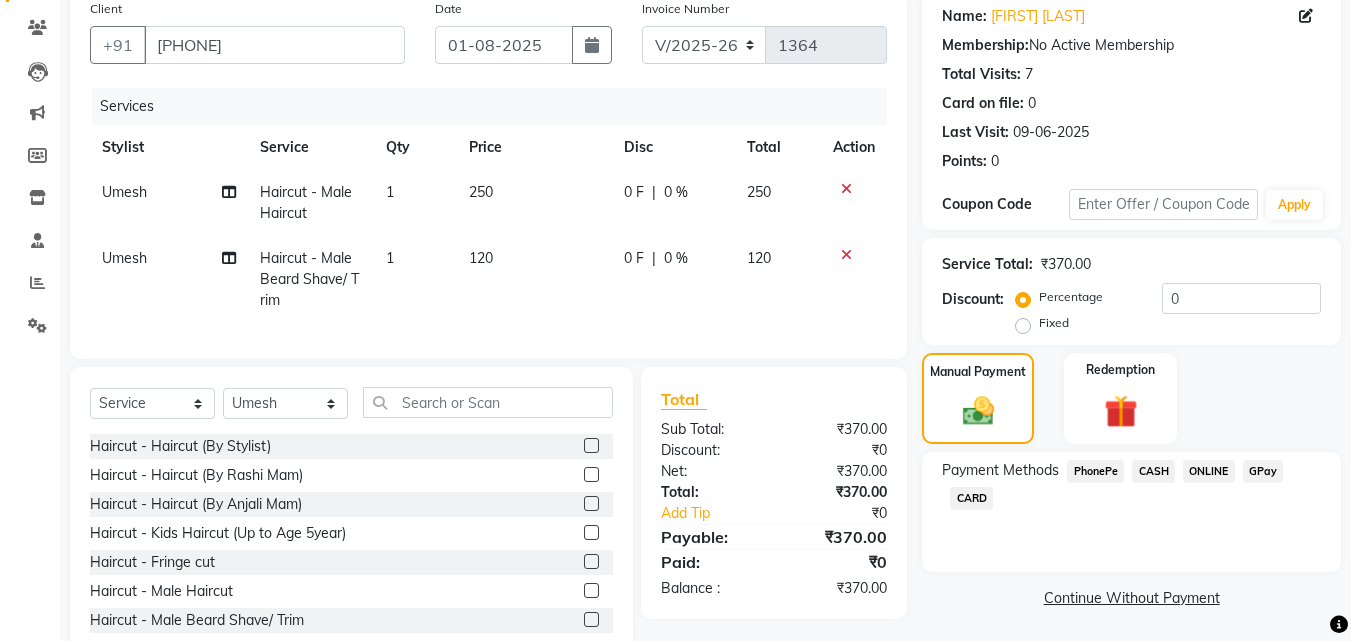 click on "GPay" 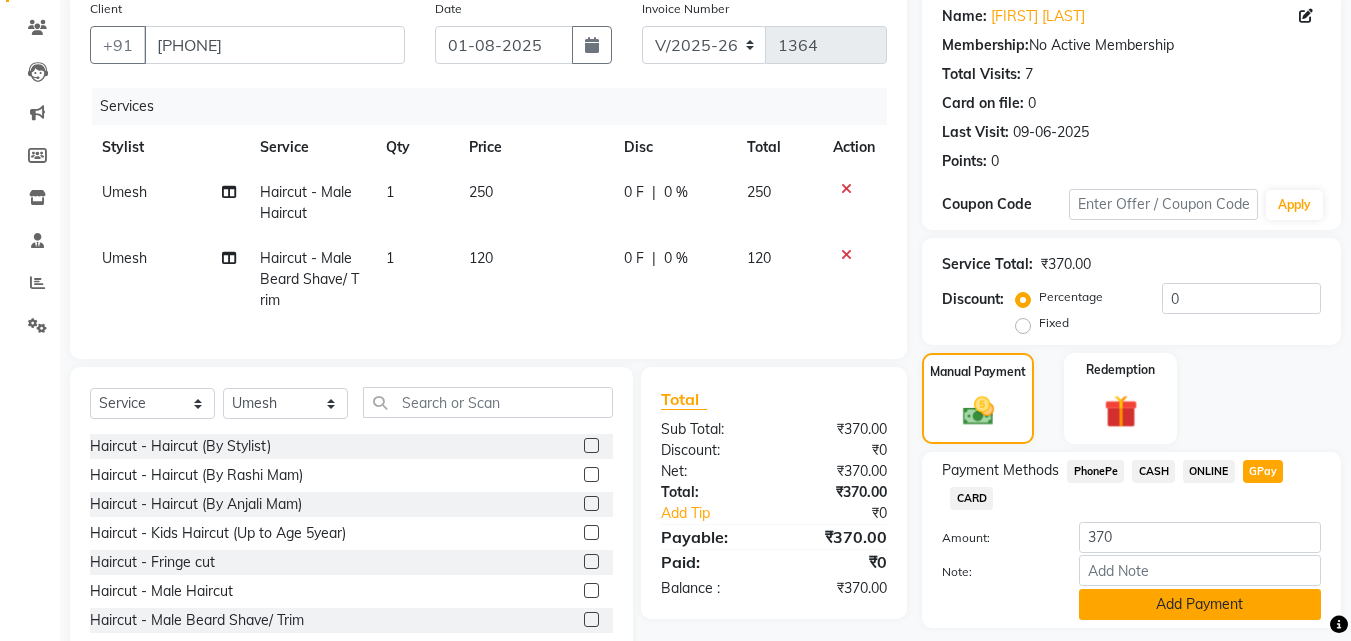 click on "Add Payment" 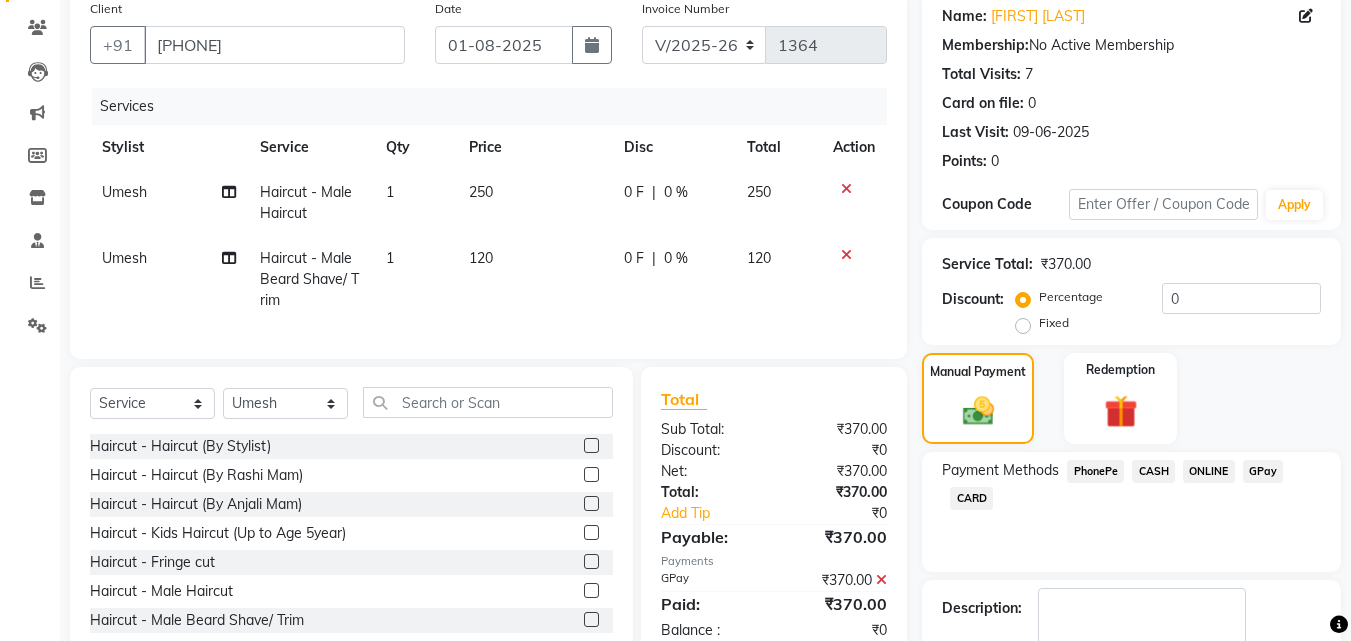 click 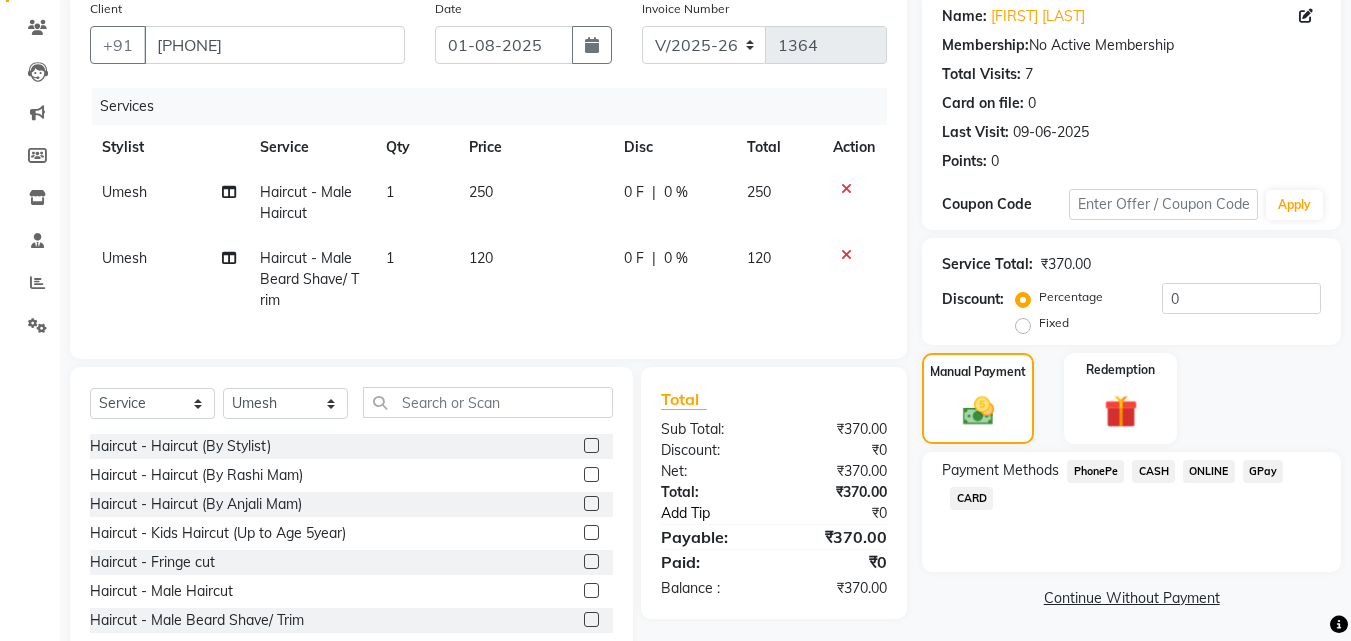 click on "Add Tip" 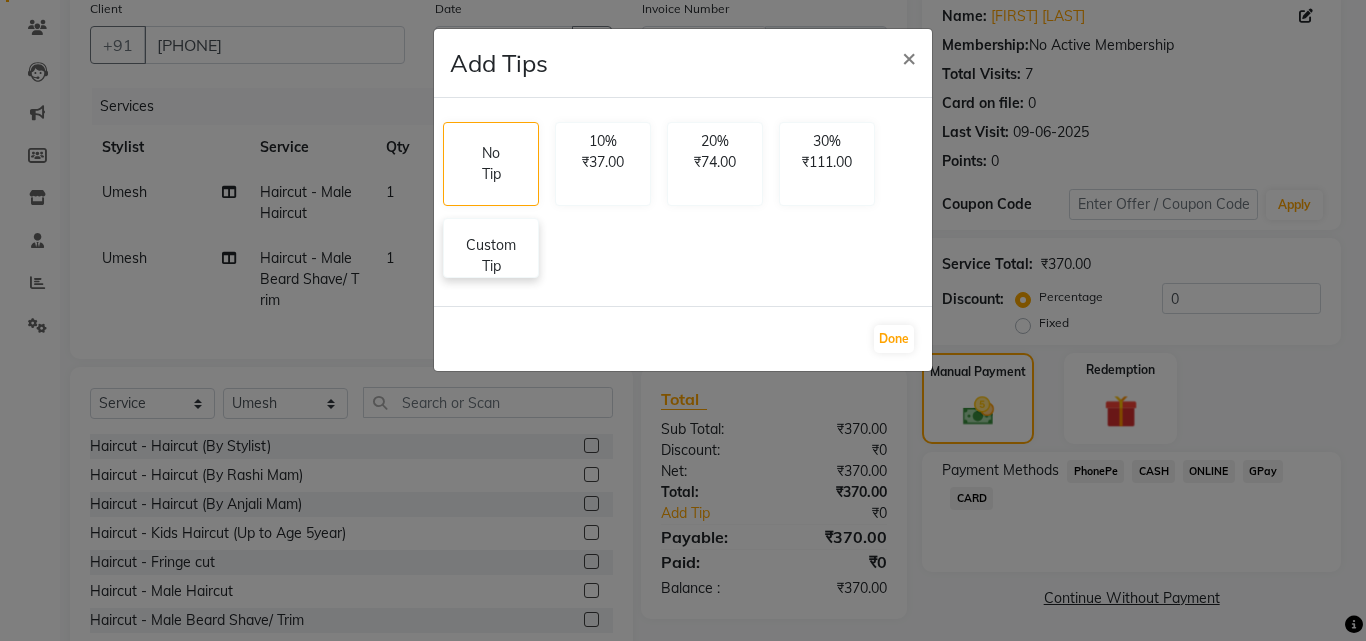 click on "Custom Tip" 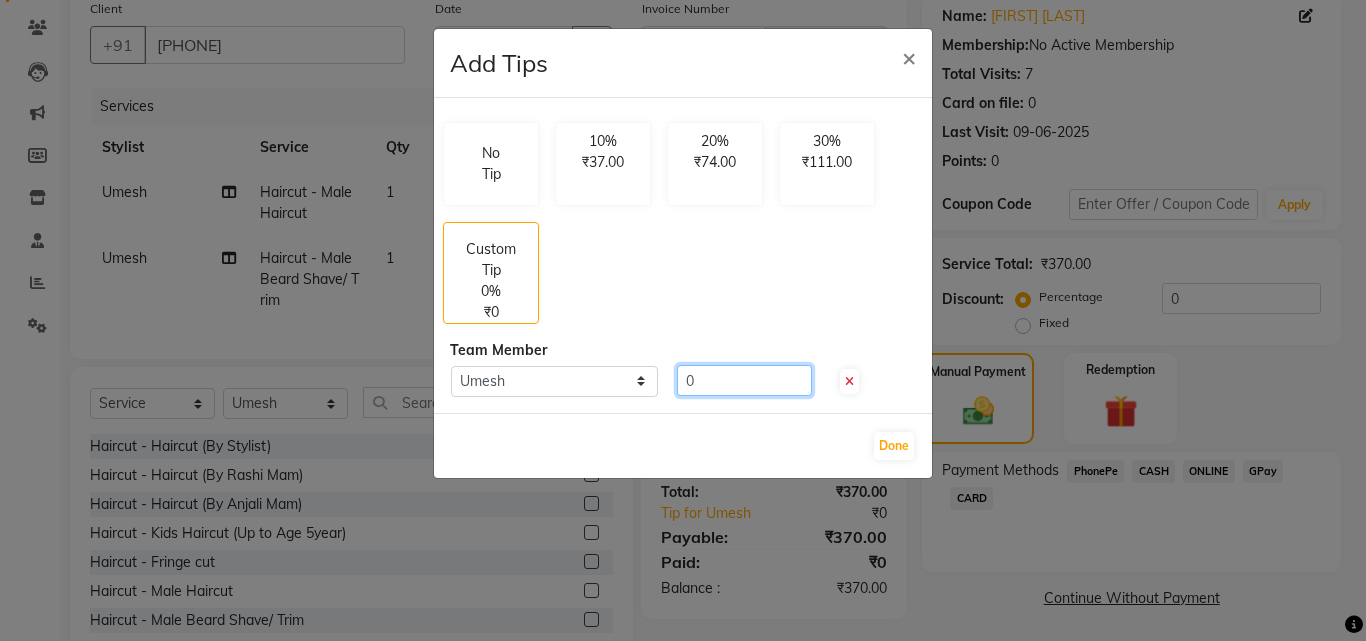 click on "0" 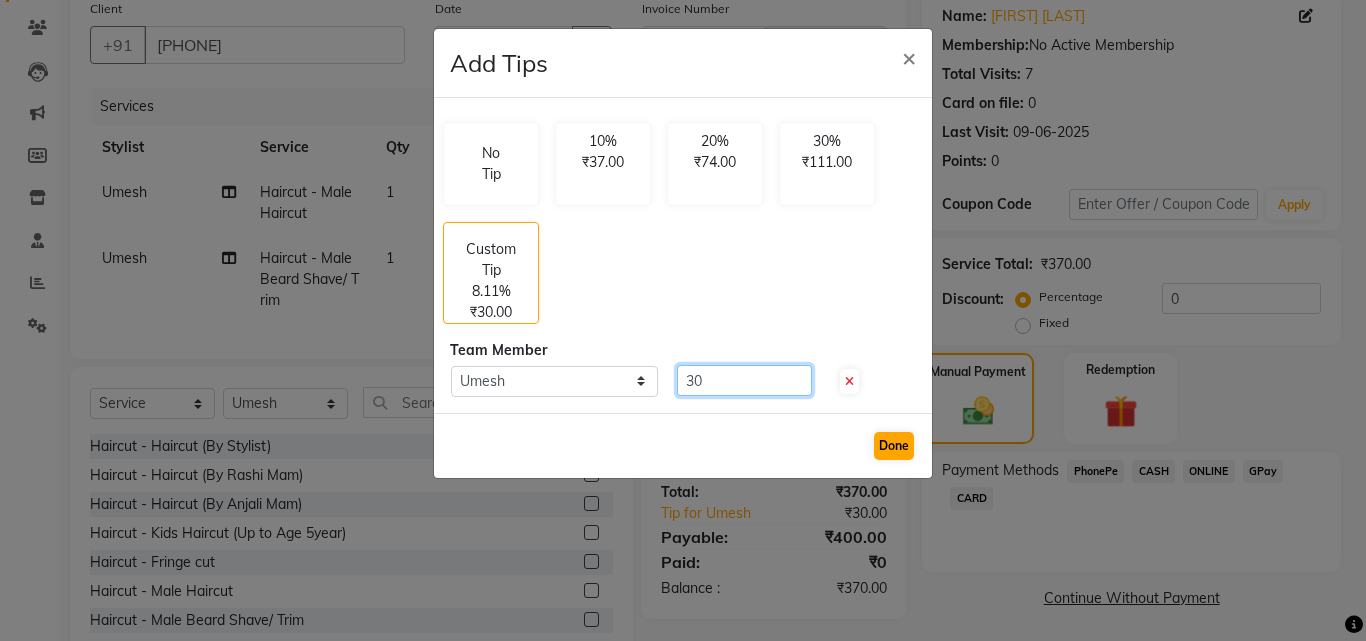 type on "30" 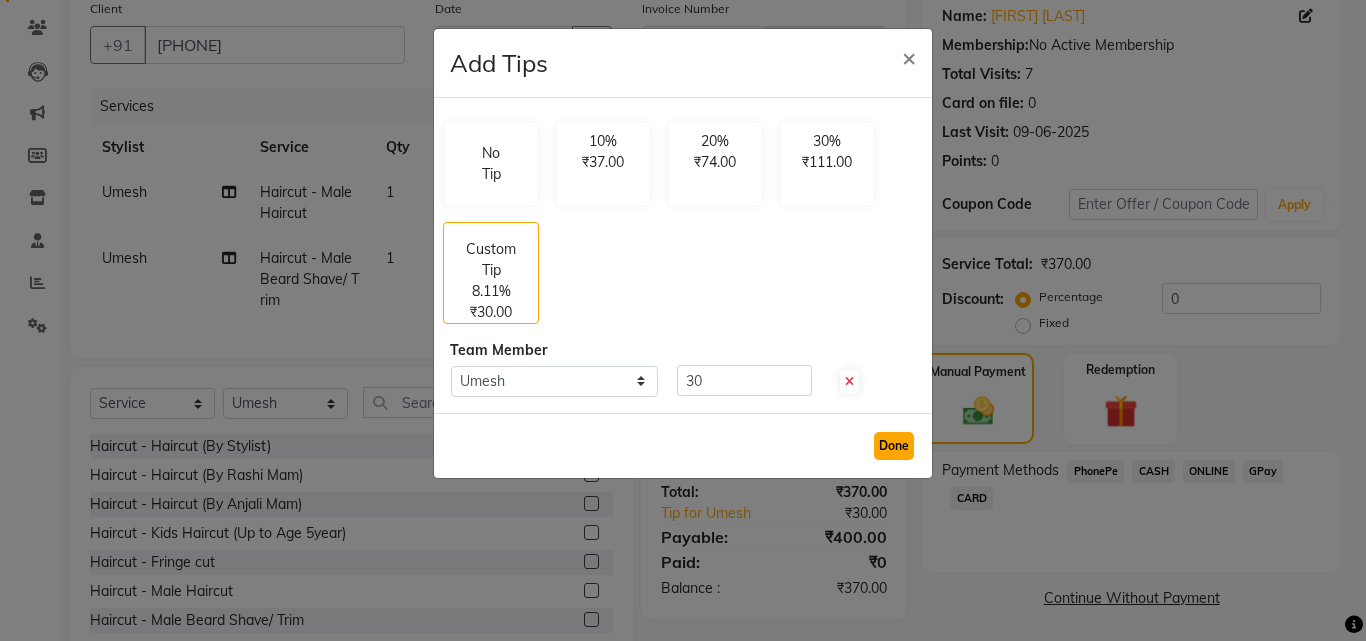 click on "Done" 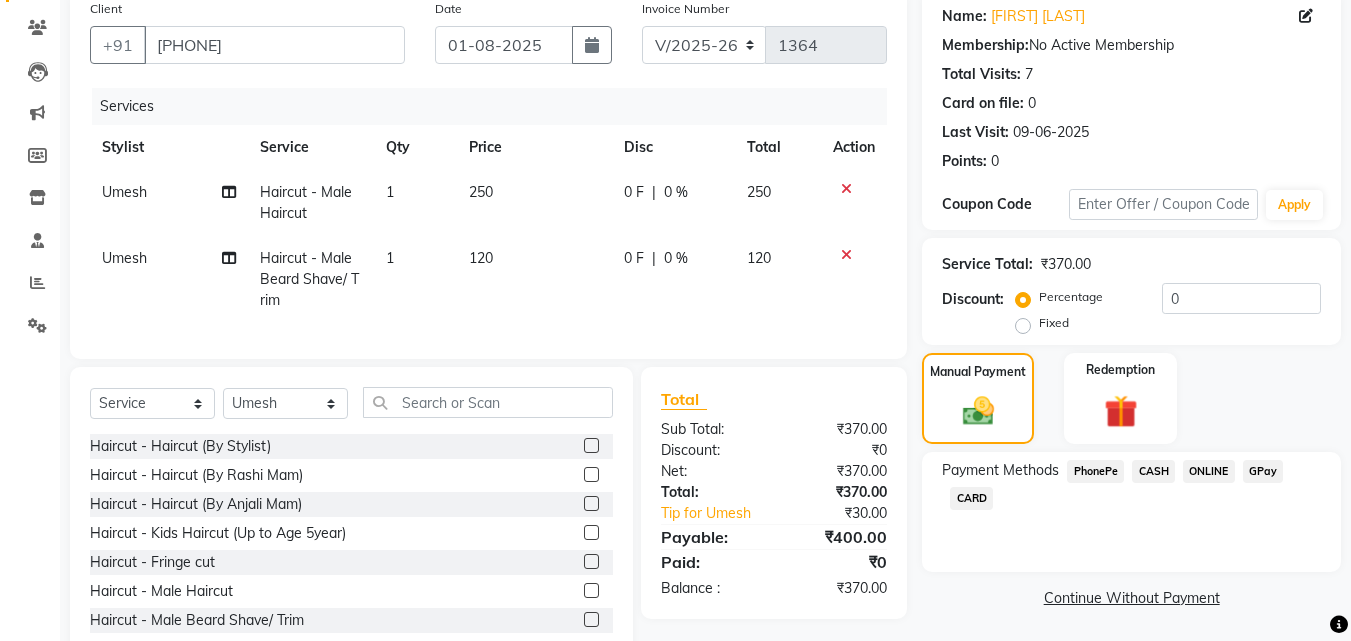 click on "GPay" 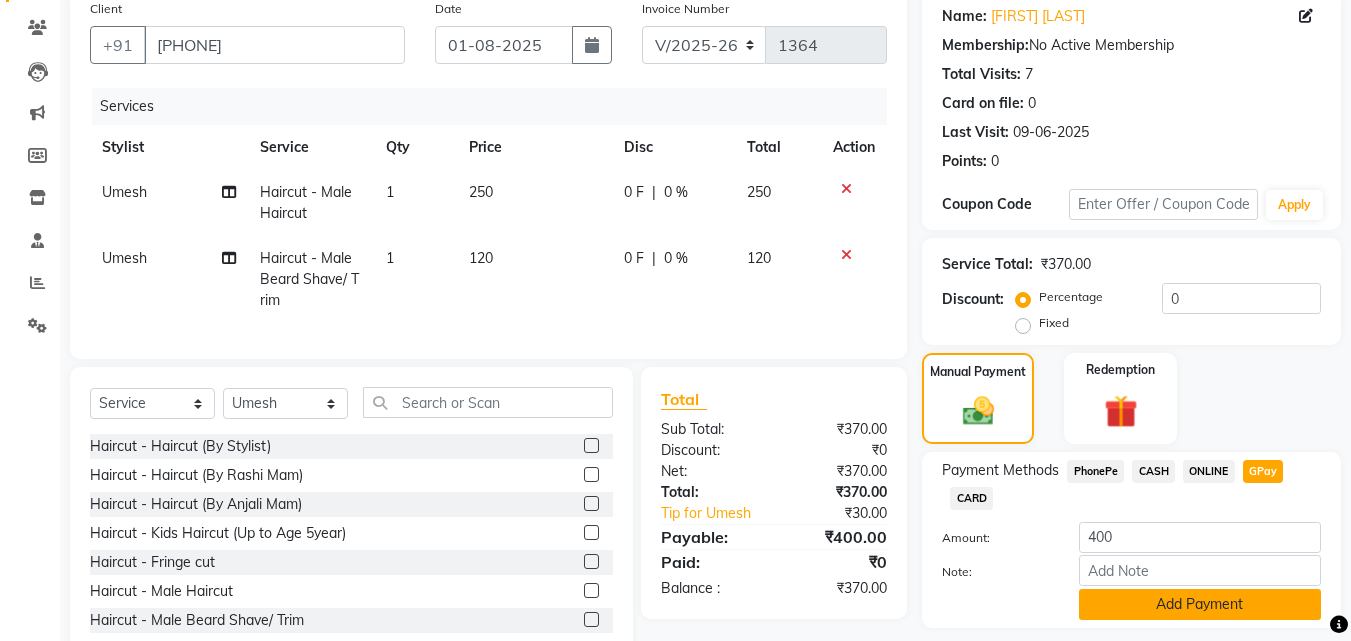 click on "Add Payment" 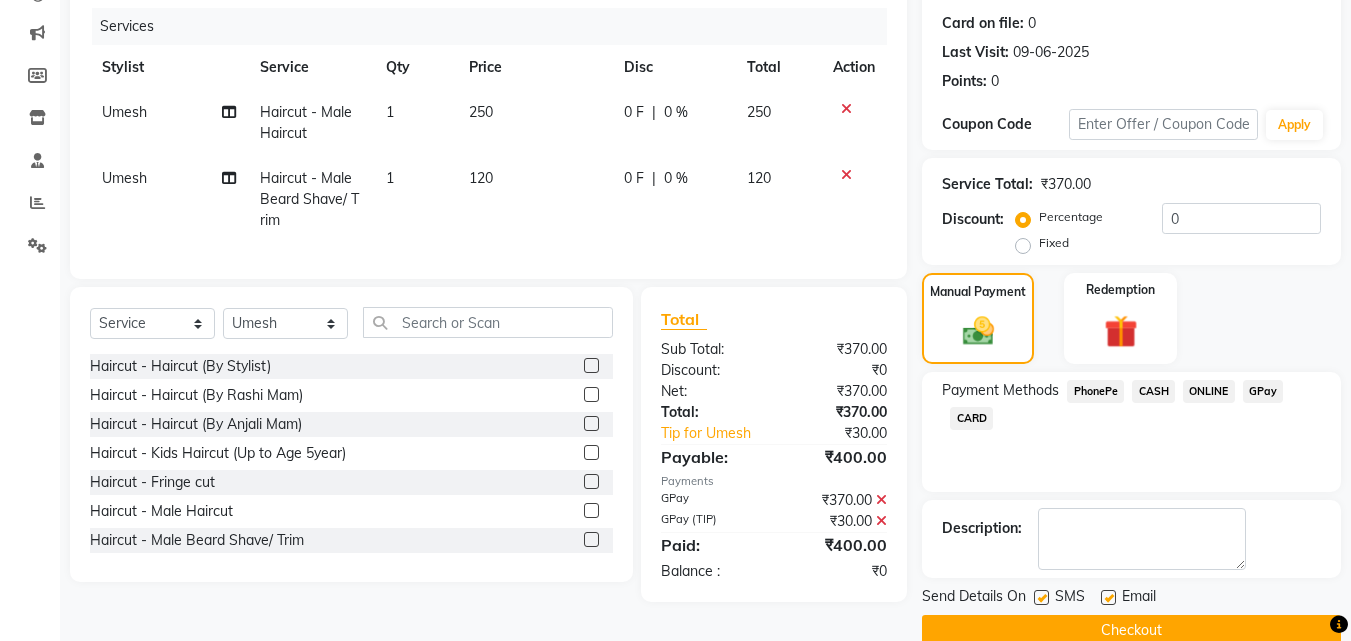 scroll, scrollTop: 275, scrollLeft: 0, axis: vertical 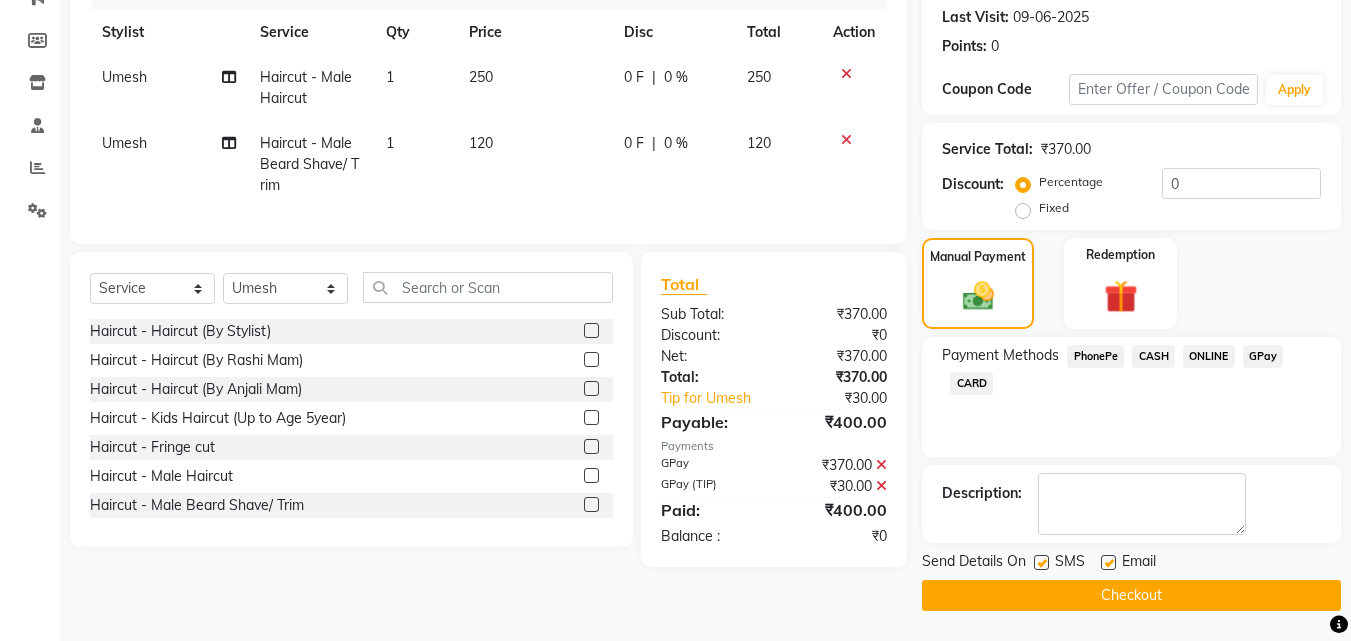 click on "Checkout" 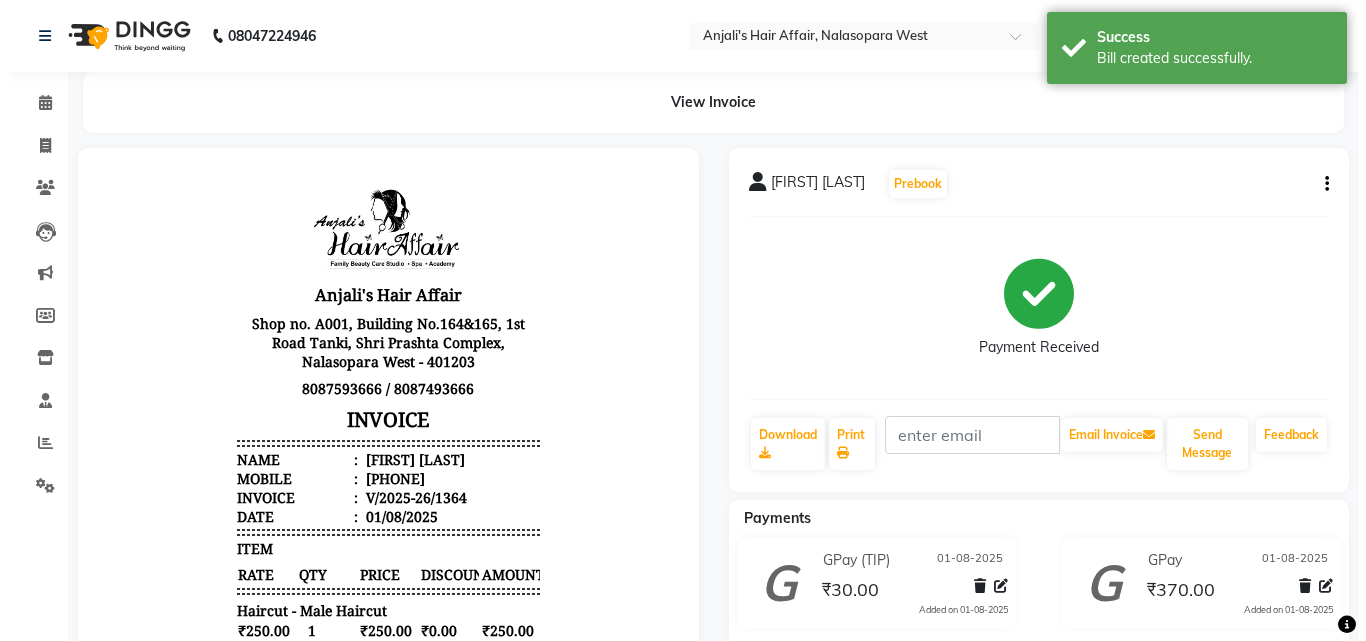 scroll, scrollTop: 0, scrollLeft: 0, axis: both 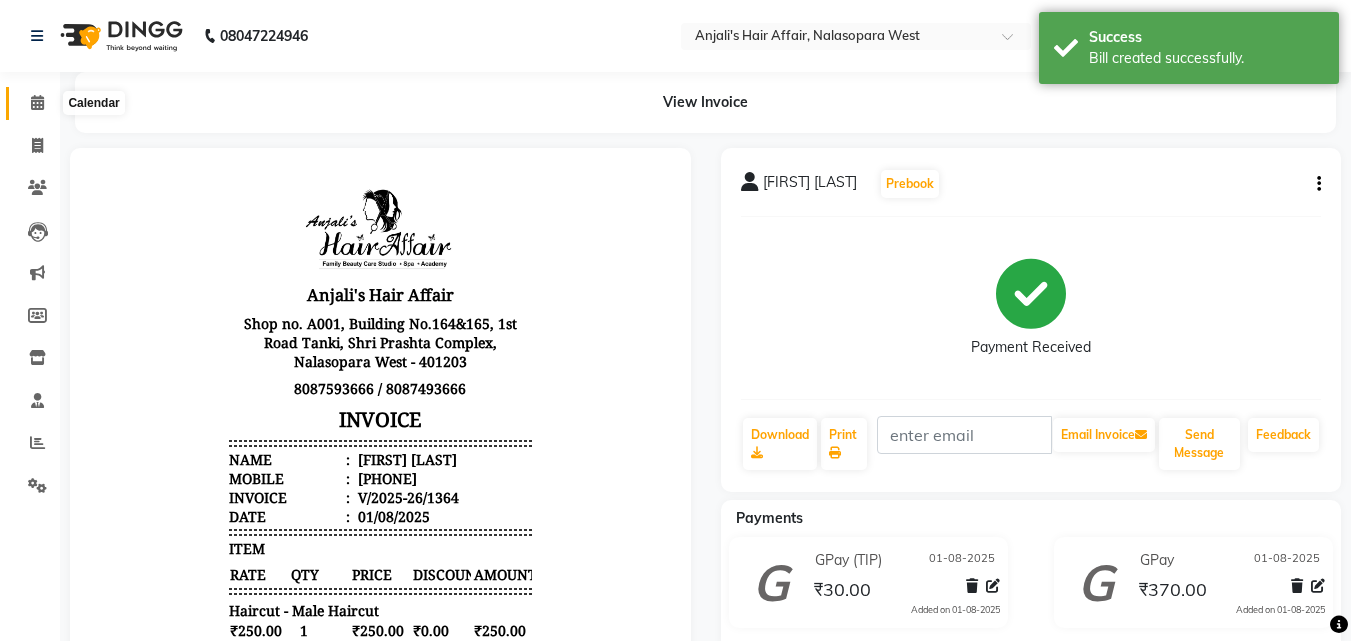 click 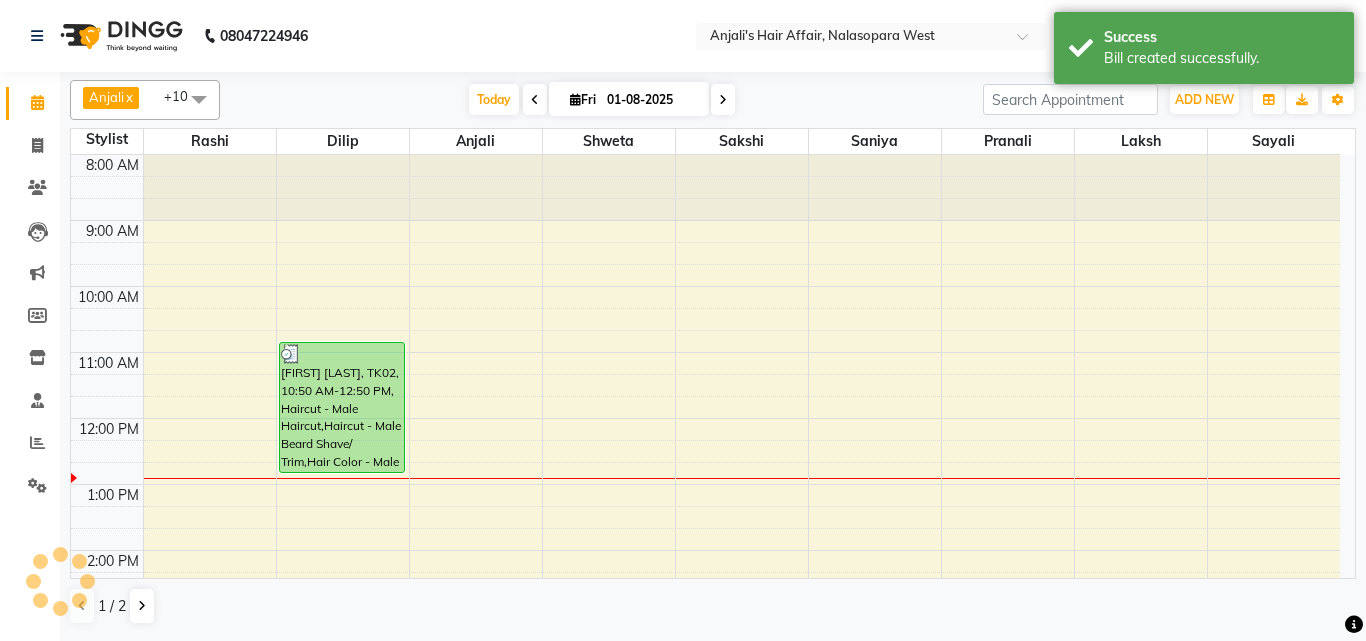 scroll, scrollTop: 0, scrollLeft: 0, axis: both 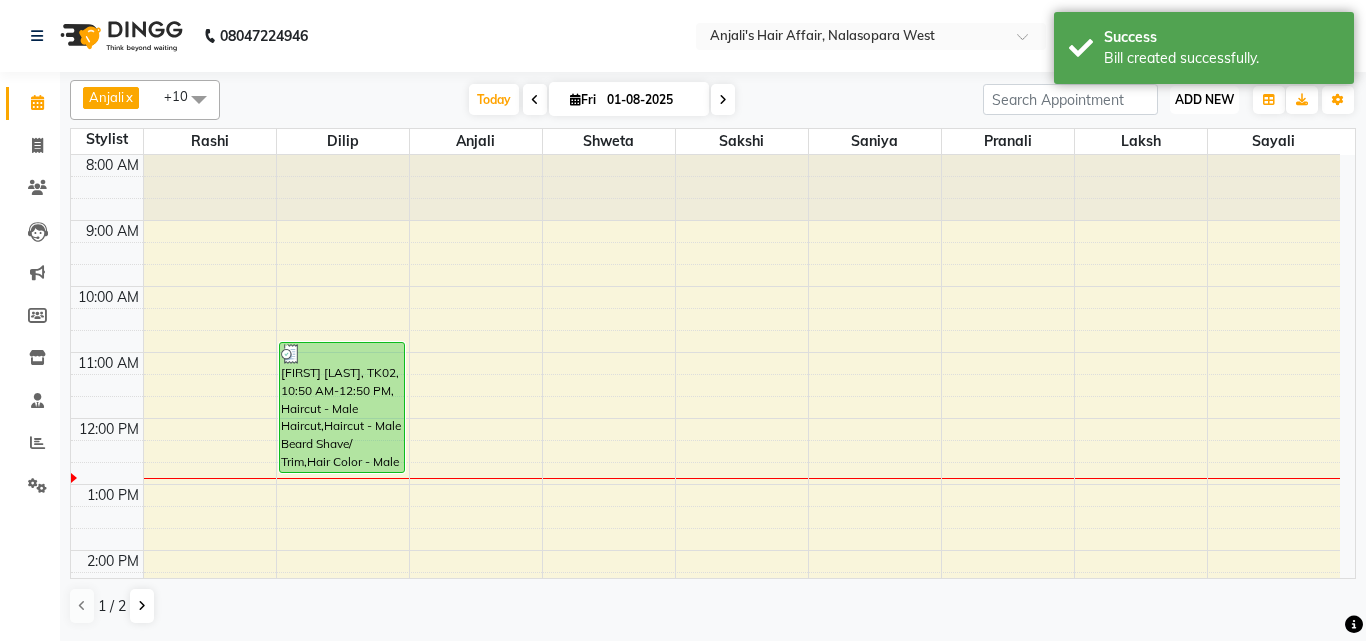 click on "ADD NEW" at bounding box center [1204, 99] 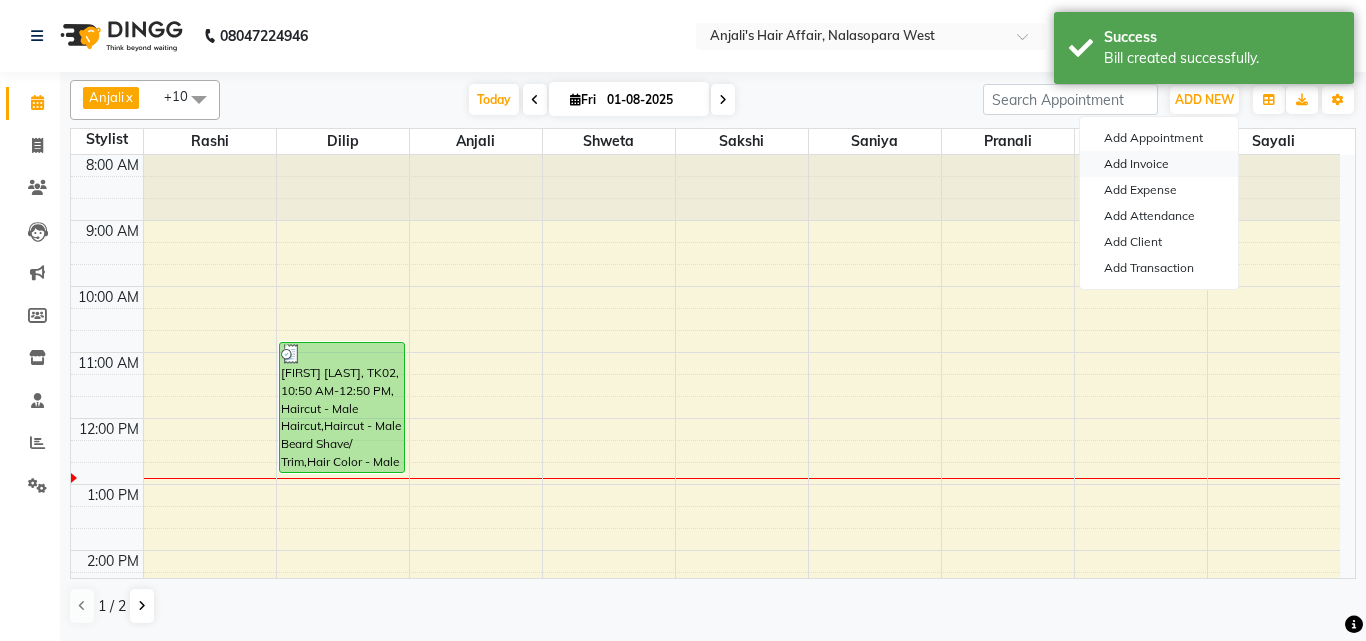 click on "Add Invoice" at bounding box center (1159, 164) 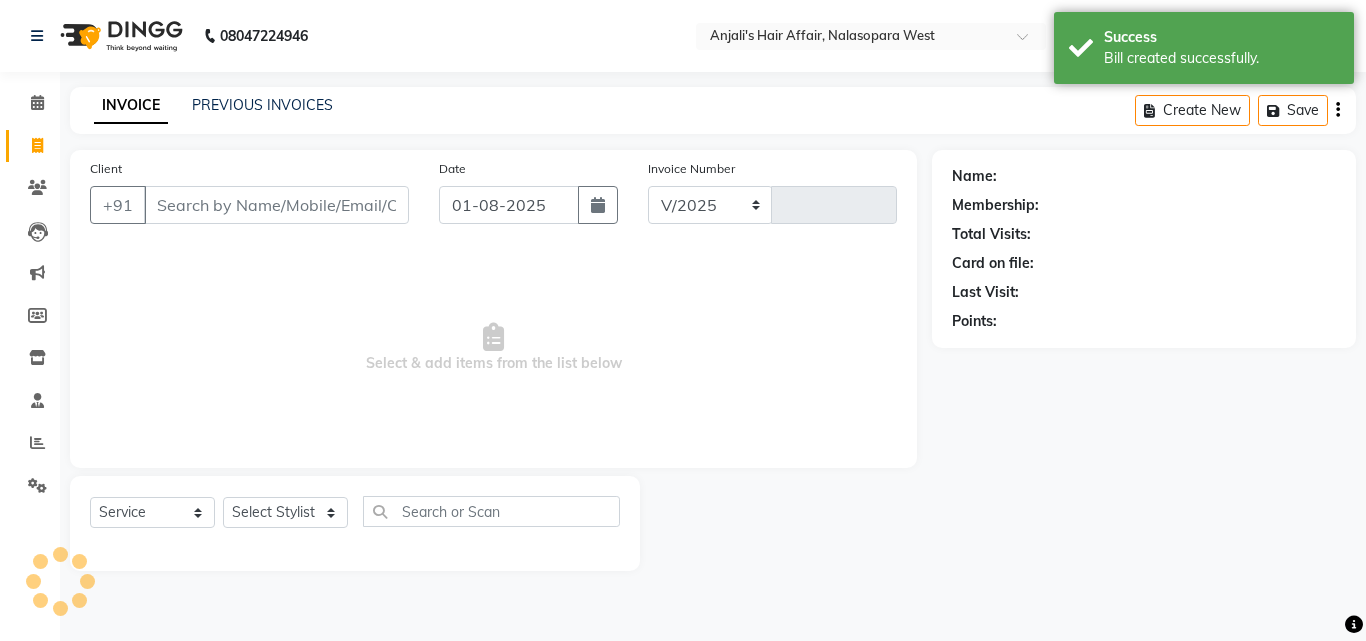 select on "6172" 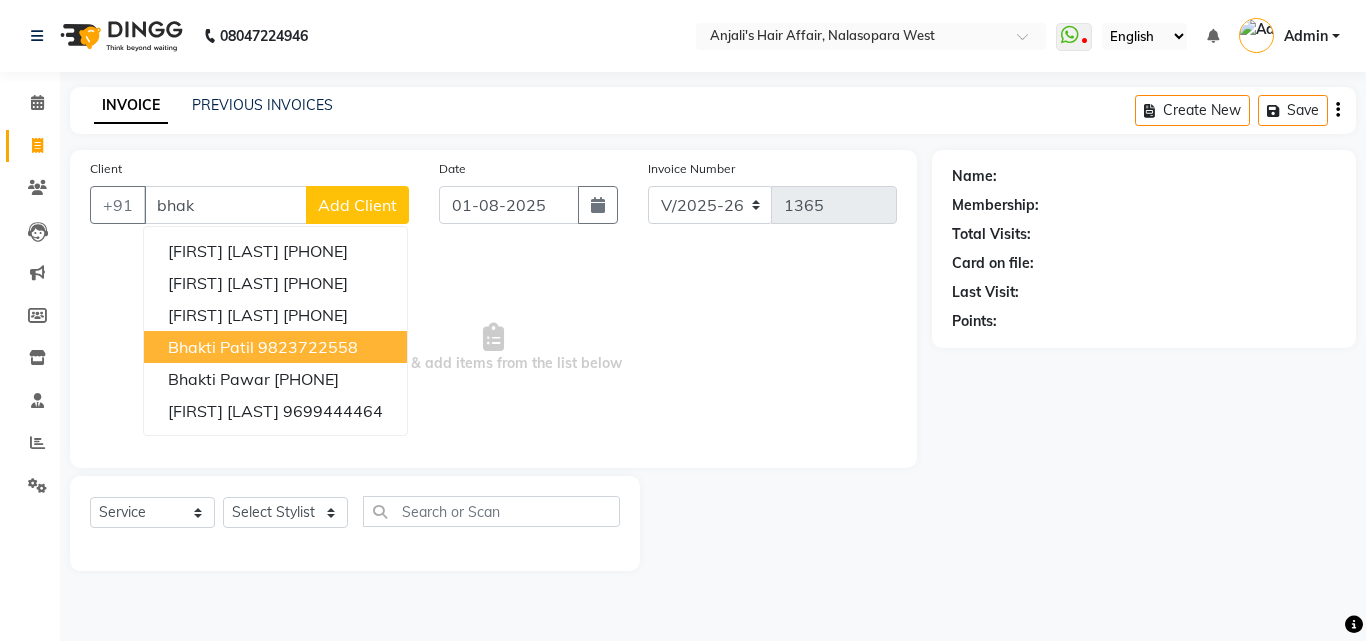 click on "9823722558" at bounding box center (308, 347) 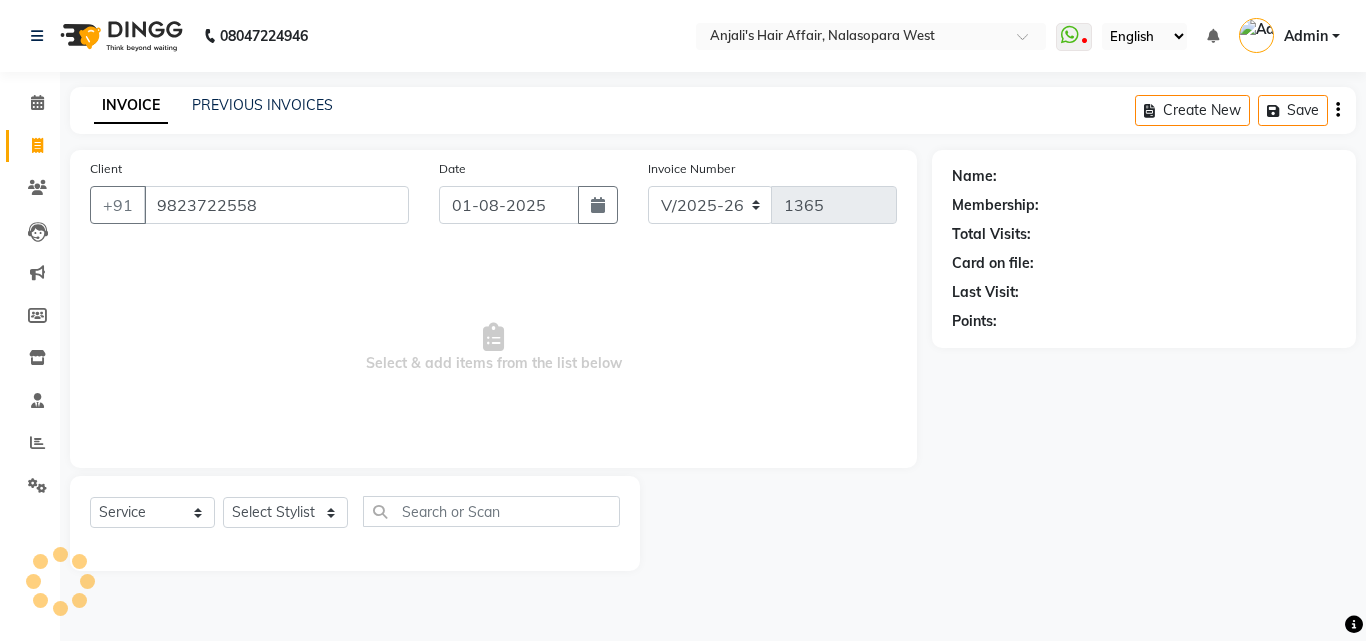 type on "9823722558" 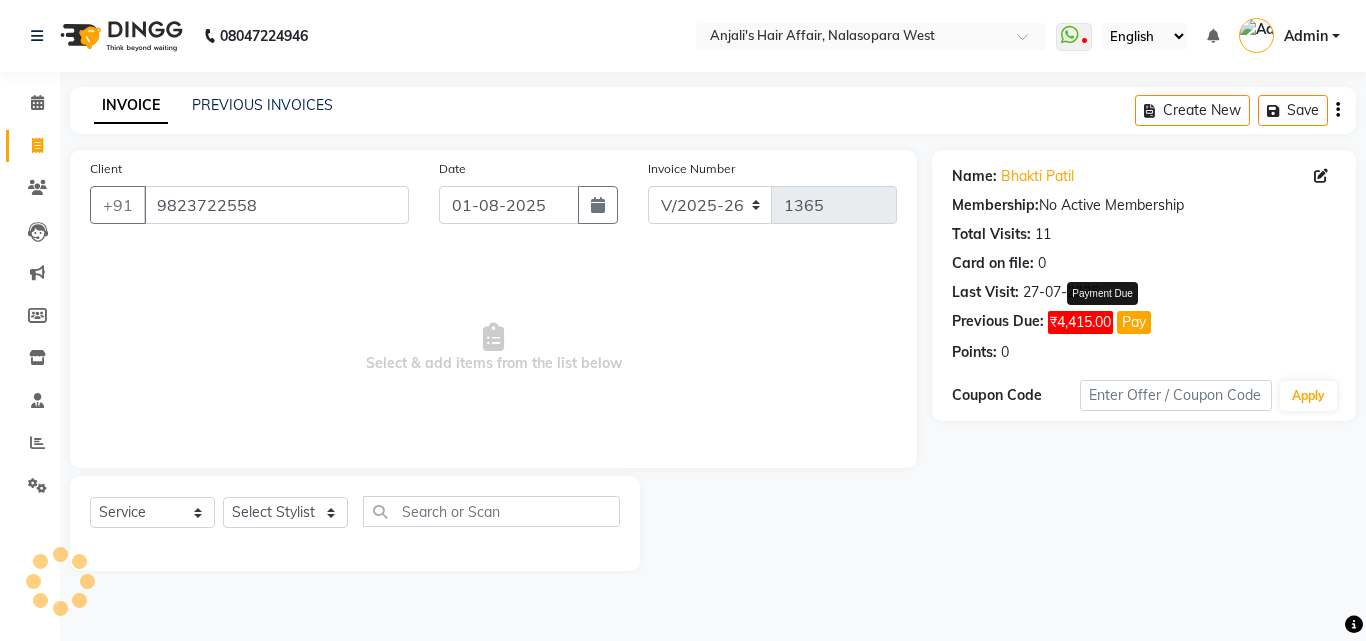 click on "Pay" 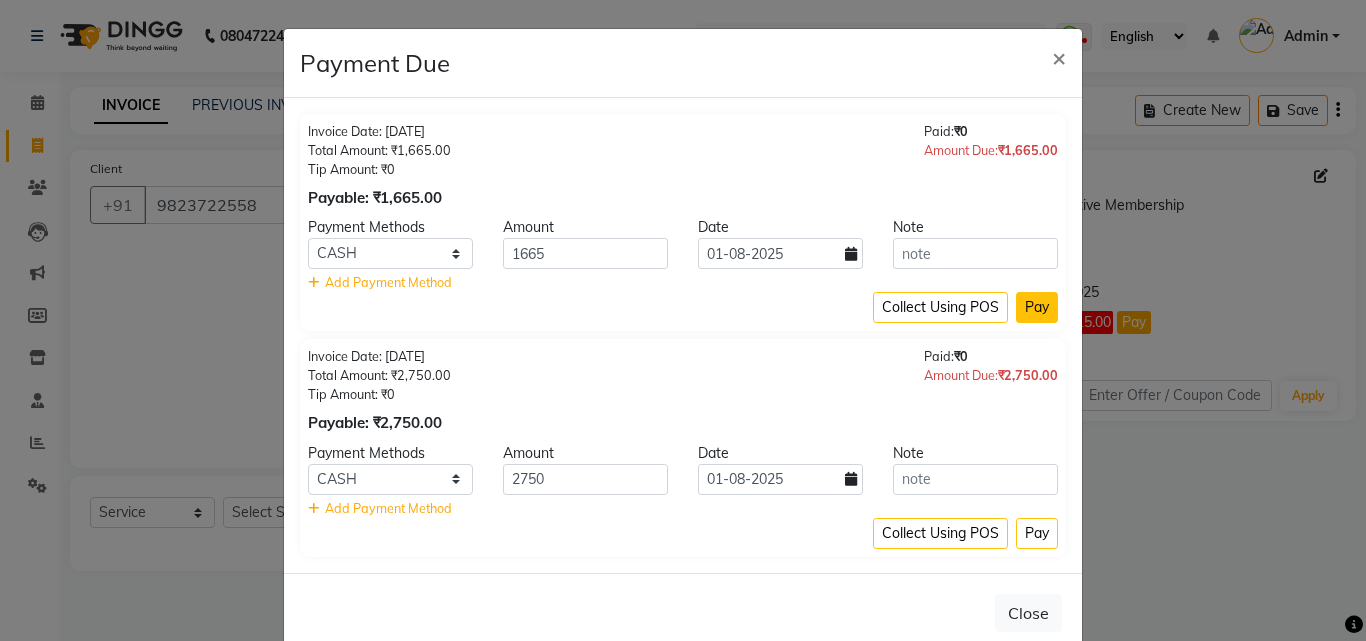 click on "Pay" 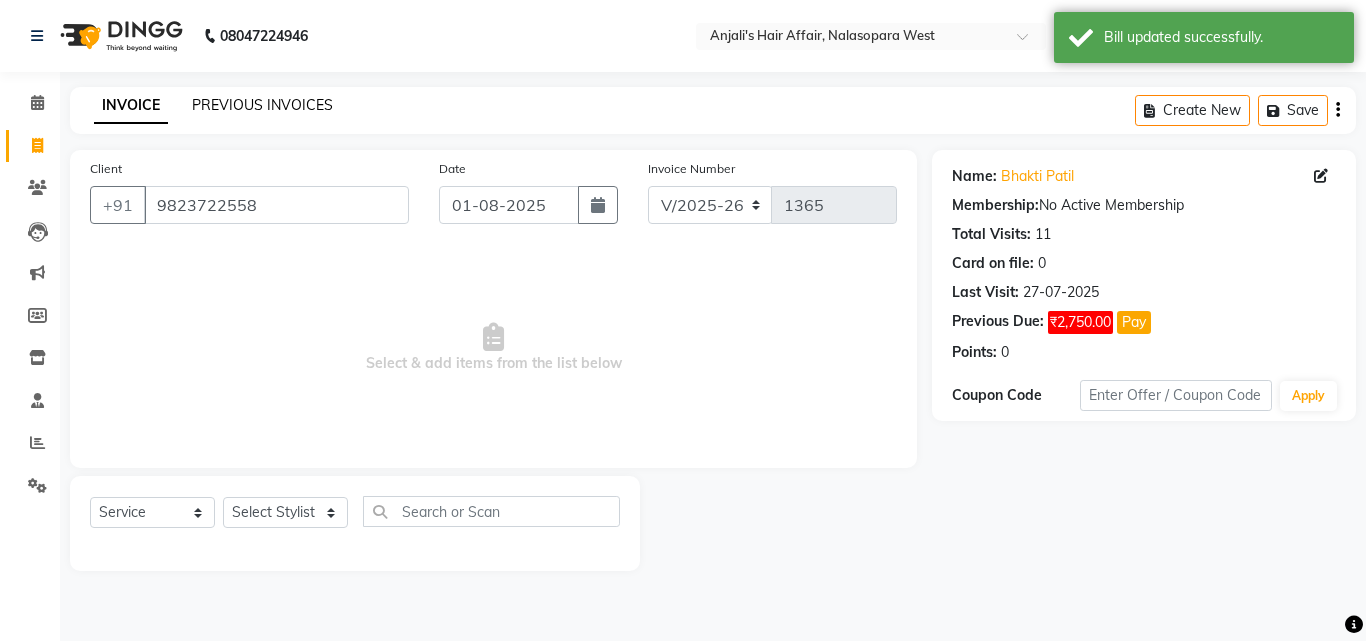 click on "PREVIOUS INVOICES" 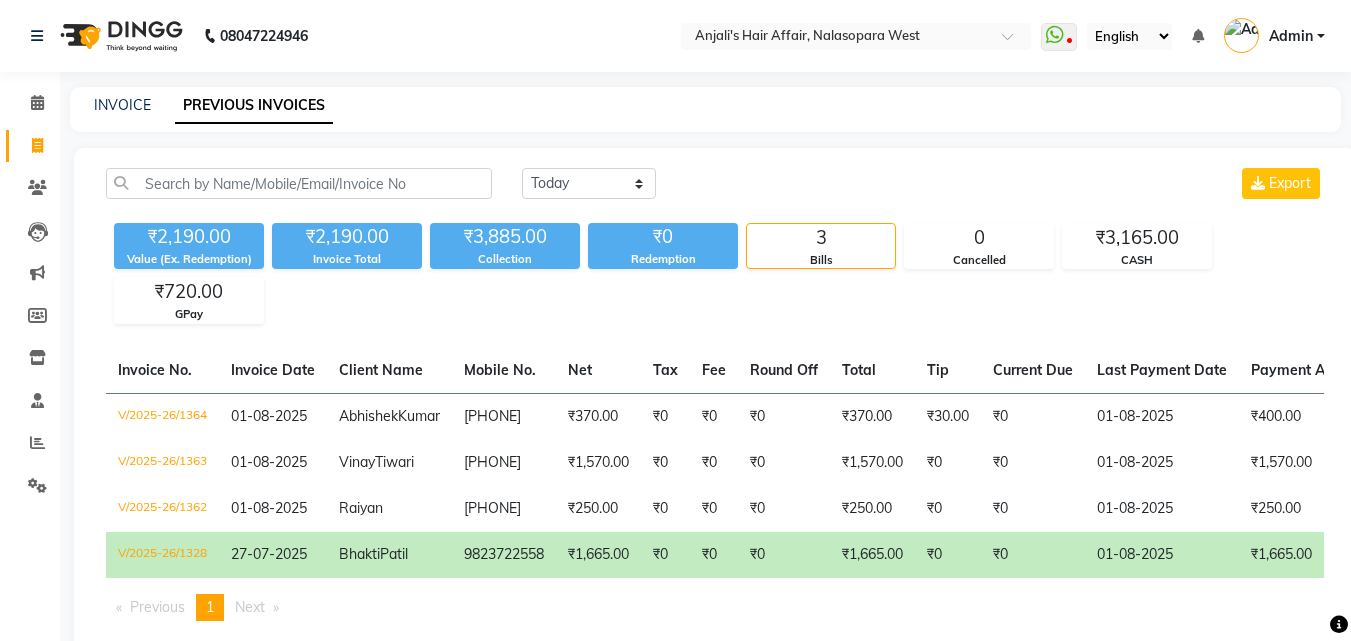 click on "Bhakti" 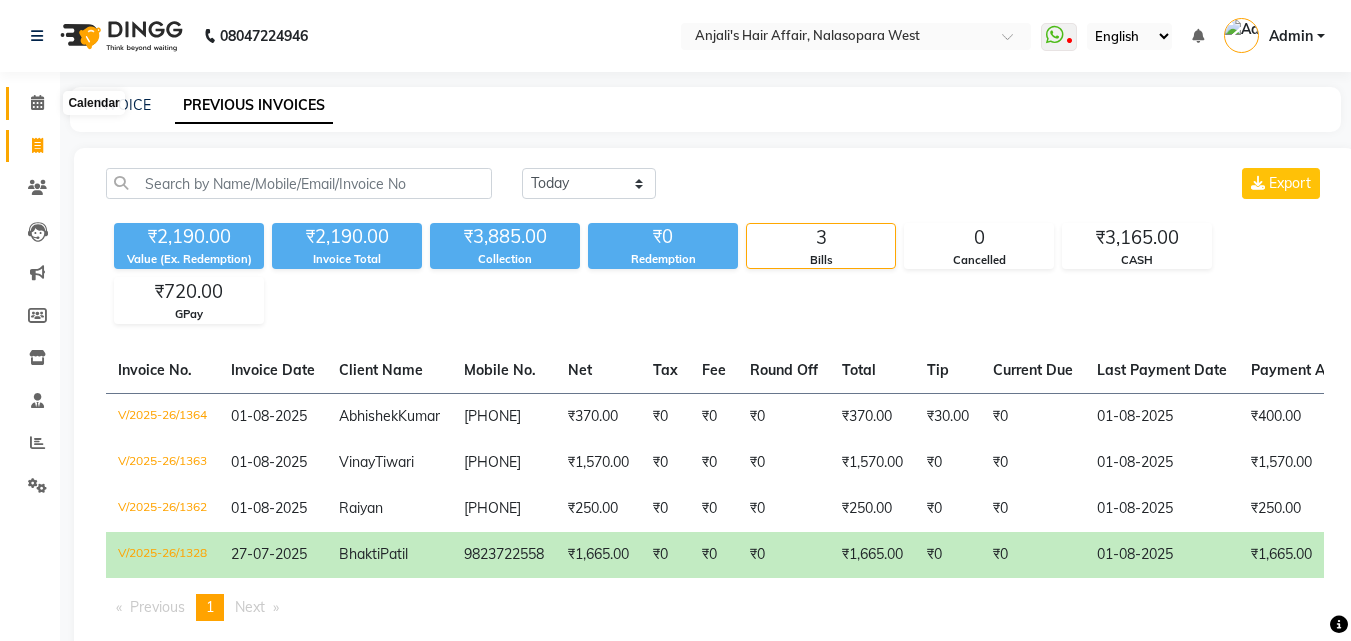 click 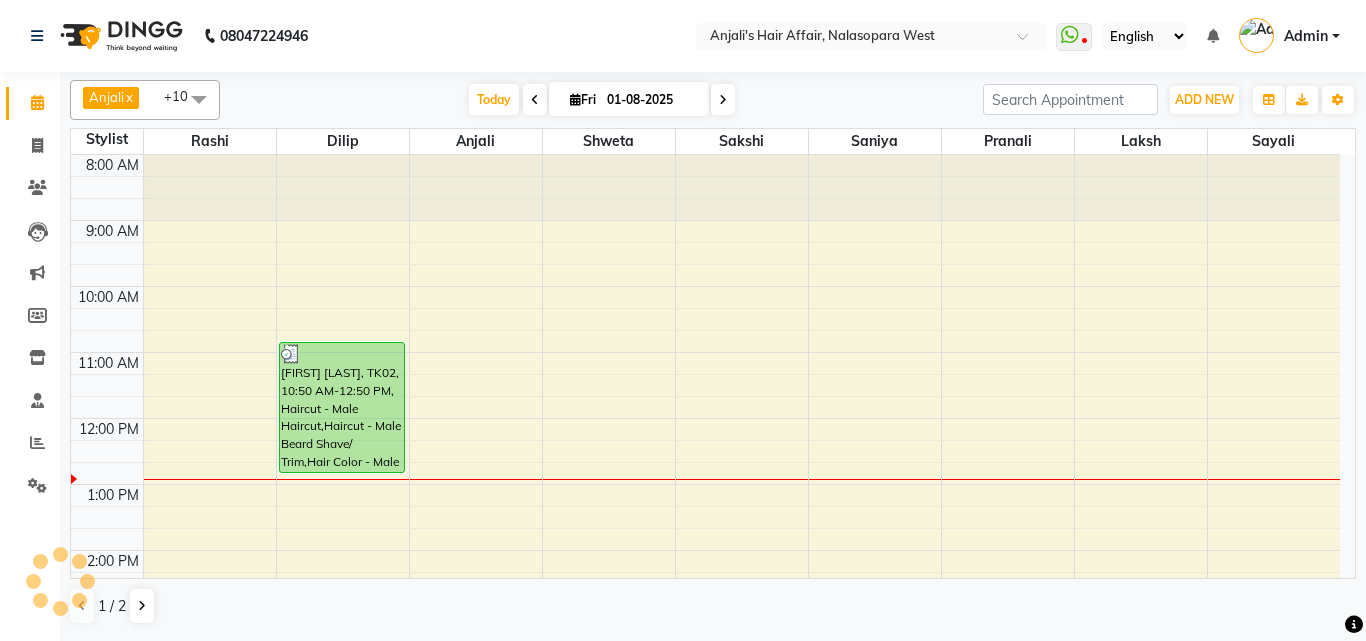 scroll, scrollTop: 0, scrollLeft: 0, axis: both 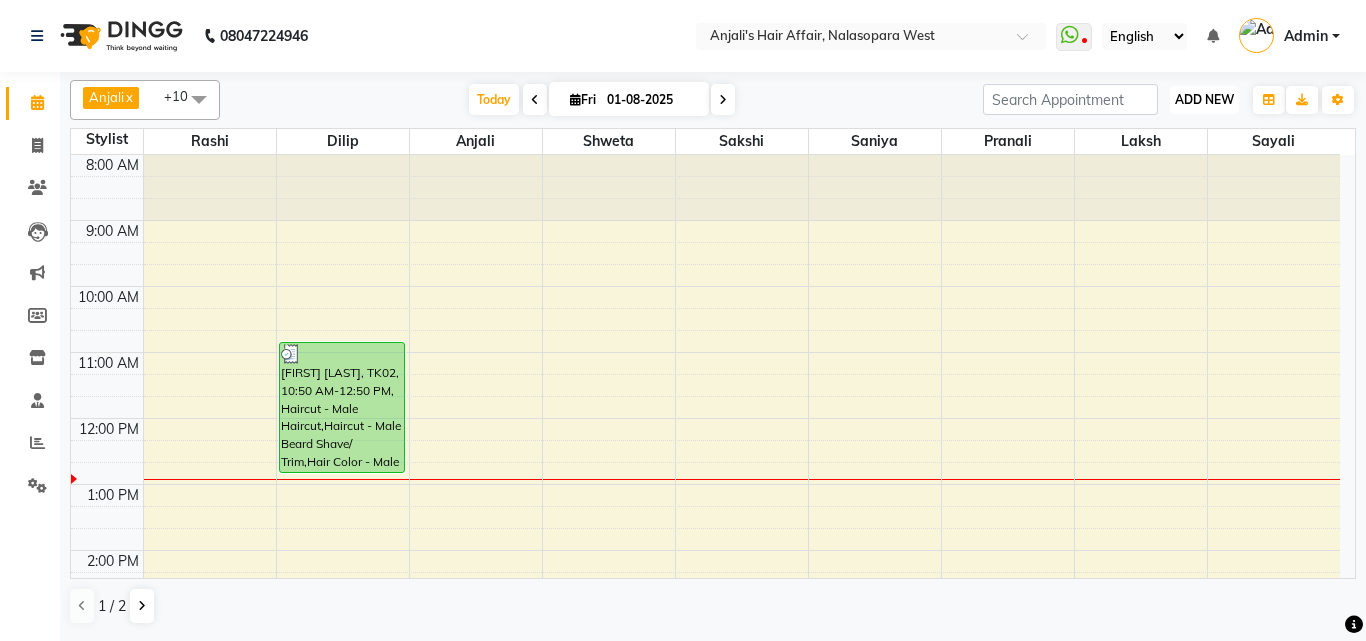 click on "ADD NEW" at bounding box center [1204, 99] 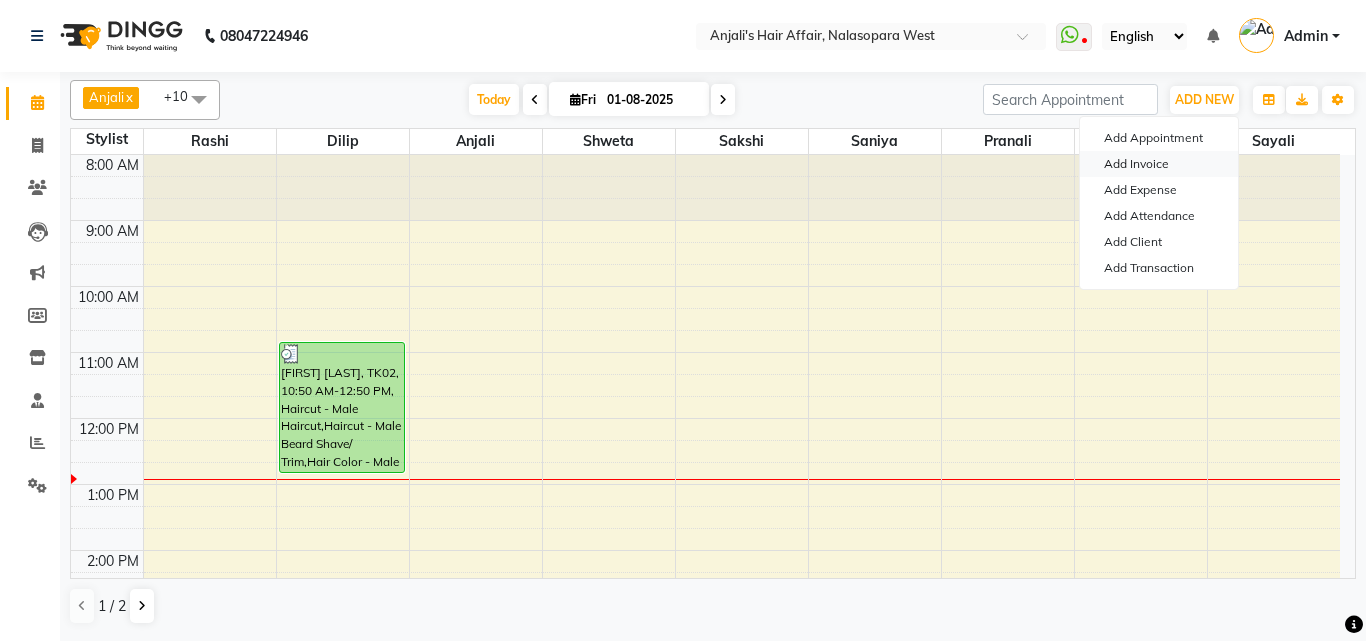 click on "Add Invoice" at bounding box center (1159, 164) 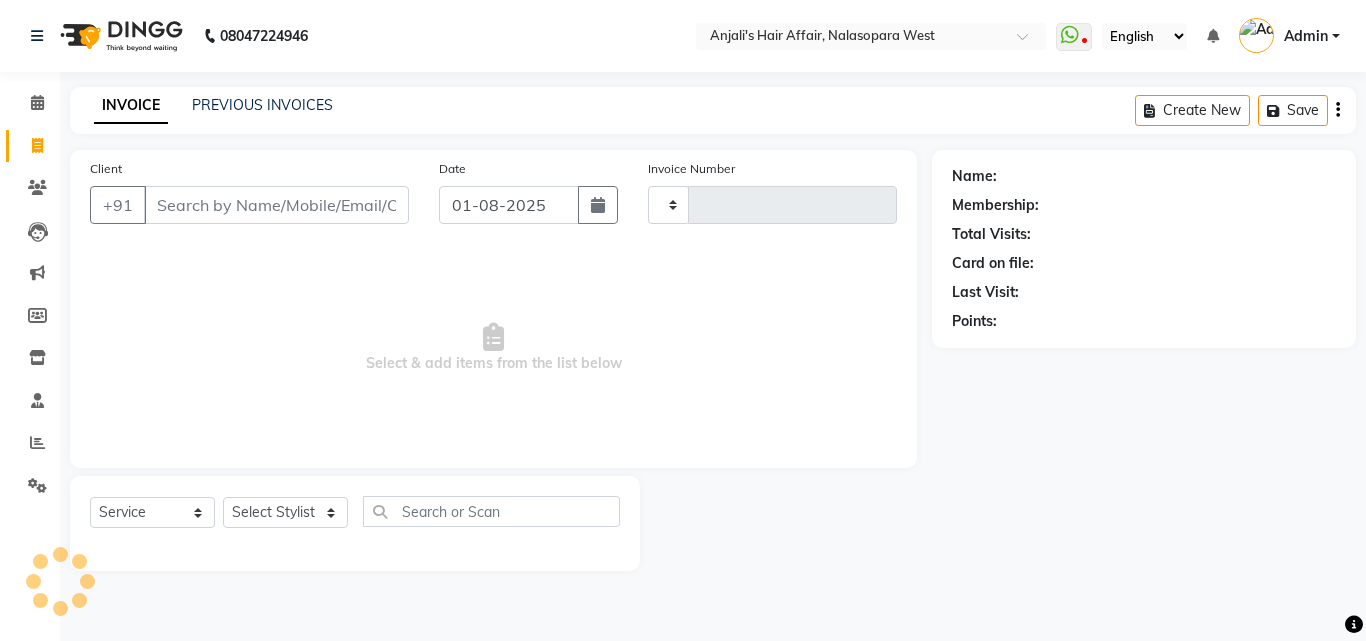 type on "1365" 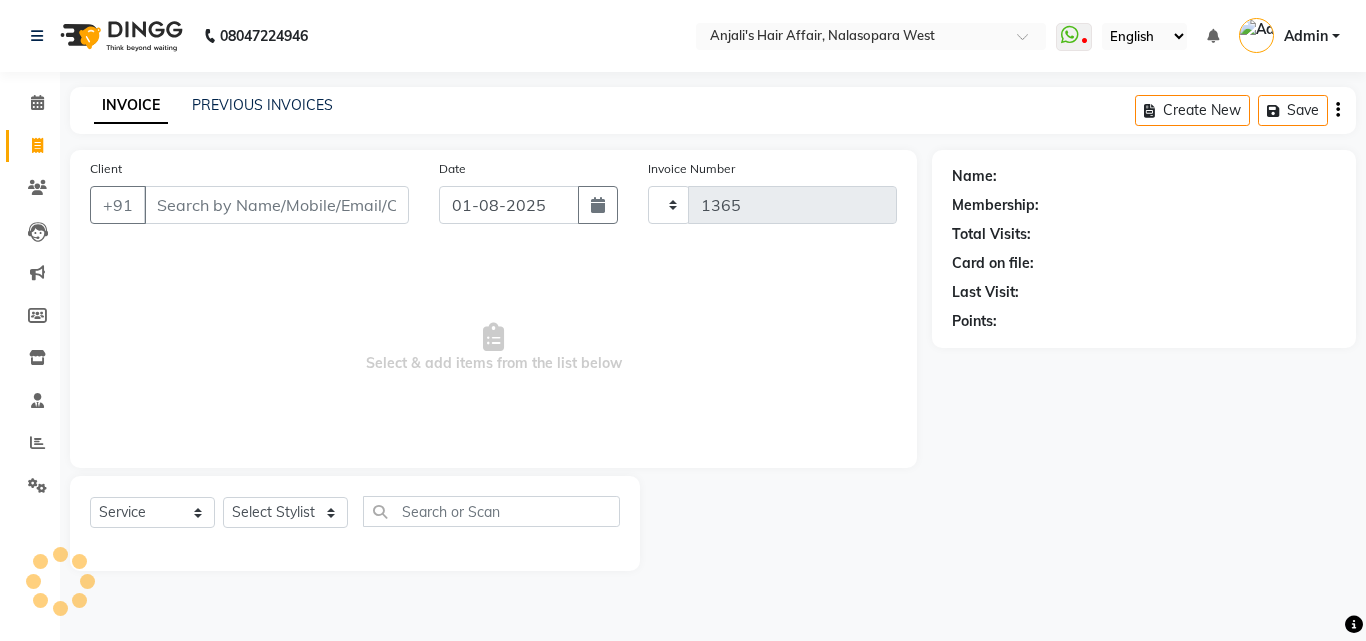 select on "6172" 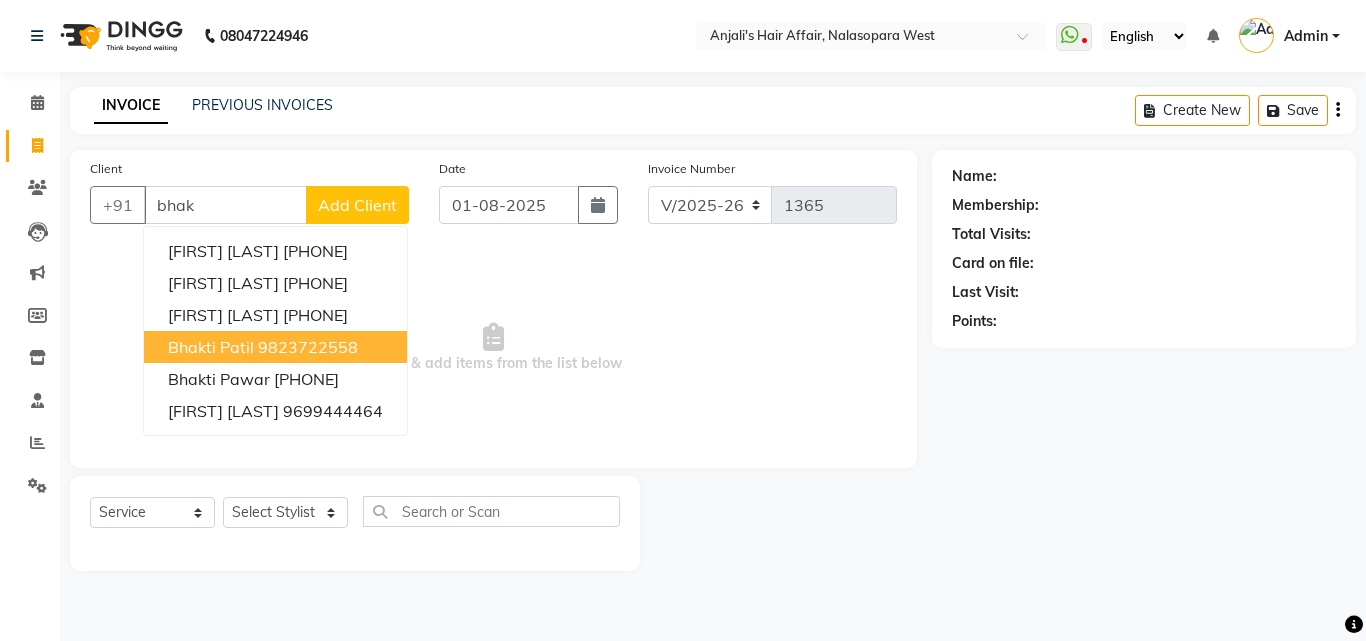 click on "9823722558" at bounding box center [308, 347] 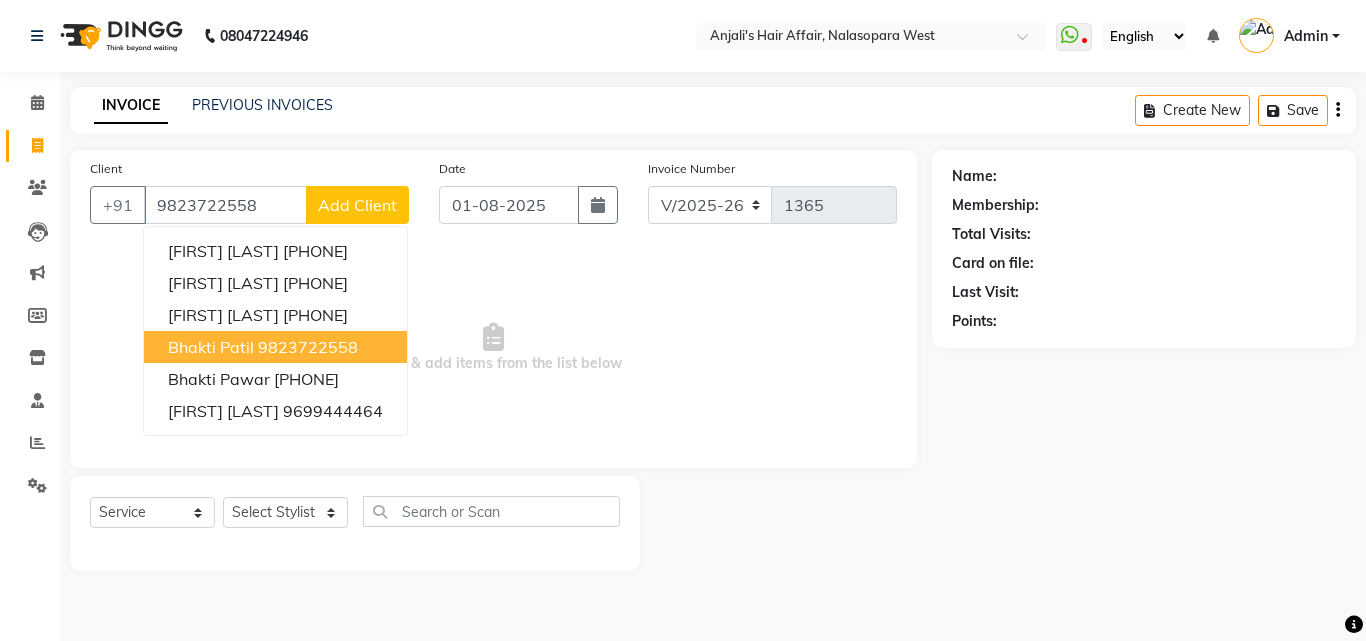 type on "9823722558" 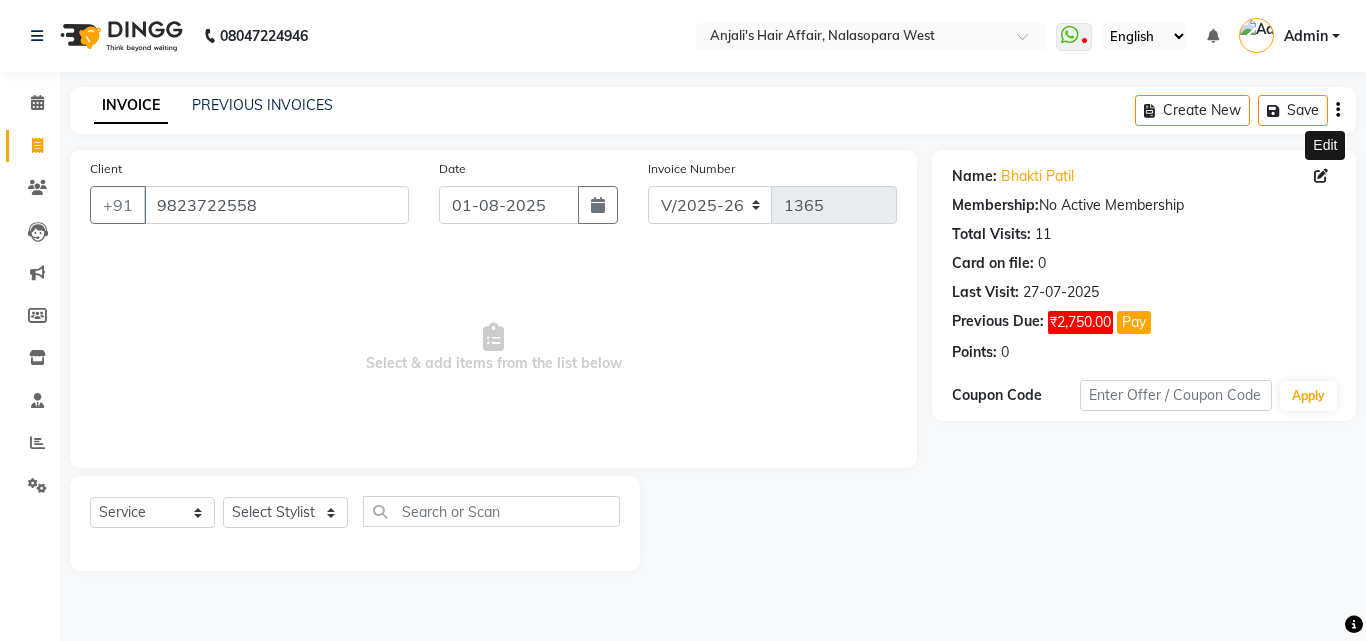click 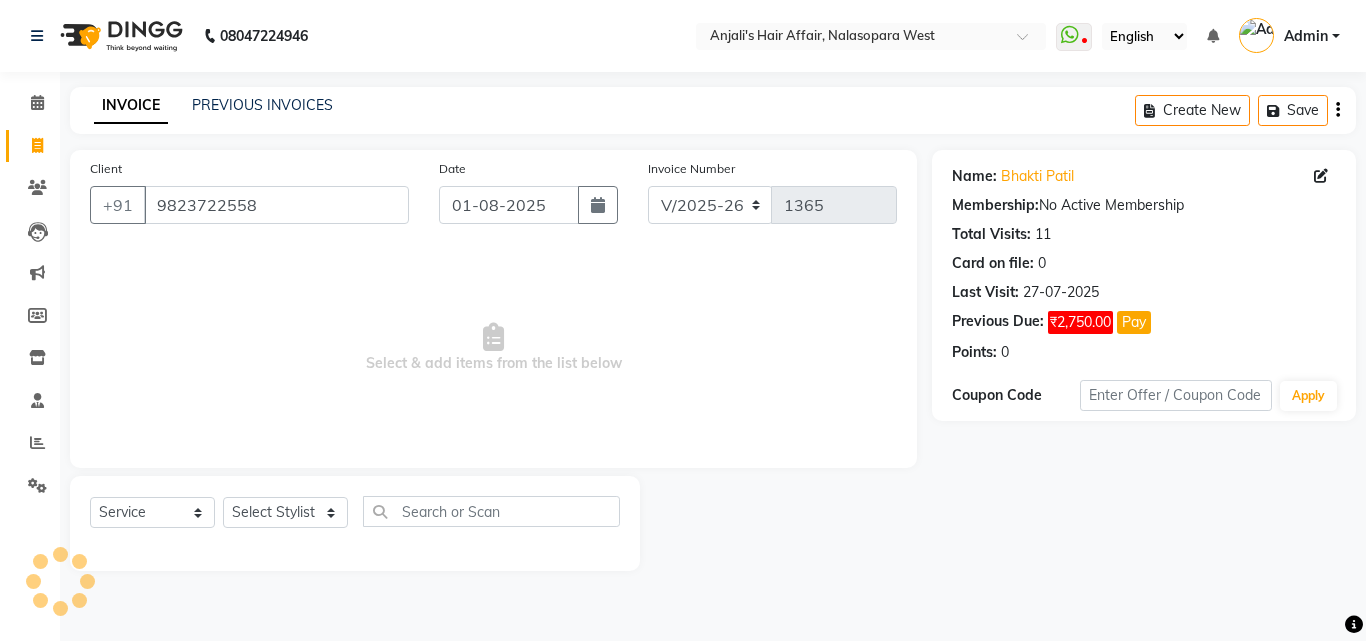 select on "female" 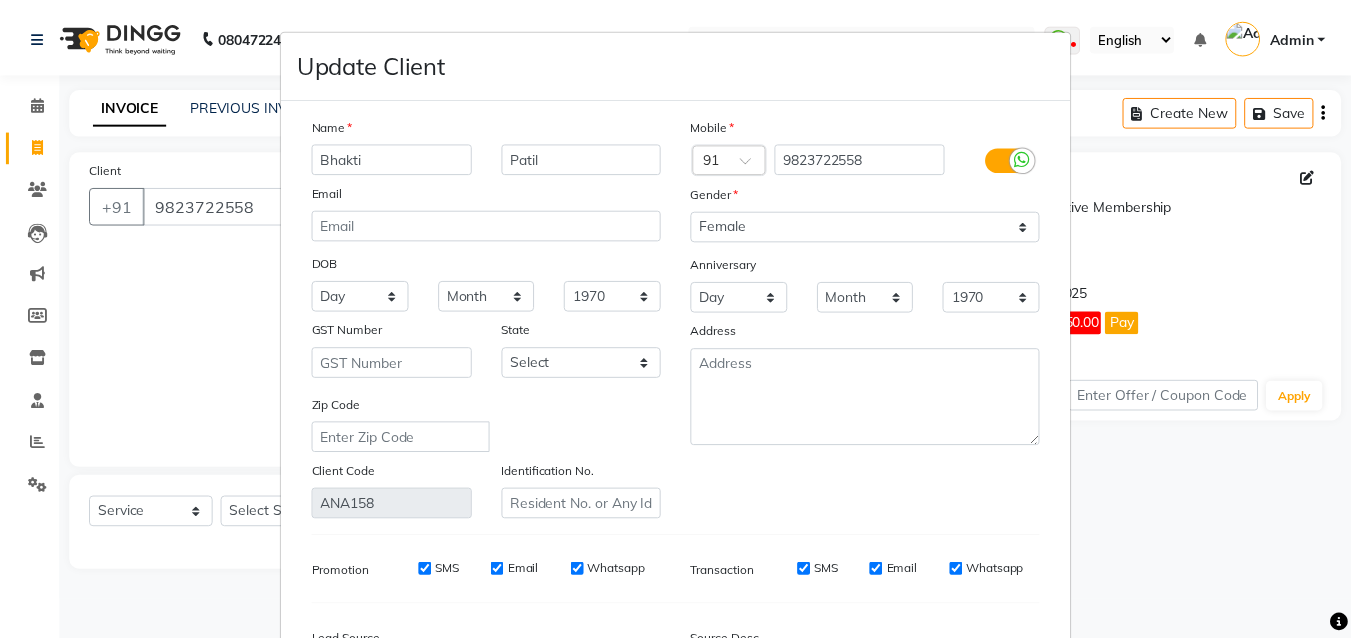 scroll, scrollTop: 246, scrollLeft: 0, axis: vertical 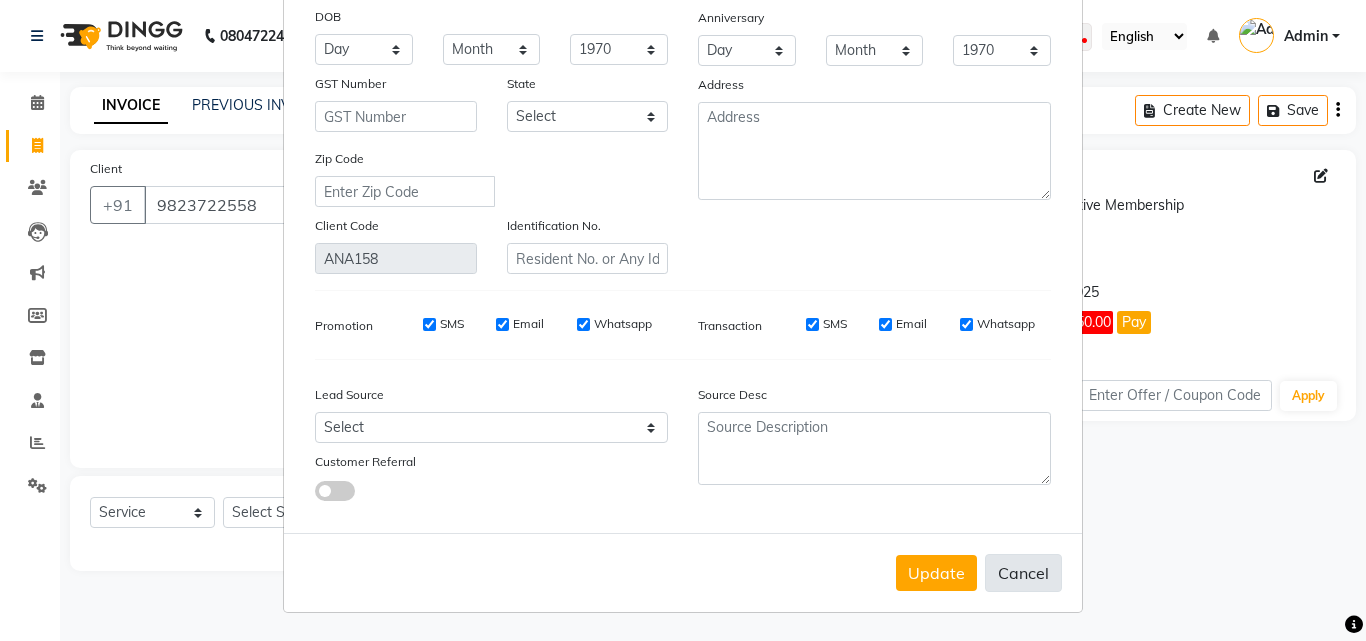 click on "Cancel" at bounding box center [1023, 573] 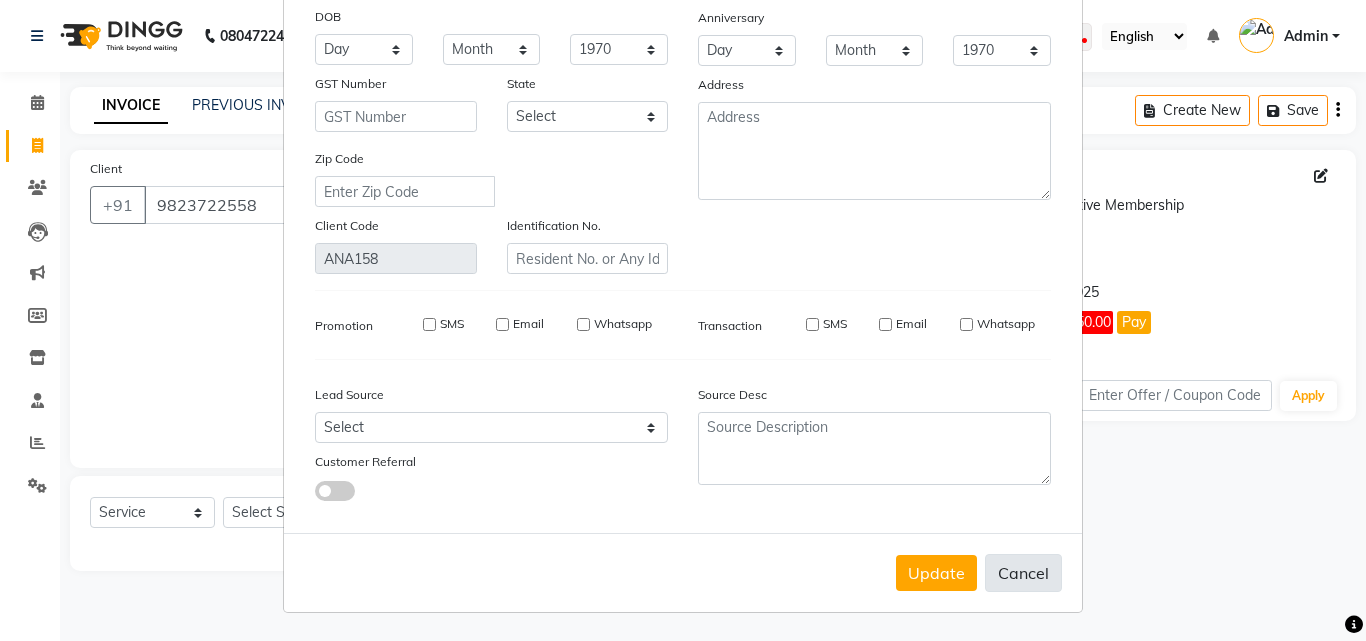 type 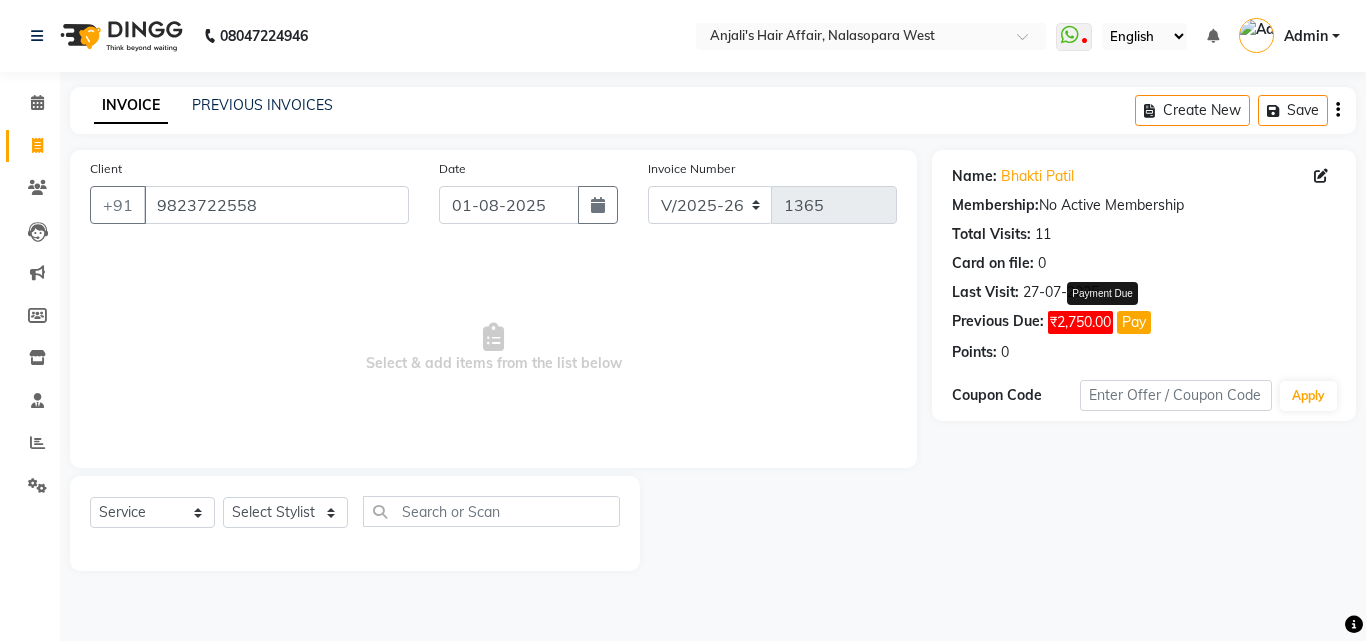 click on "Pay" 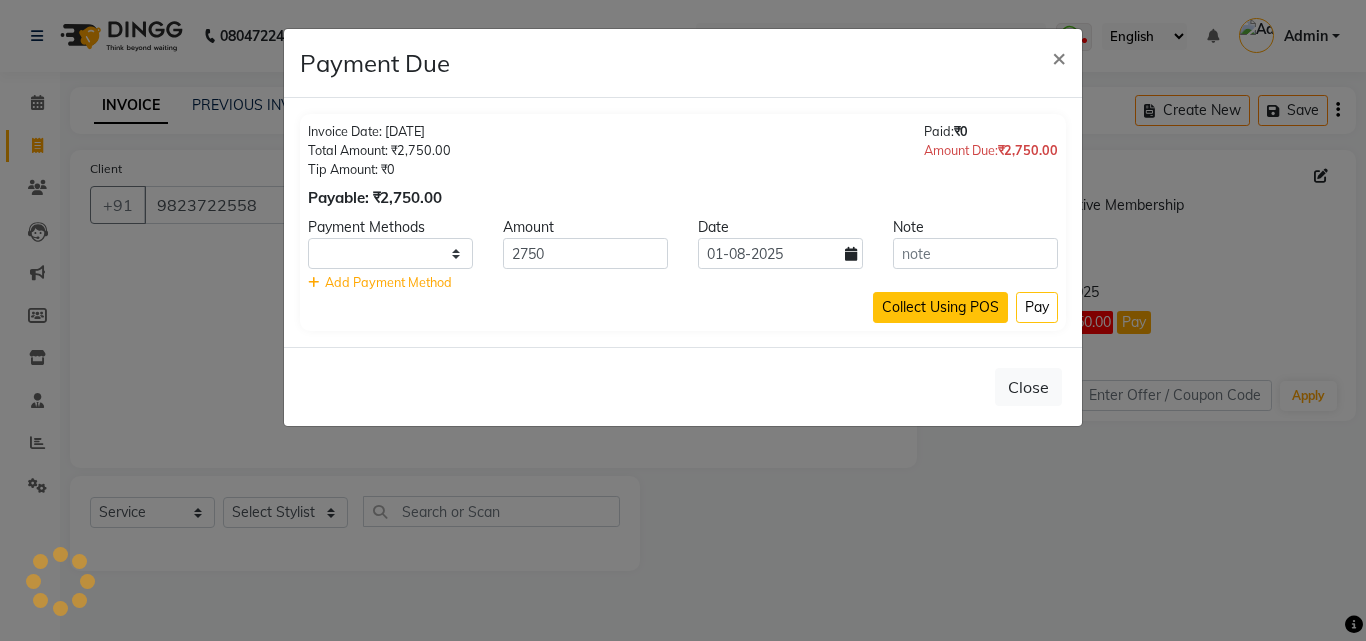 select on "1" 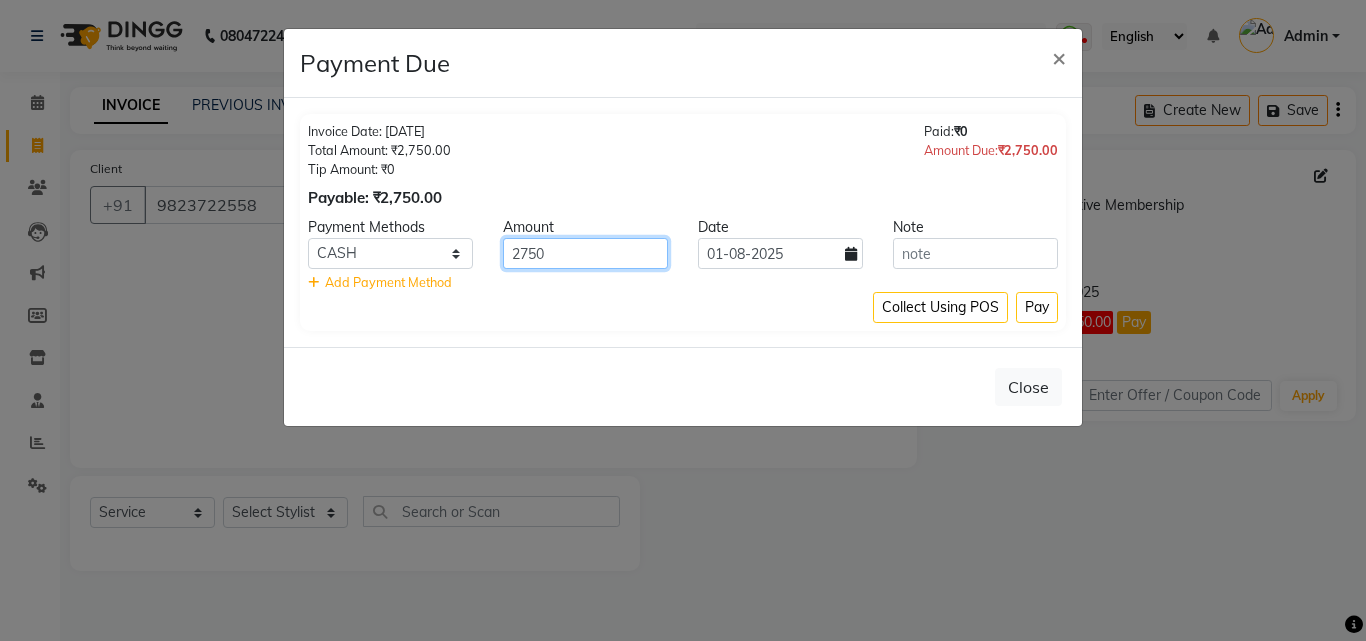 click on "2750" 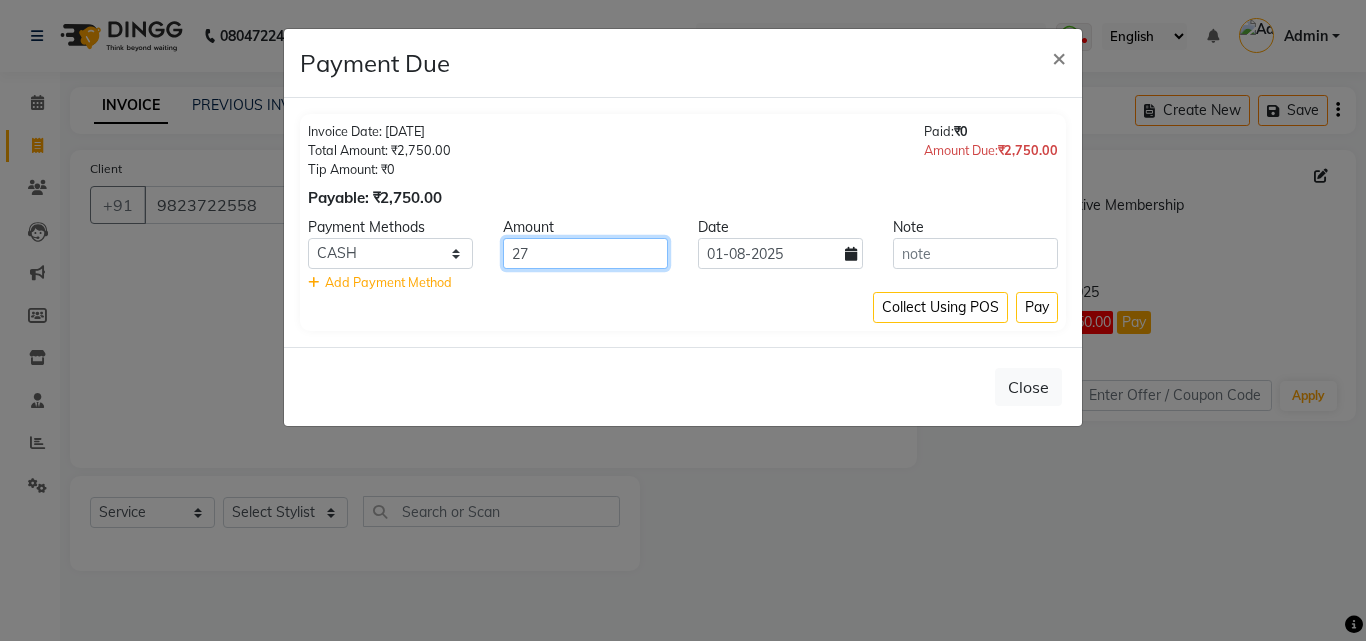 type on "2" 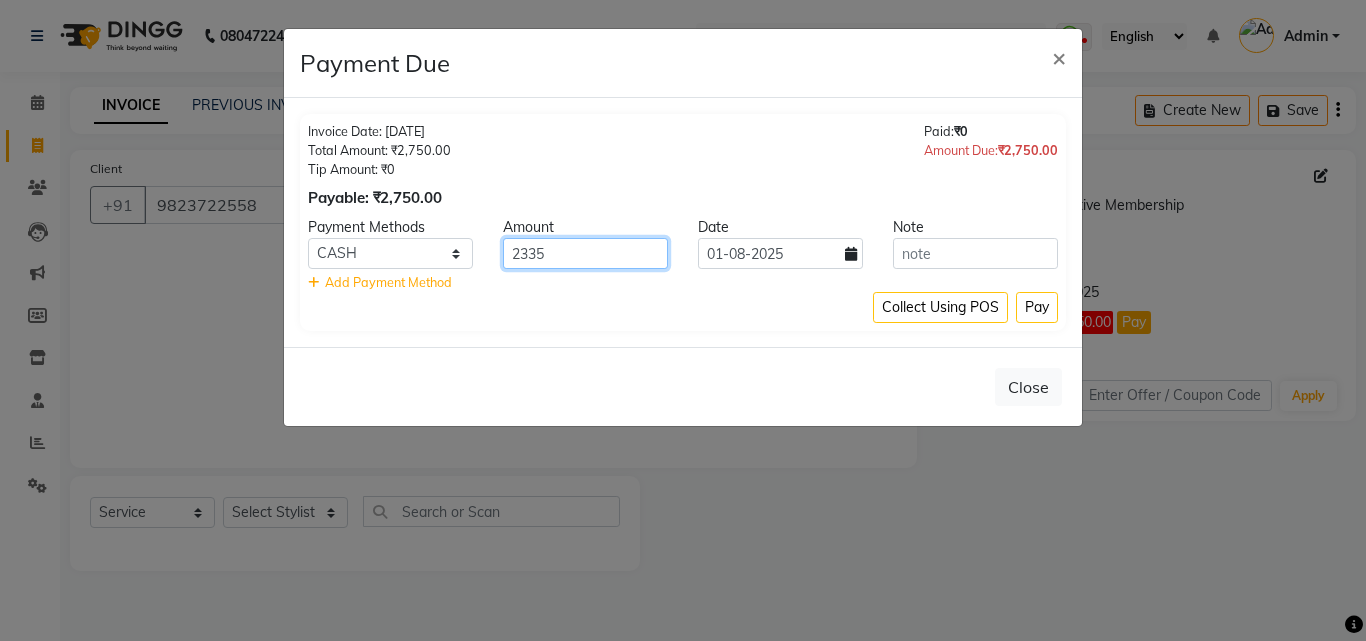 type on "2335" 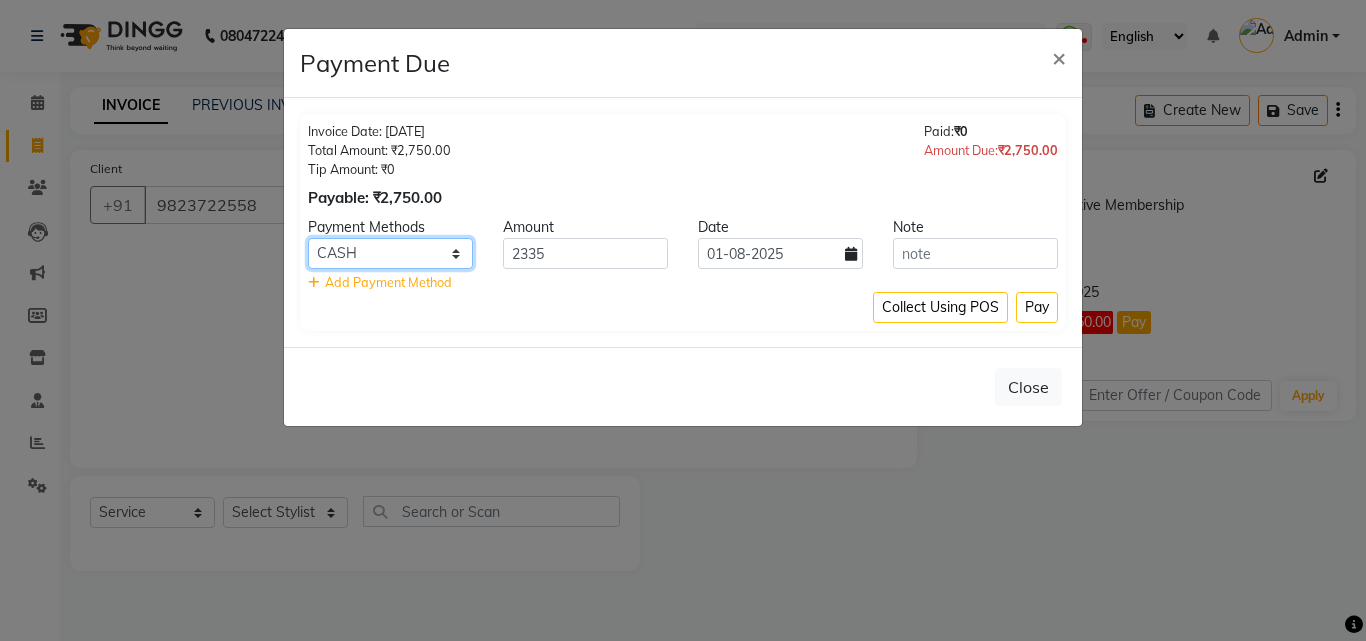 click on "PhonePe CASH ONLINE GPay CARD" 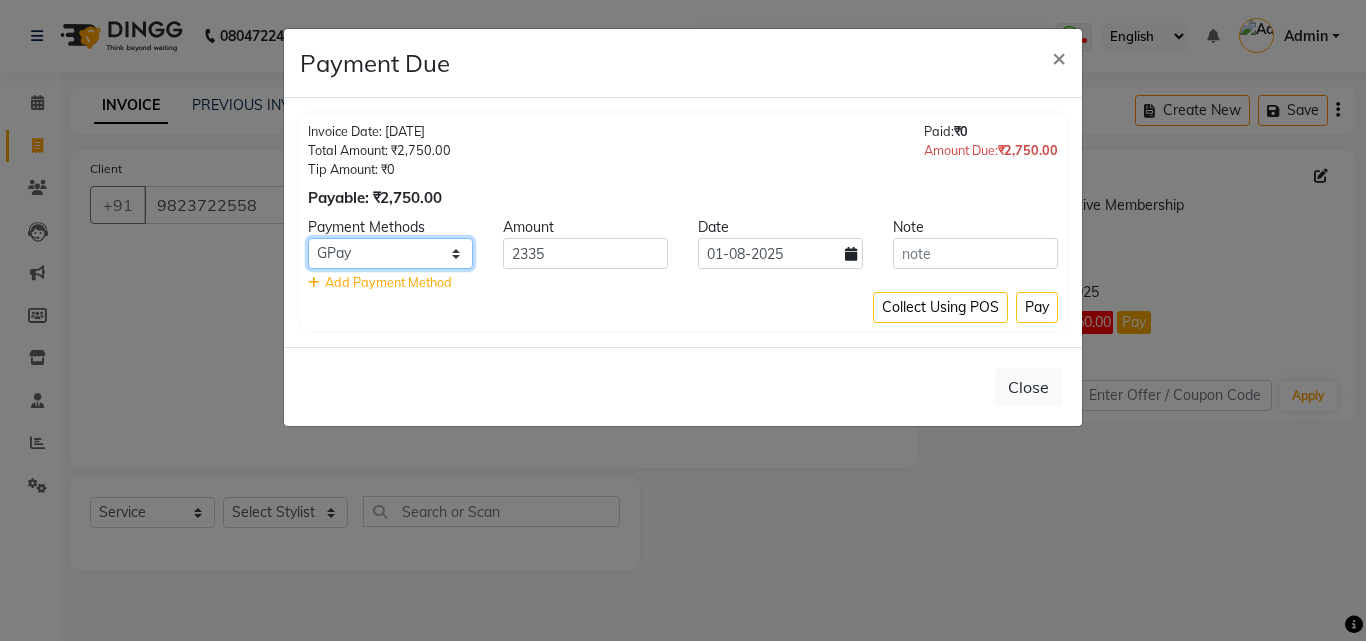 click on "PhonePe CASH ONLINE GPay CARD" 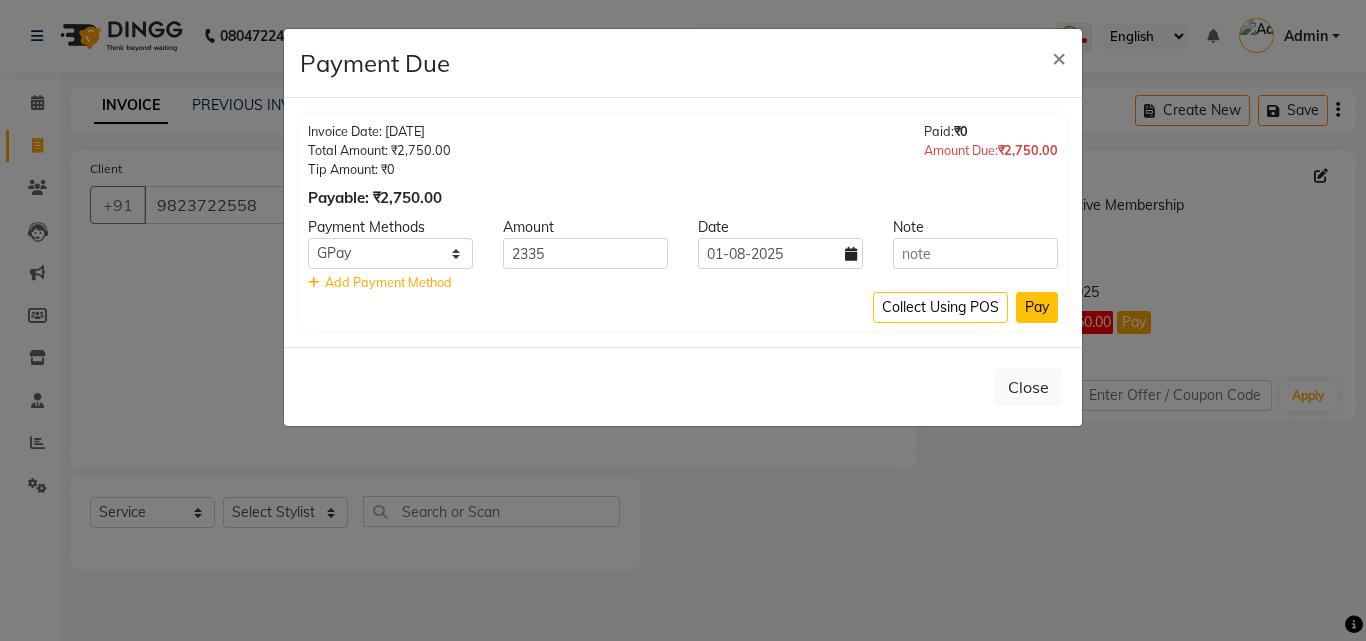 click on "Pay" 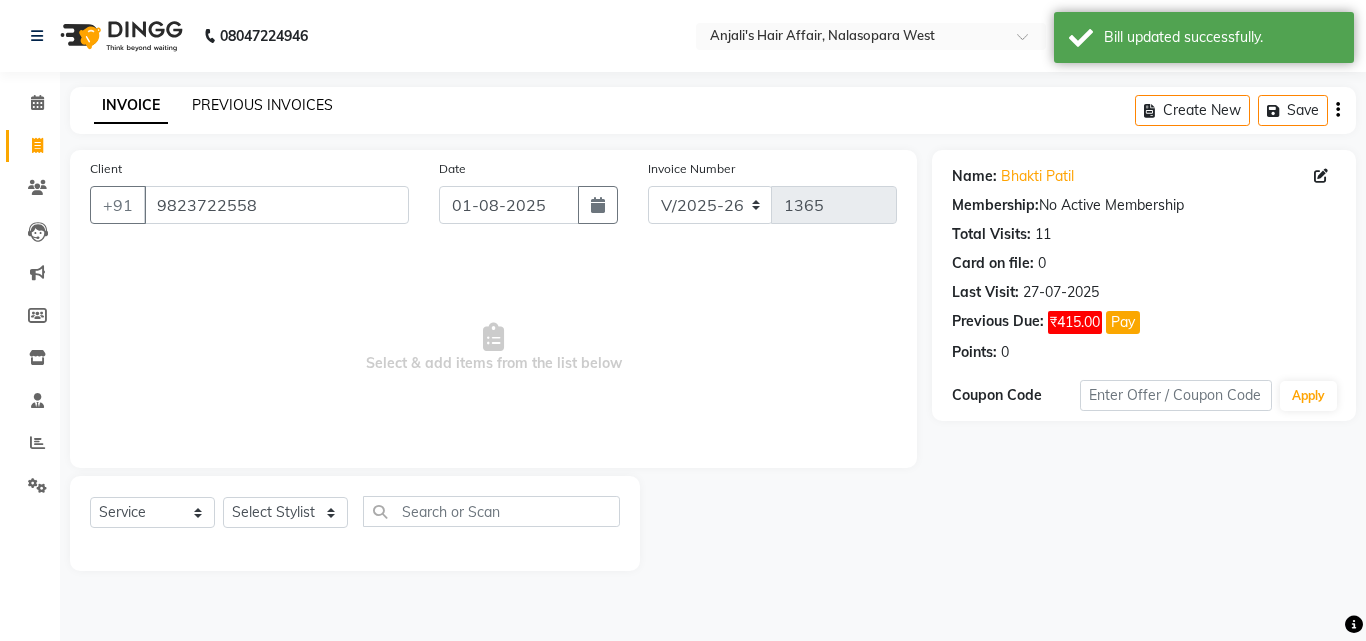 click on "PREVIOUS INVOICES" 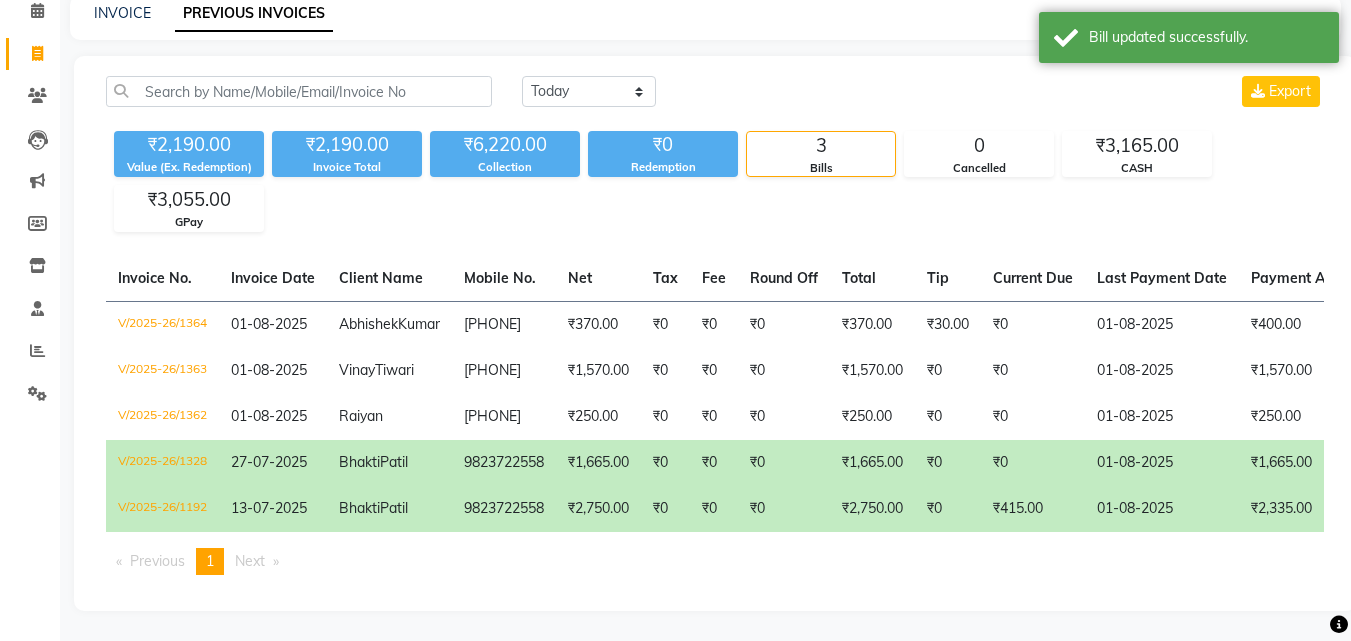 scroll, scrollTop: 127, scrollLeft: 0, axis: vertical 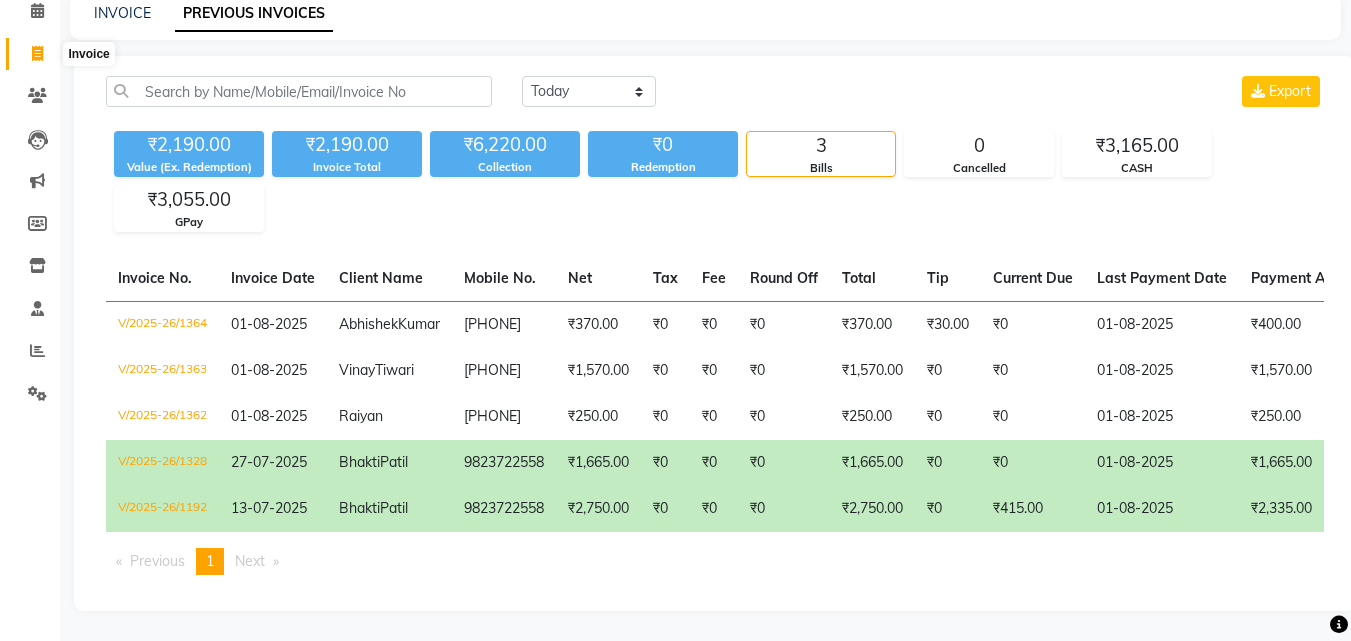 click 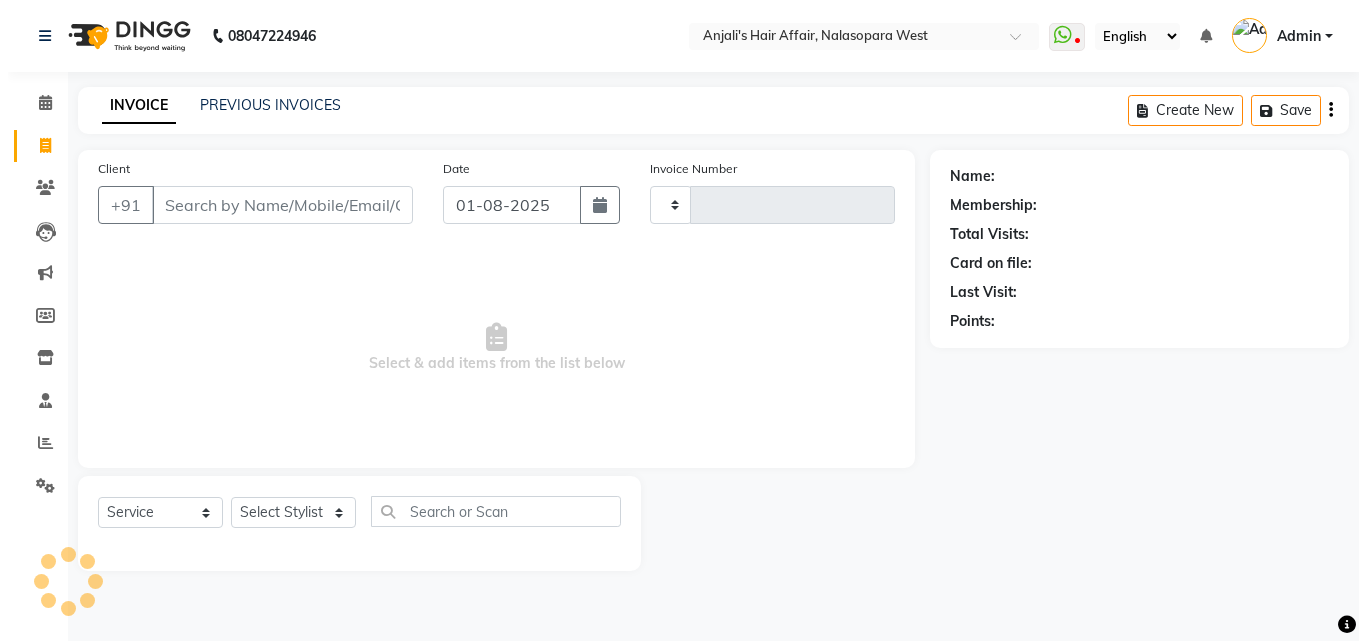 scroll, scrollTop: 0, scrollLeft: 0, axis: both 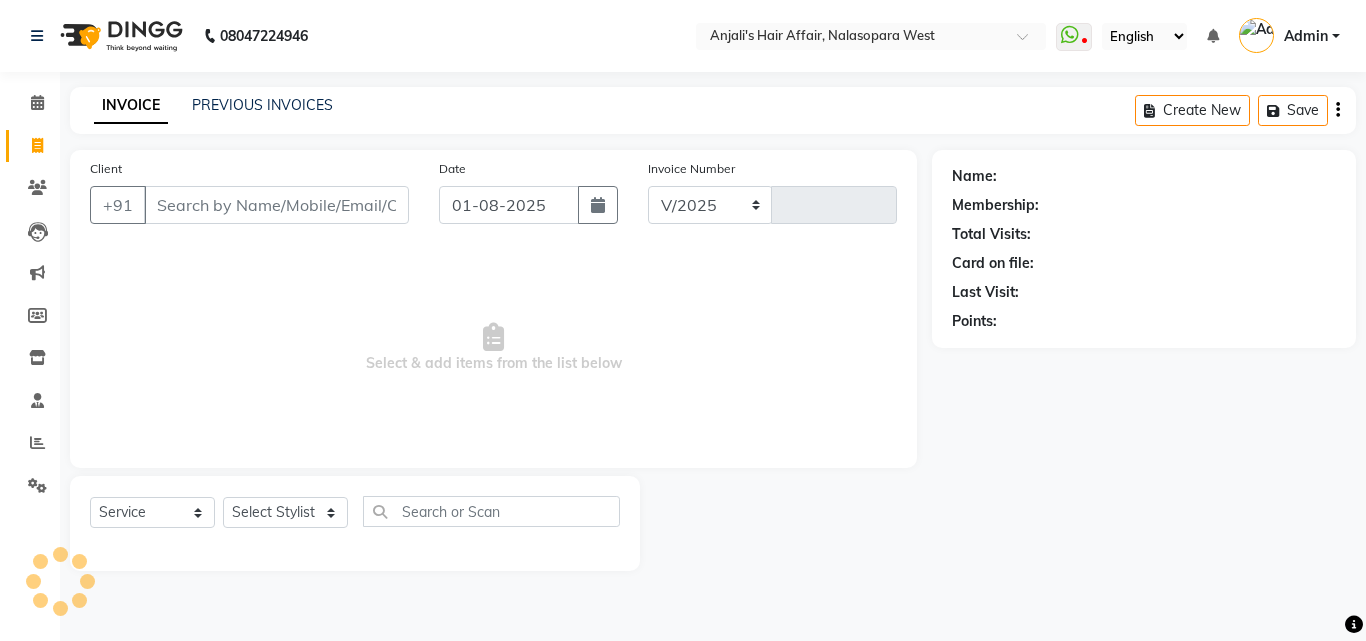 select on "6172" 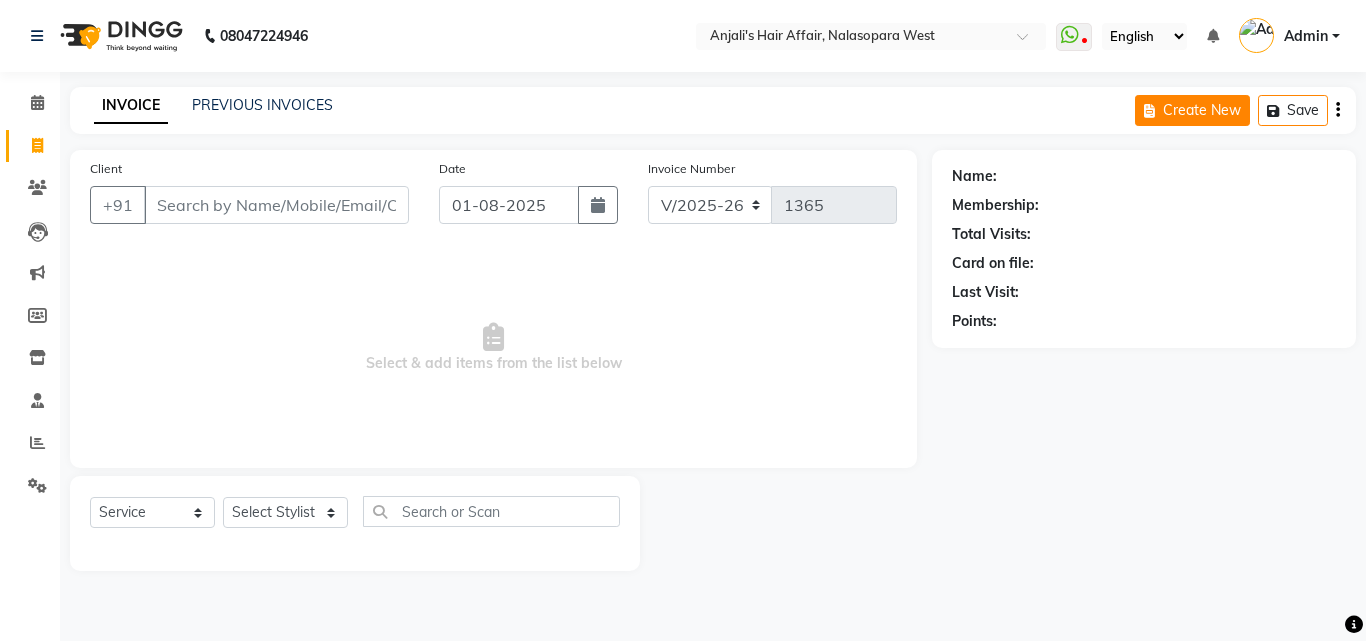 click on "Create New" 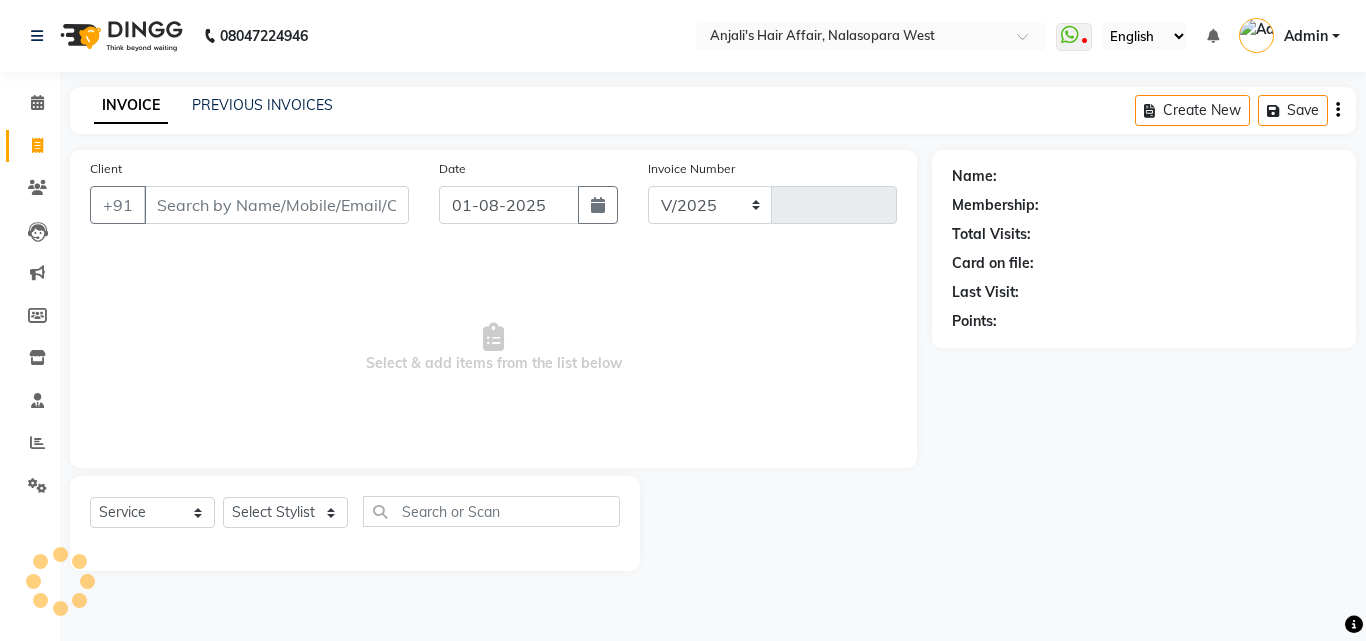 select on "6172" 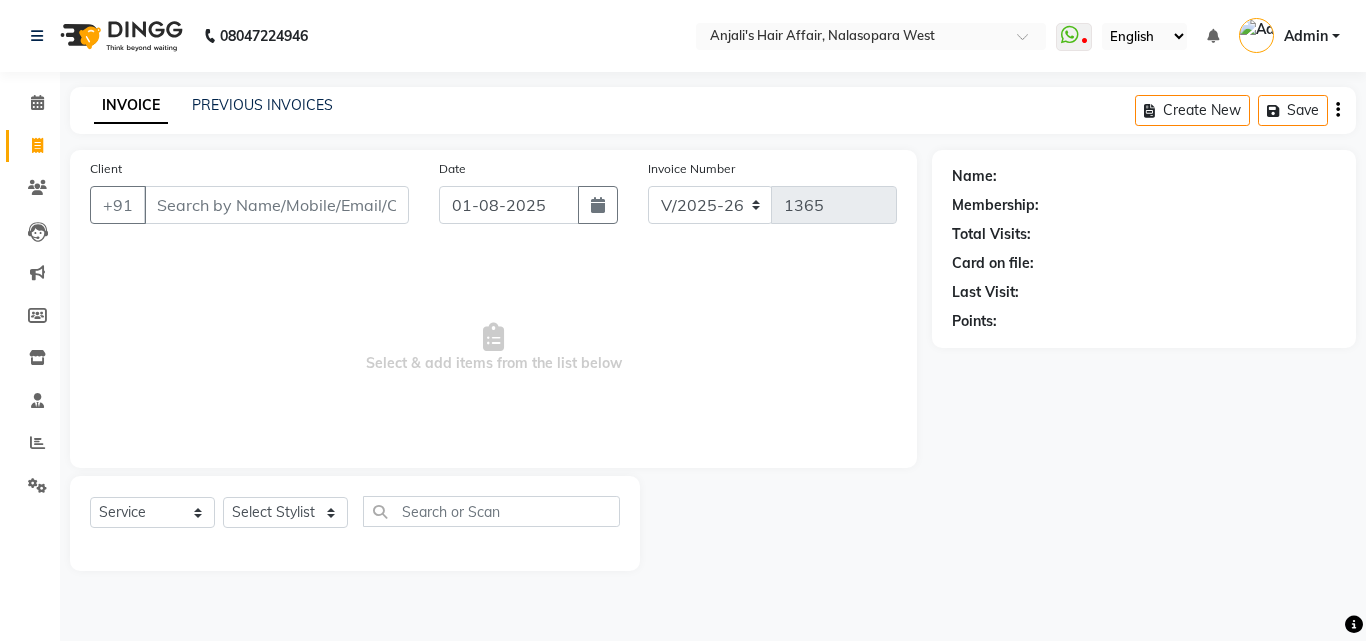 click on "Create New" 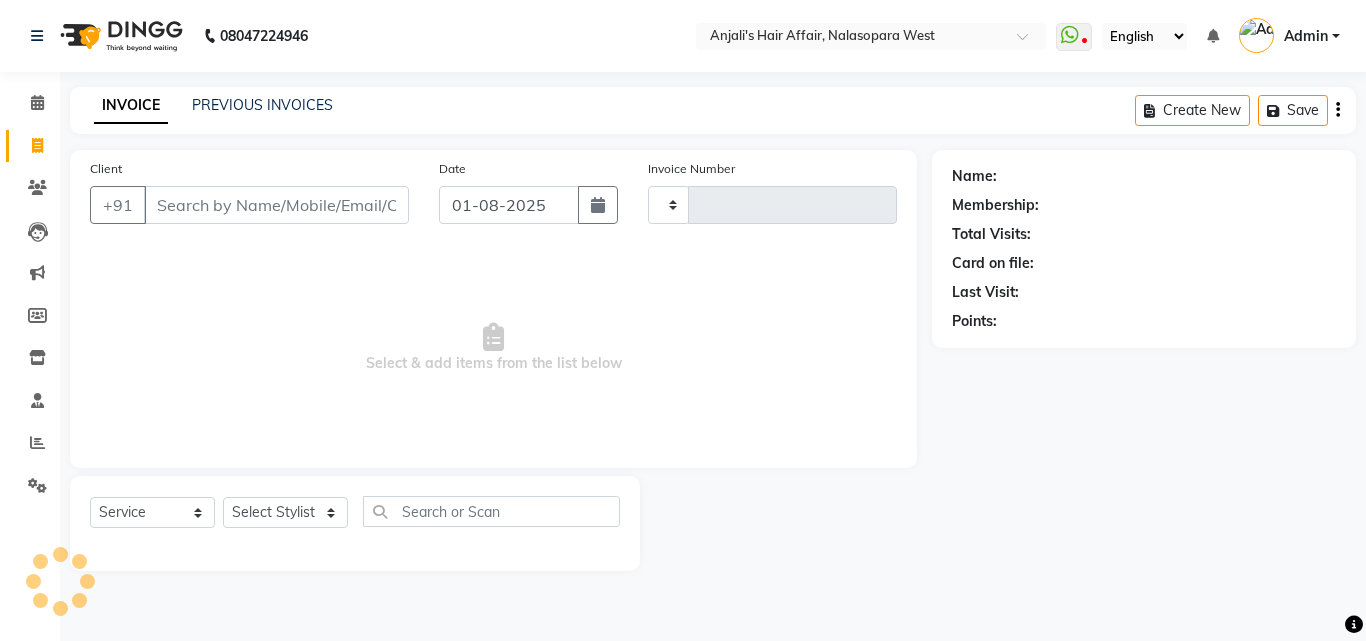 drag, startPoint x: 1194, startPoint y: 104, endPoint x: 670, endPoint y: 302, distance: 560.1607 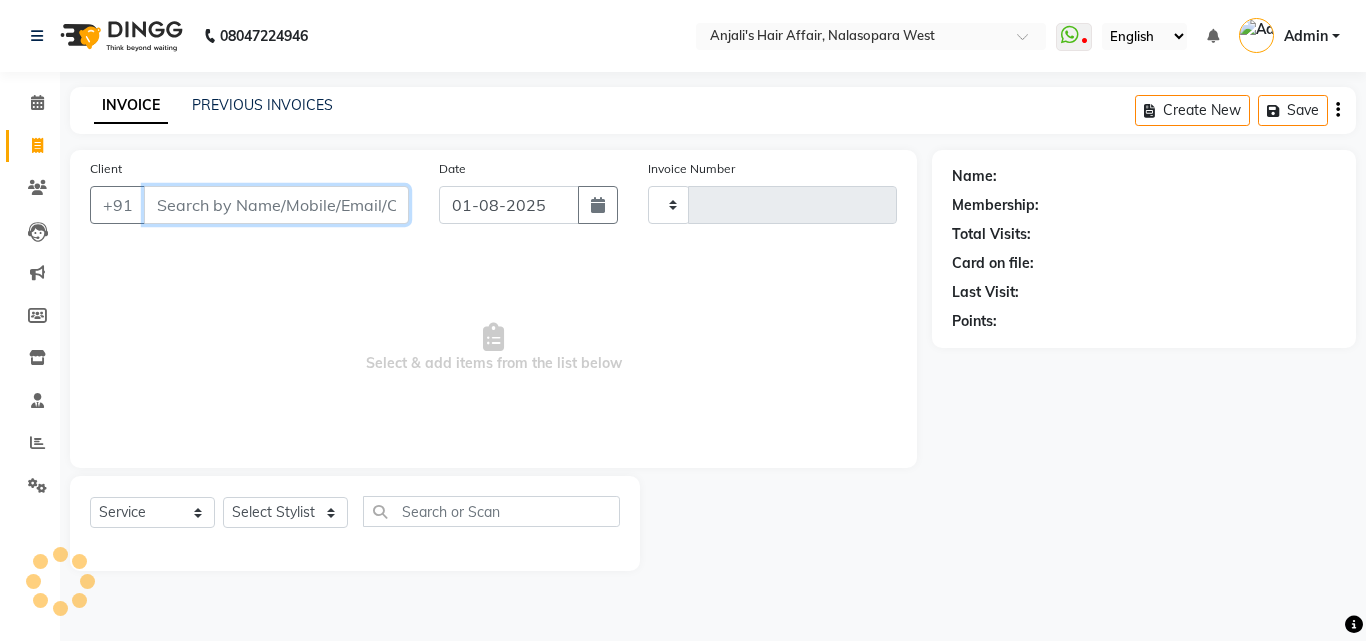 click on "Client" at bounding box center [276, 205] 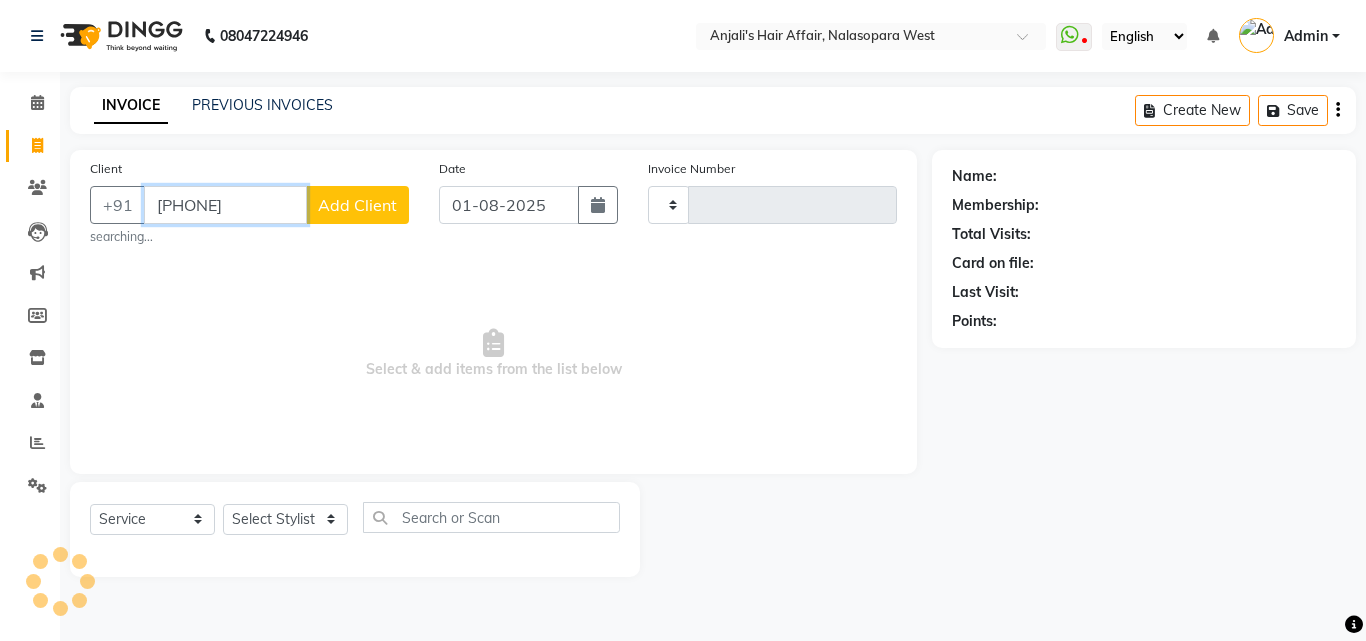type on "[PHONE]" 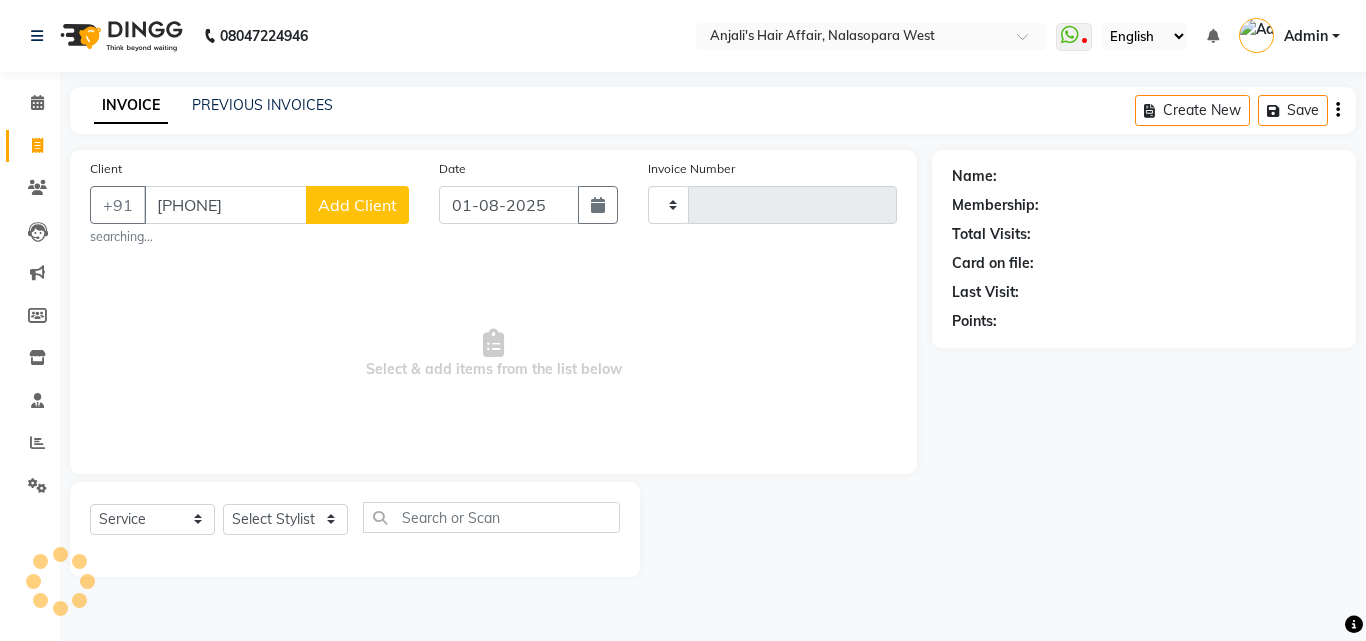 click on "Add Client" 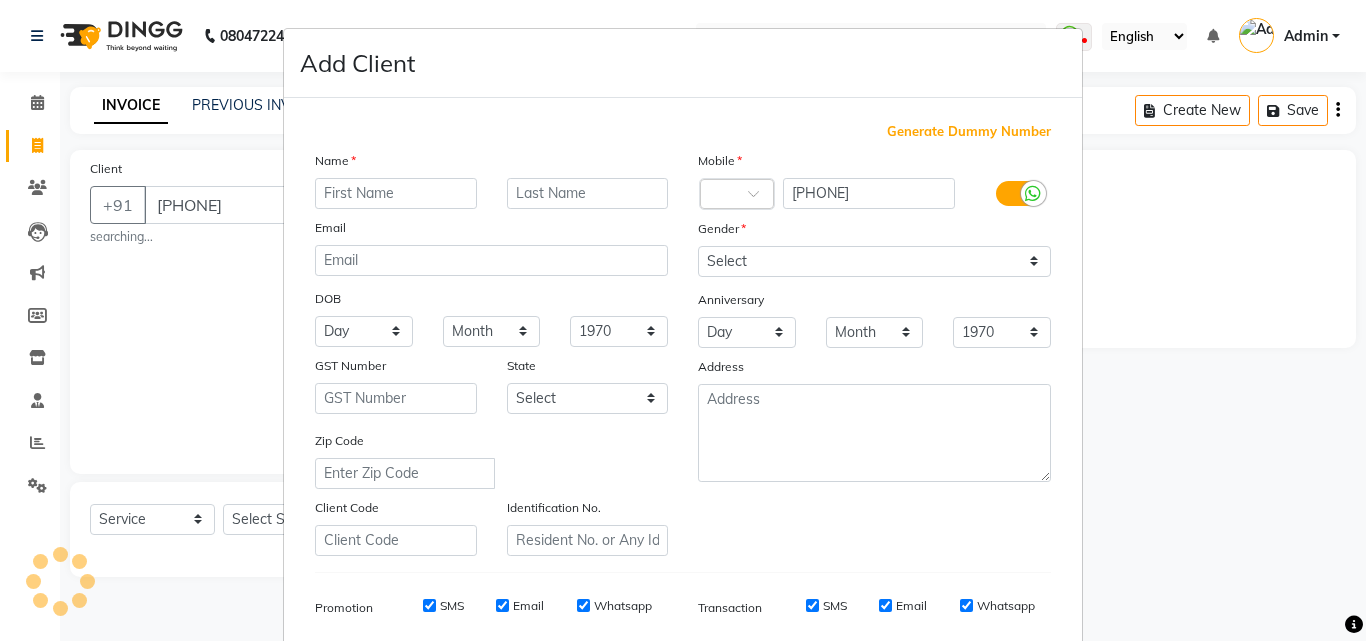 click at bounding box center [396, 193] 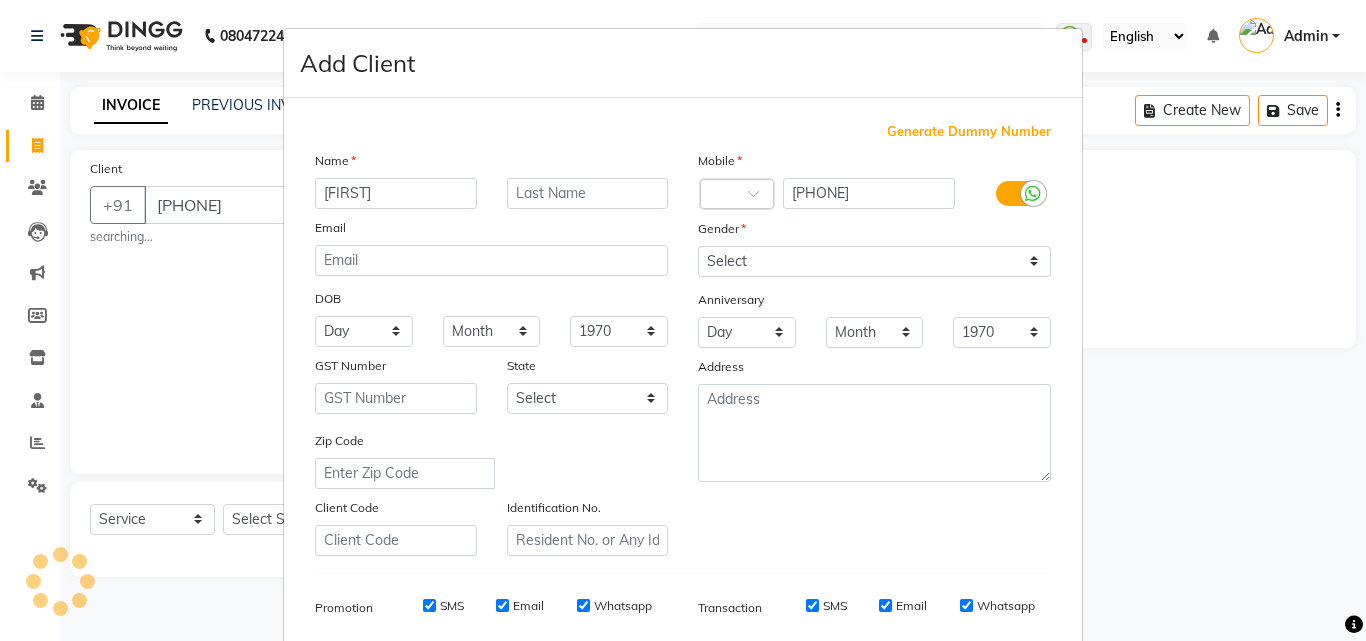 type on "[FIRST]" 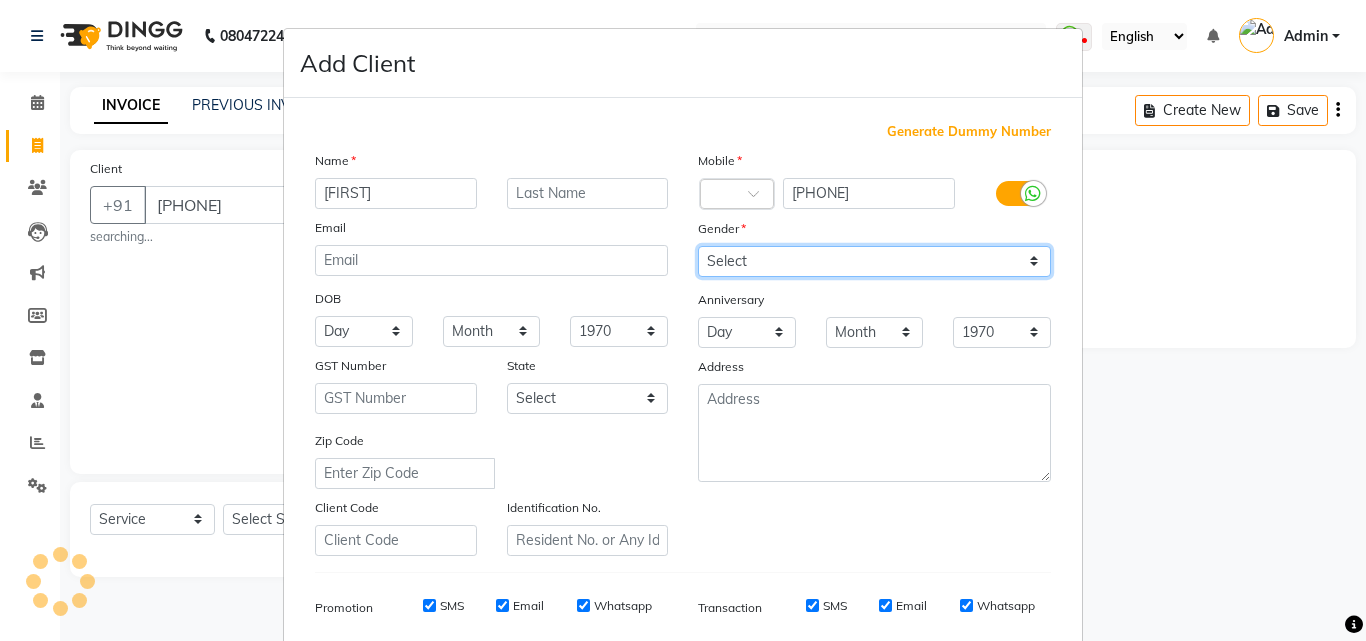 click on "Select Male Female Other Prefer Not To Say" at bounding box center [874, 261] 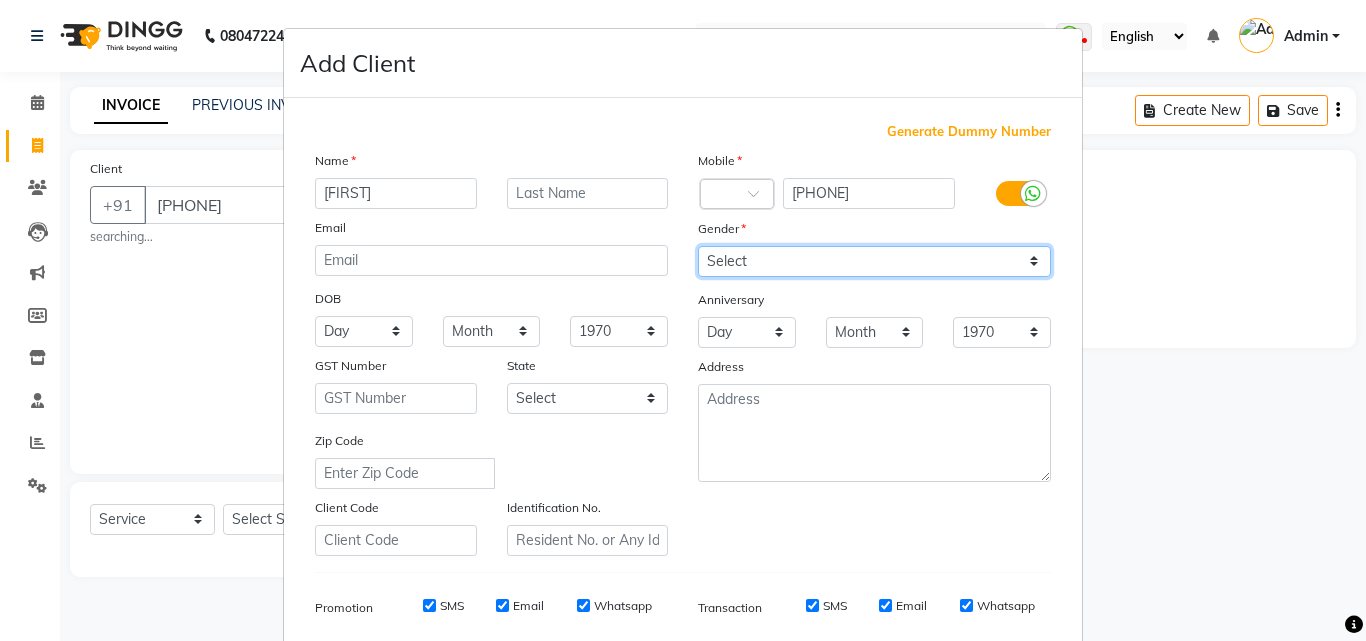 drag, startPoint x: 1142, startPoint y: 639, endPoint x: 776, endPoint y: 247, distance: 536.3021 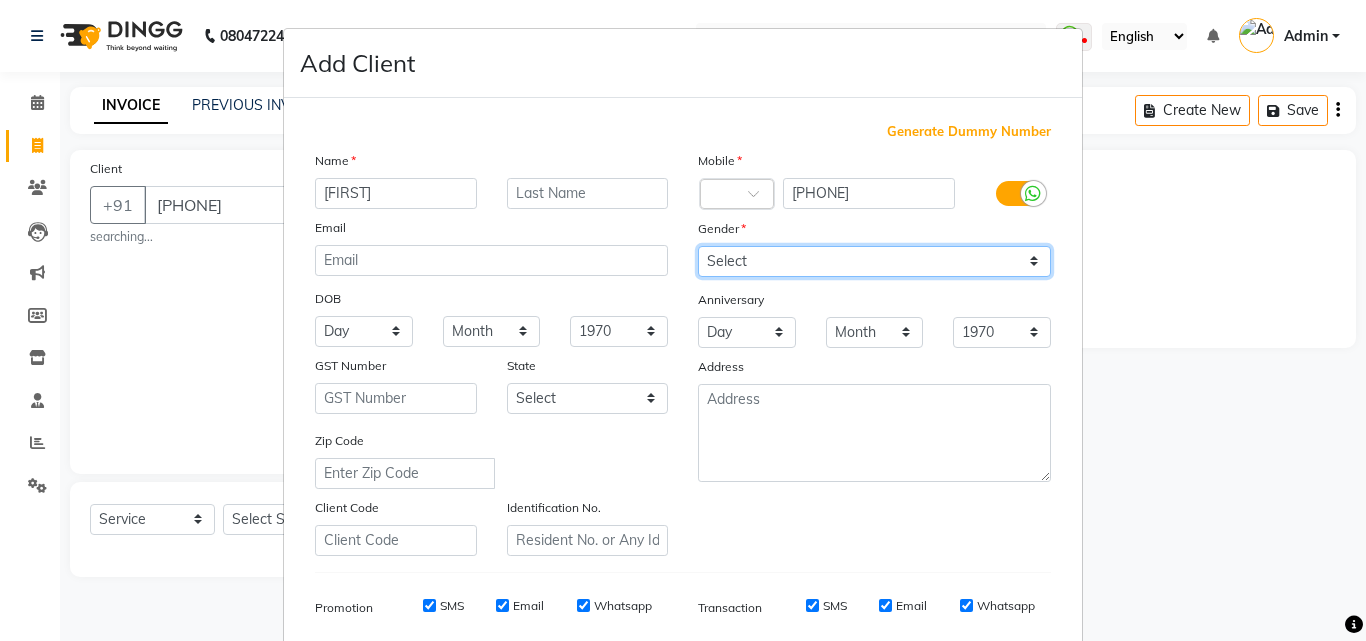 select on "male" 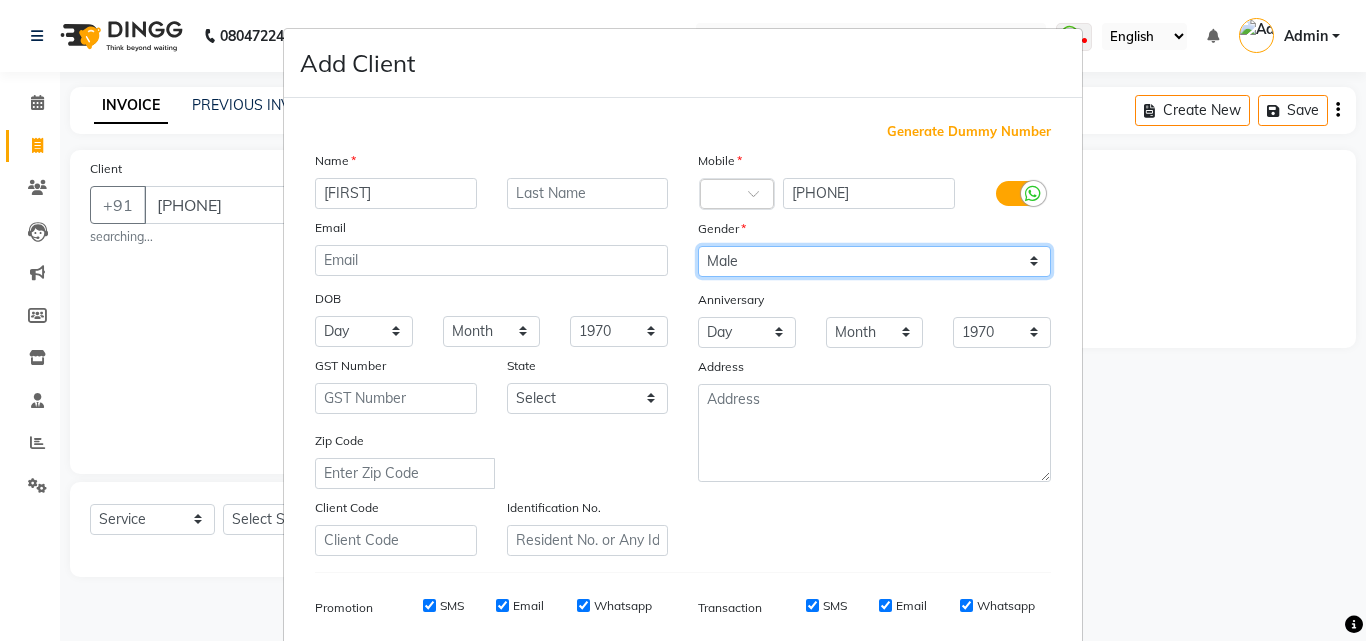 click on "Select Male Female Other Prefer Not To Say" at bounding box center (874, 261) 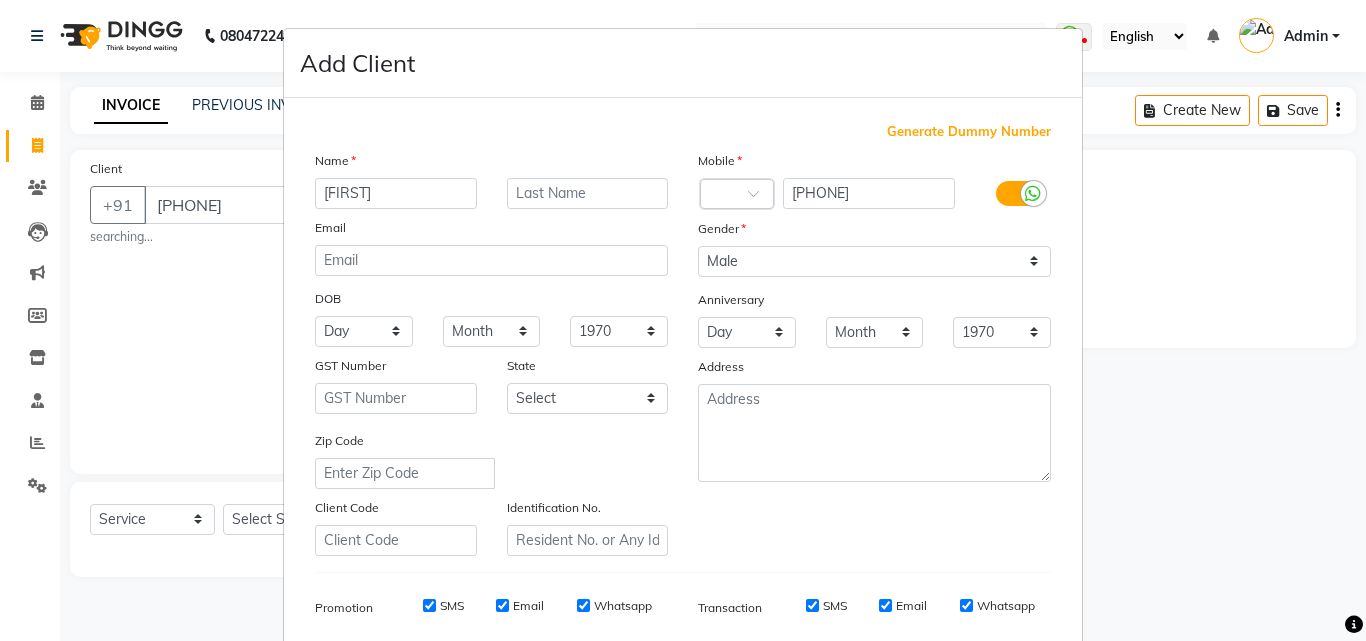 drag, startPoint x: 1325, startPoint y: 230, endPoint x: 1291, endPoint y: 449, distance: 221.62355 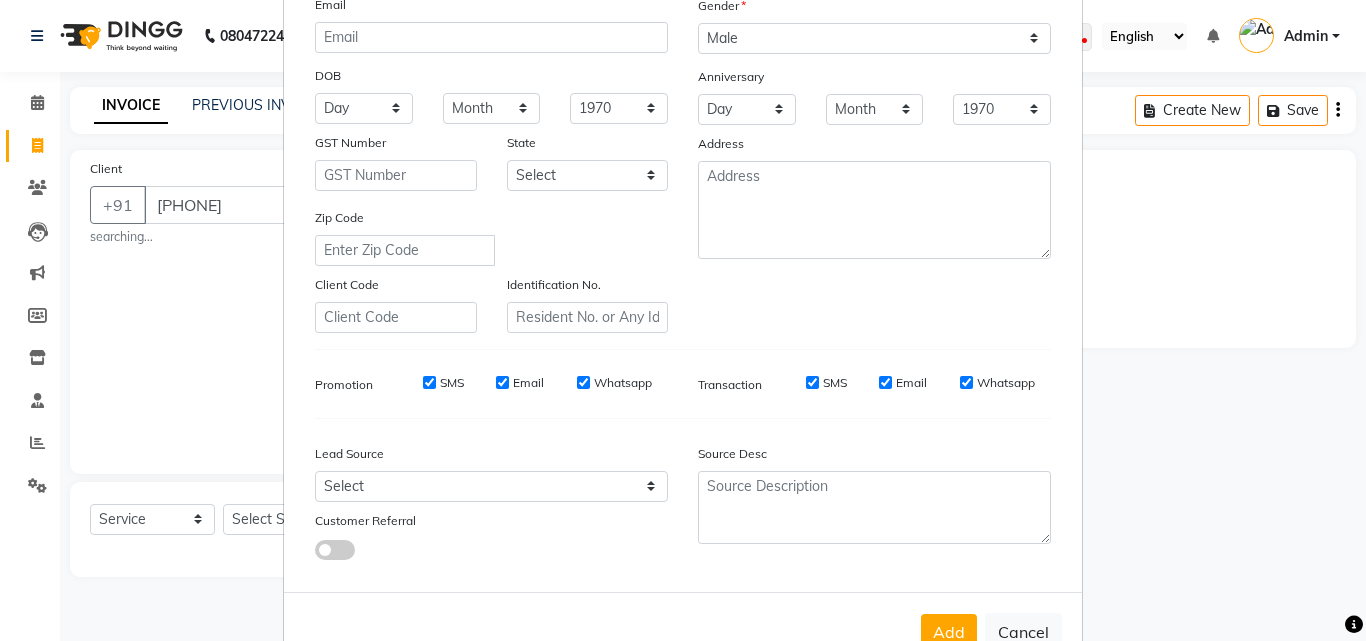scroll, scrollTop: 282, scrollLeft: 0, axis: vertical 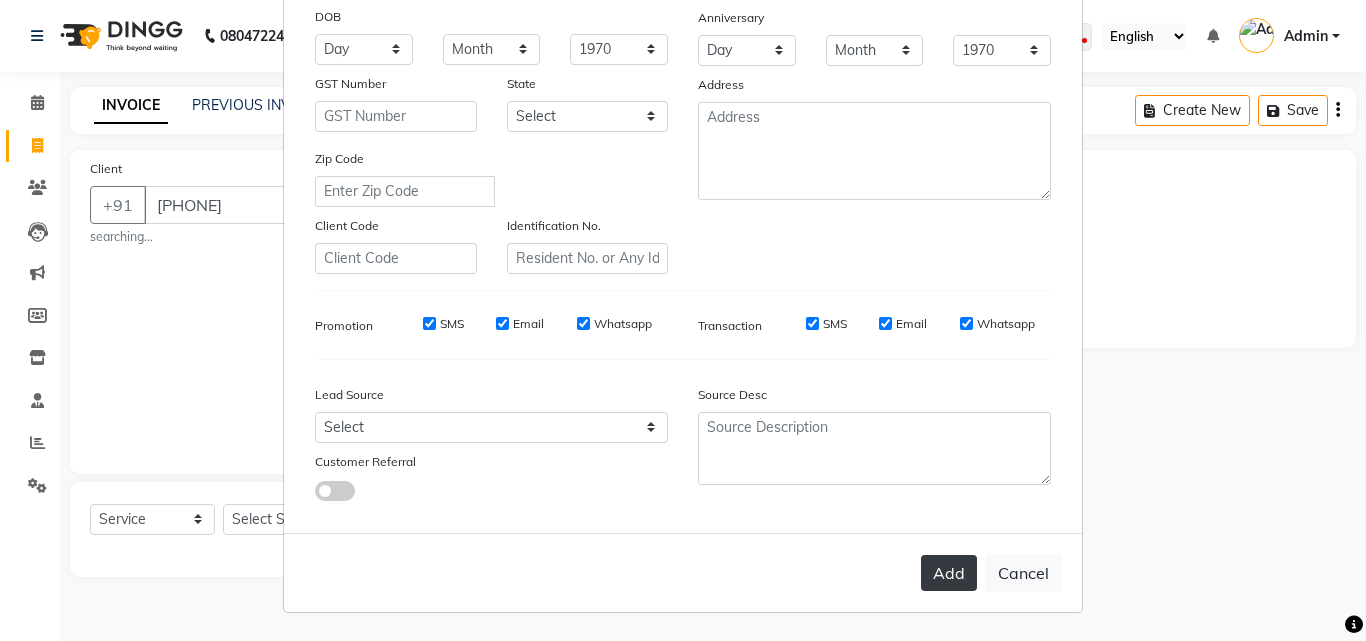 click on "Add" at bounding box center (949, 573) 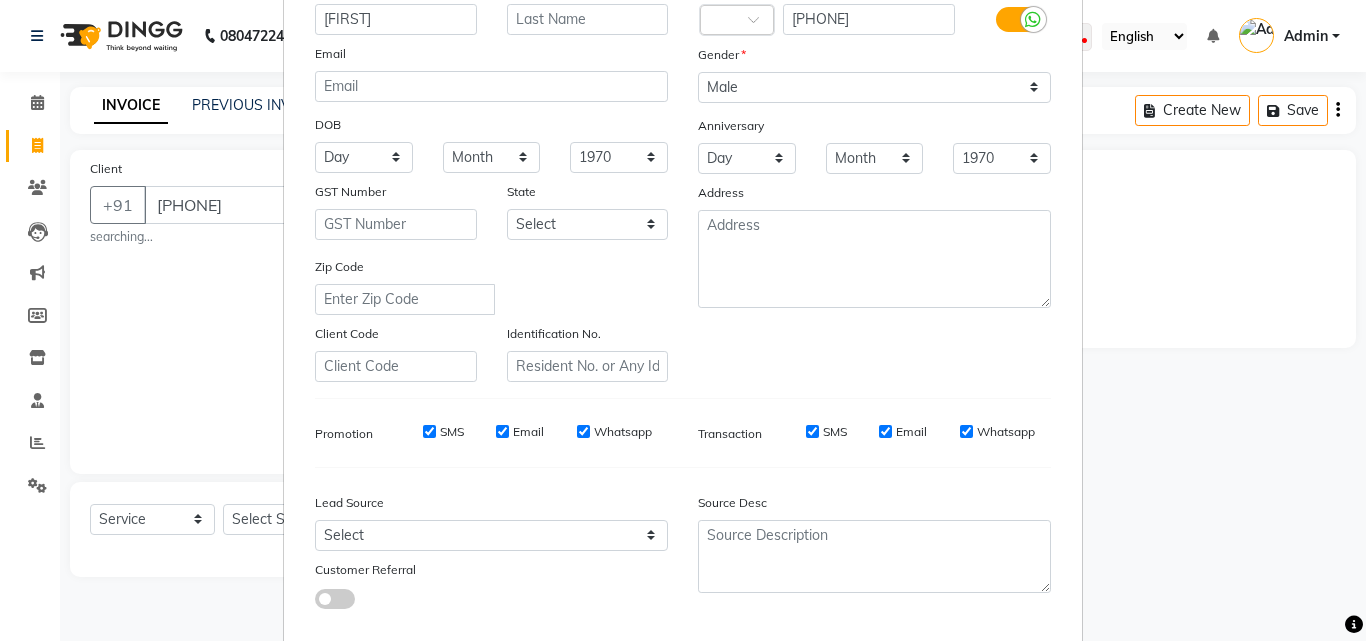 scroll, scrollTop: 282, scrollLeft: 0, axis: vertical 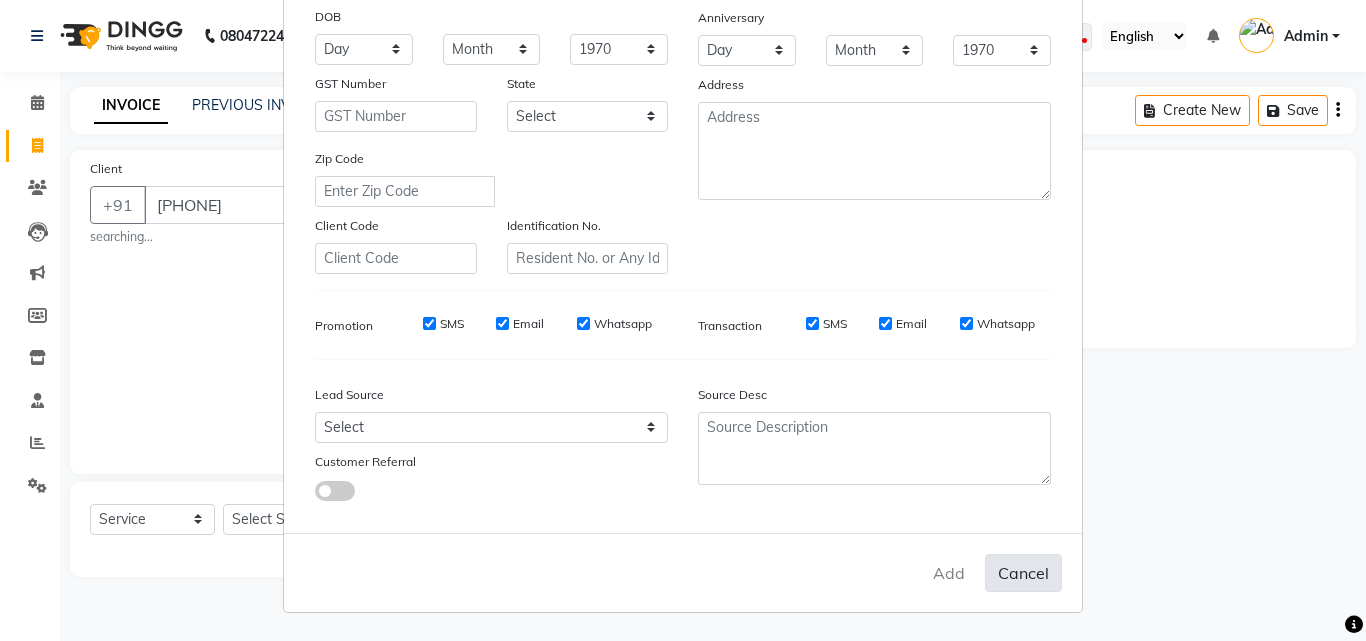 click on "Cancel" at bounding box center [1023, 573] 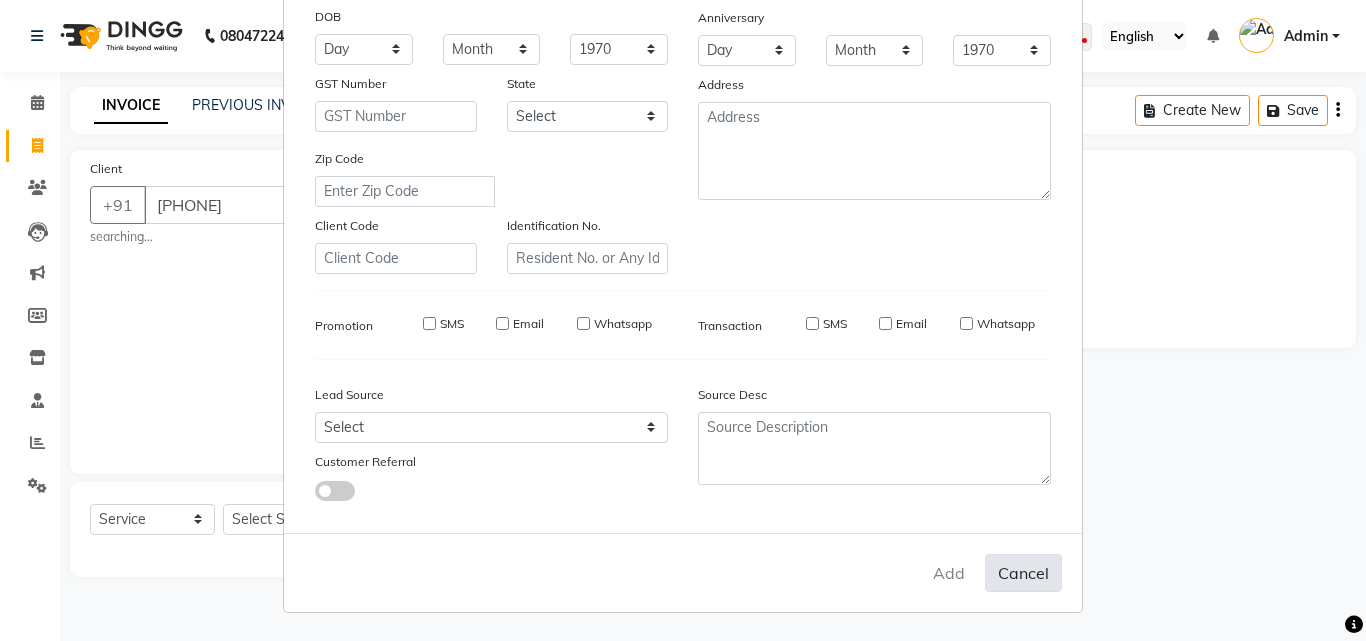 type 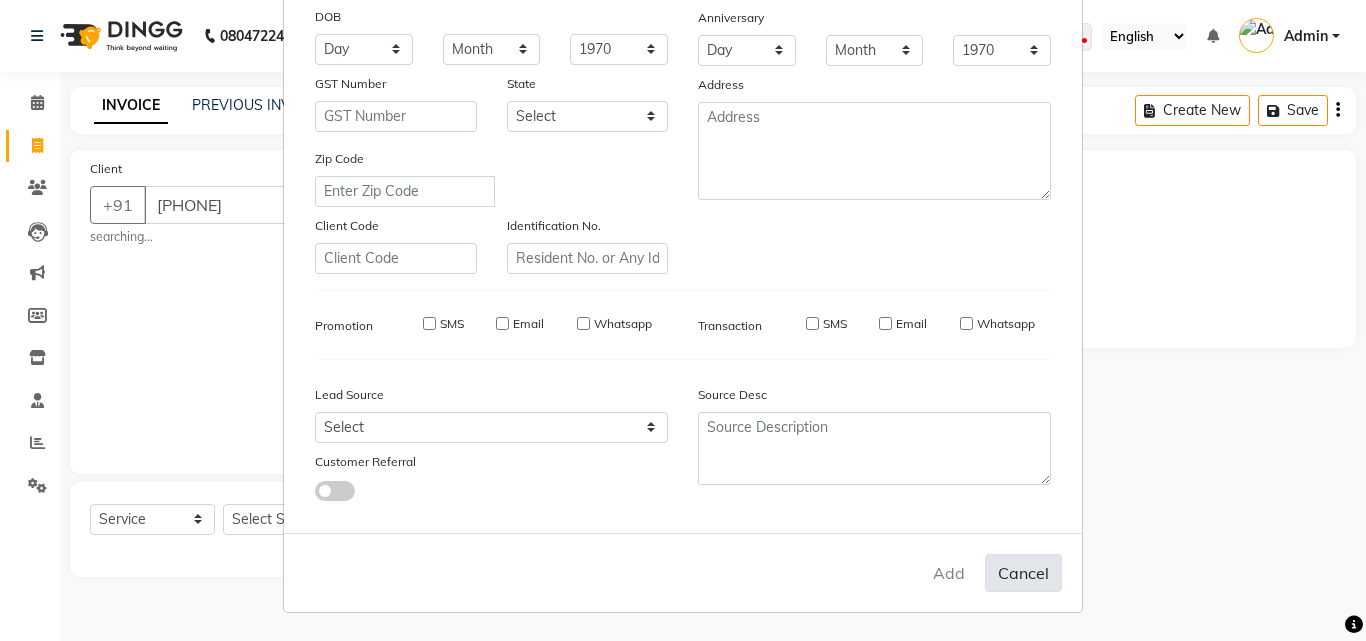 select 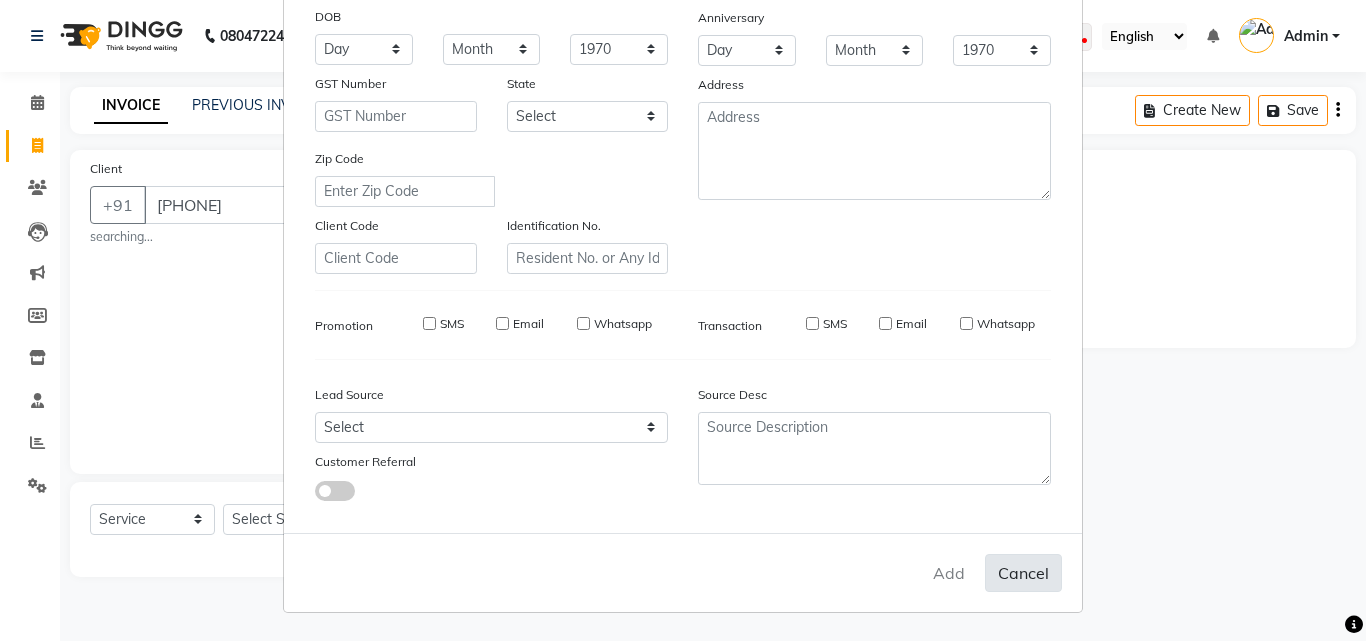type 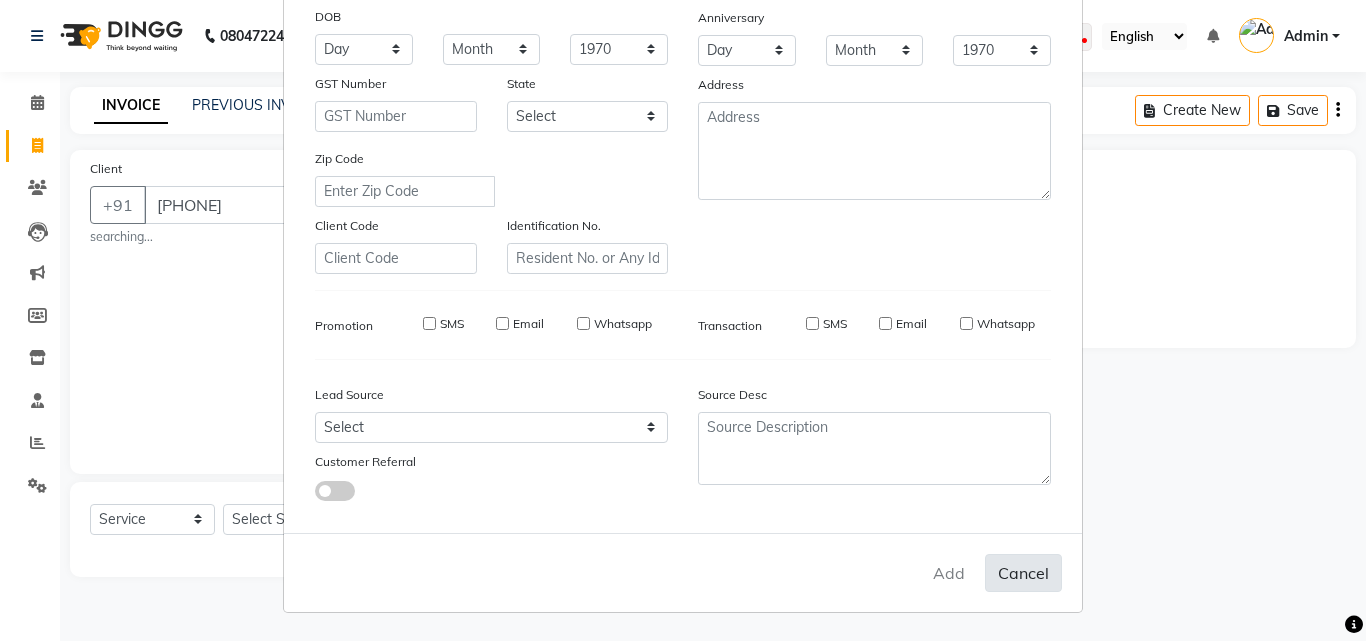 select 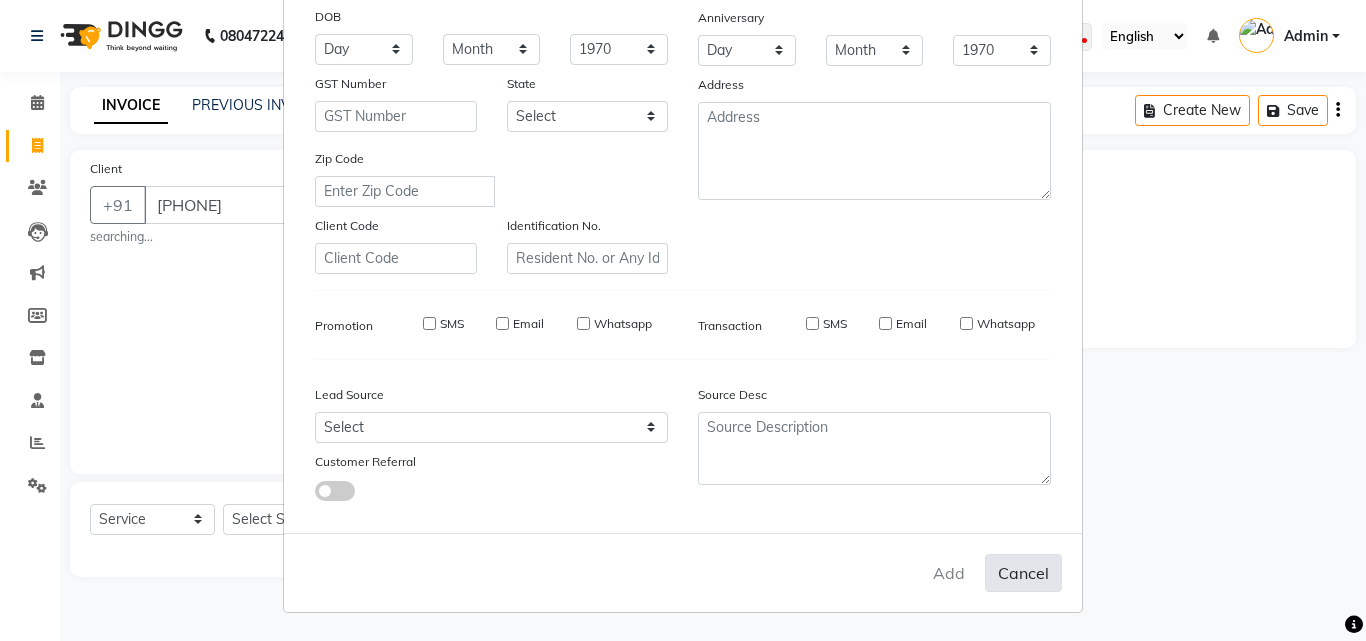 select 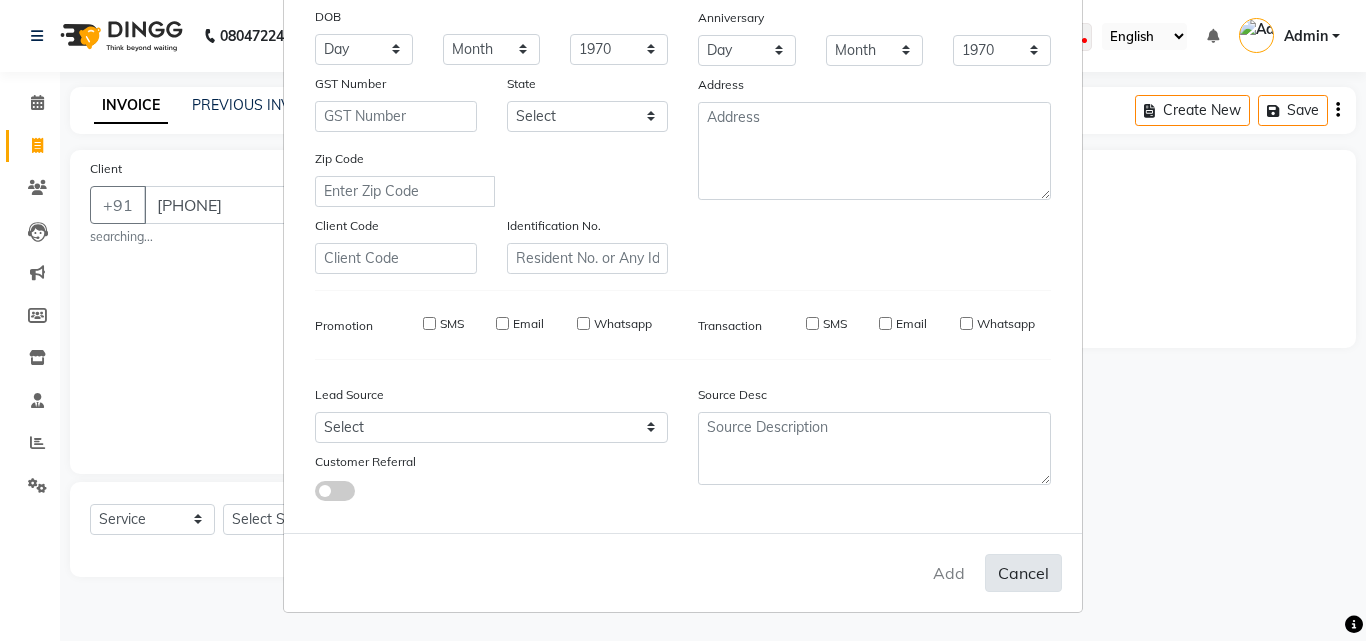 select 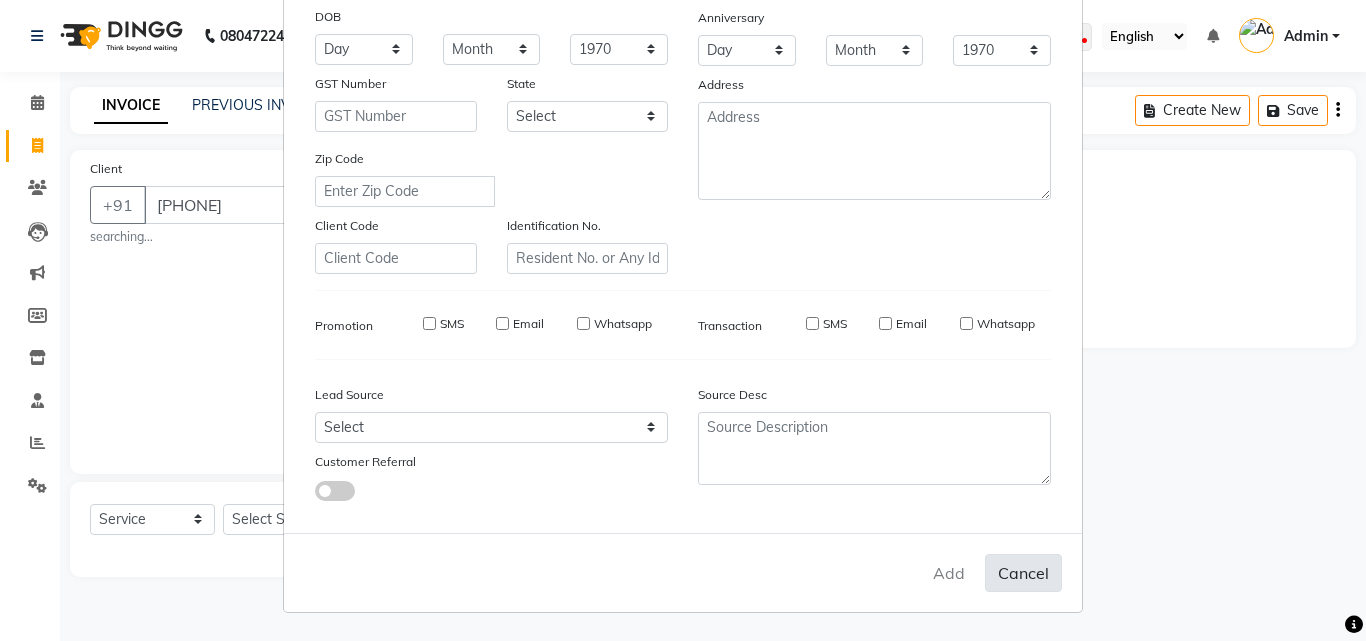 checkbox on "false" 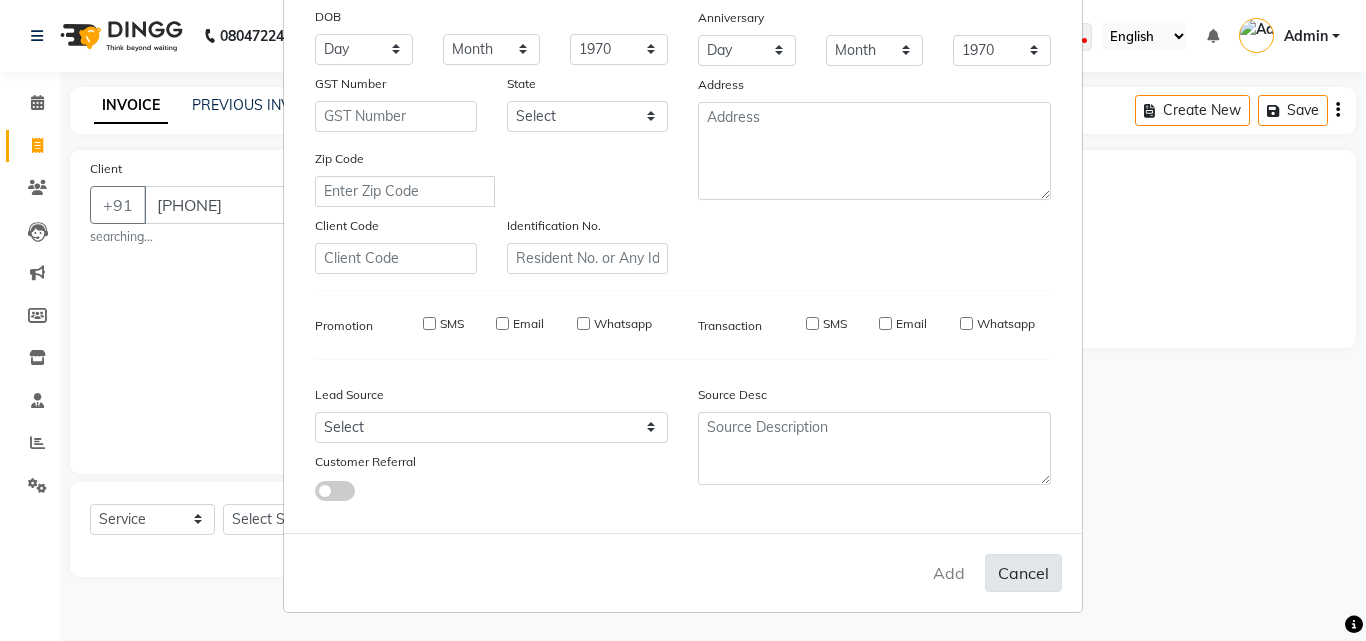 checkbox on "false" 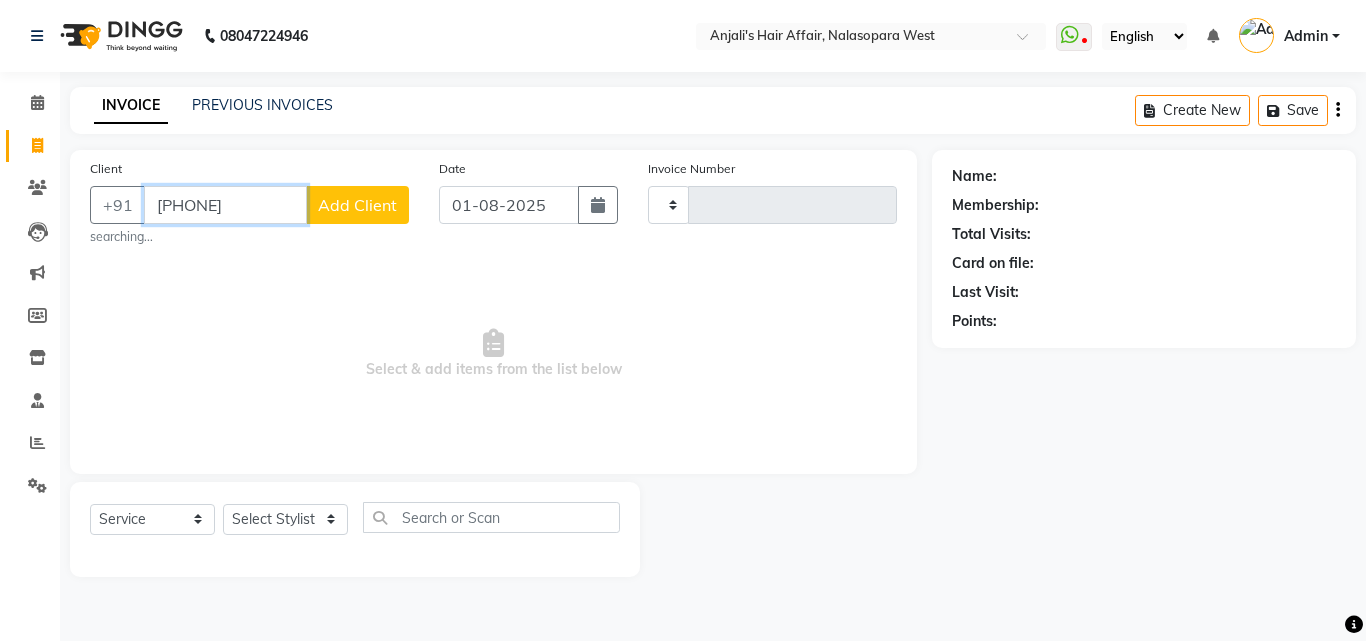 click on "[PHONE]" at bounding box center [225, 205] 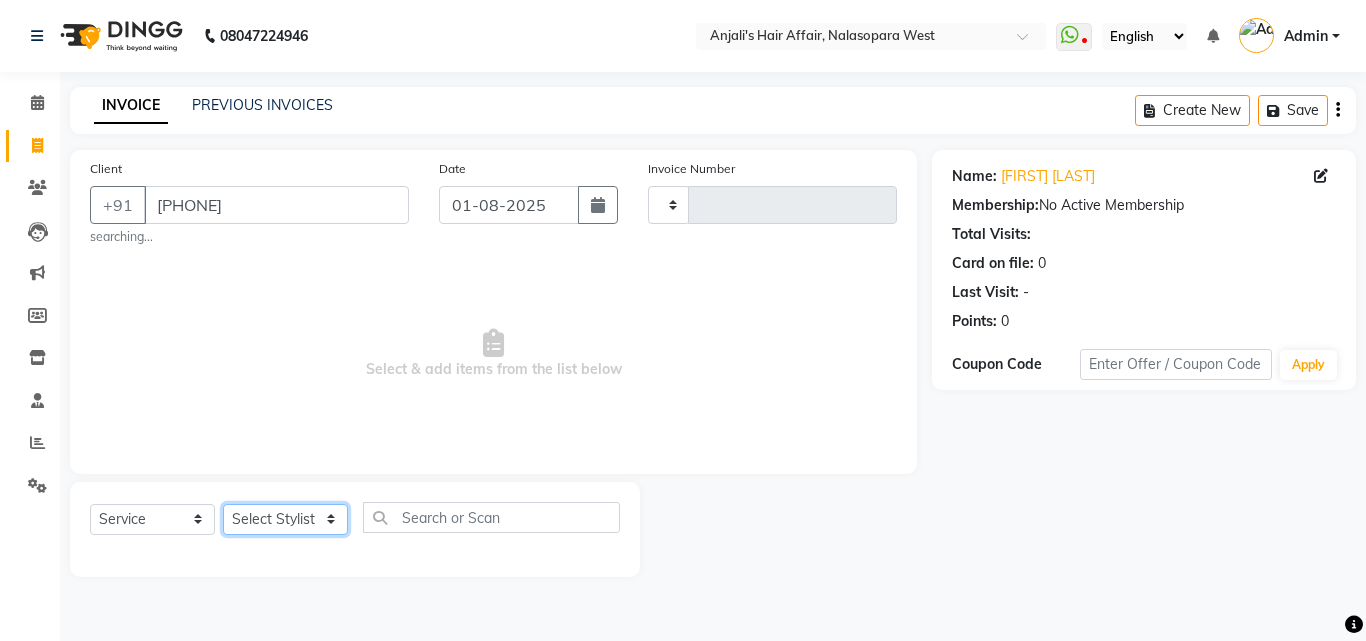 click on "Select Stylist" 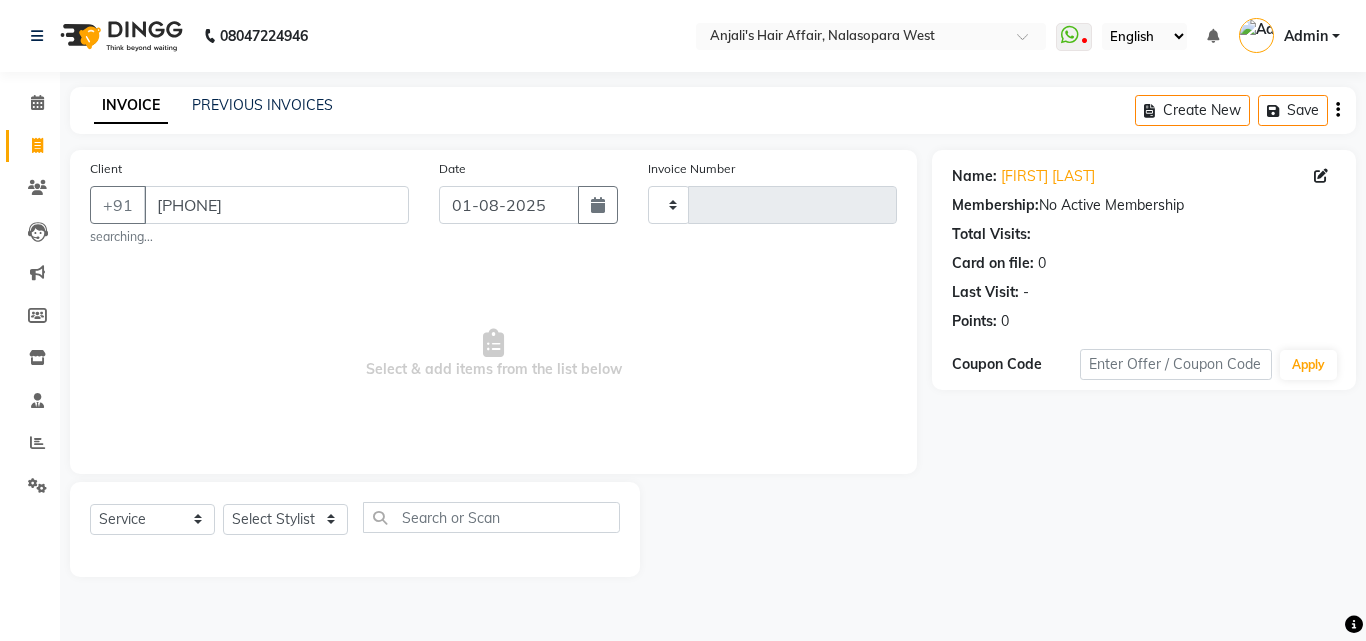drag, startPoint x: 272, startPoint y: 495, endPoint x: 278, endPoint y: 515, distance: 20.880613 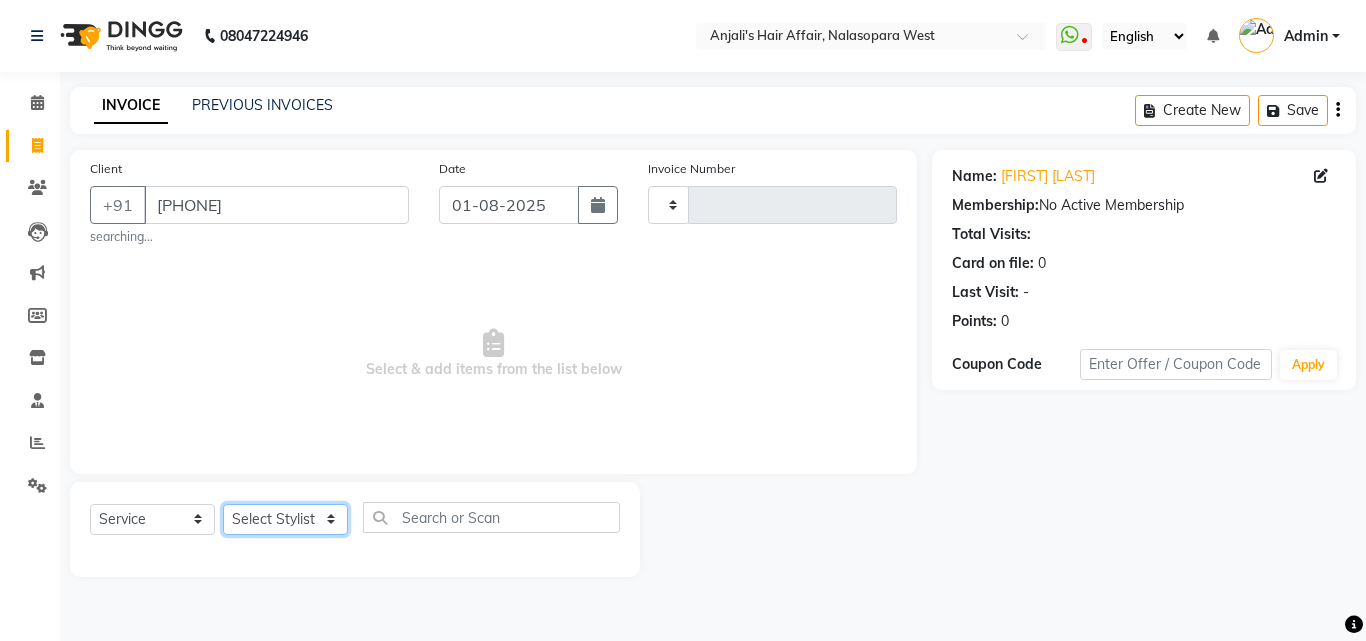 click on "Select Stylist" 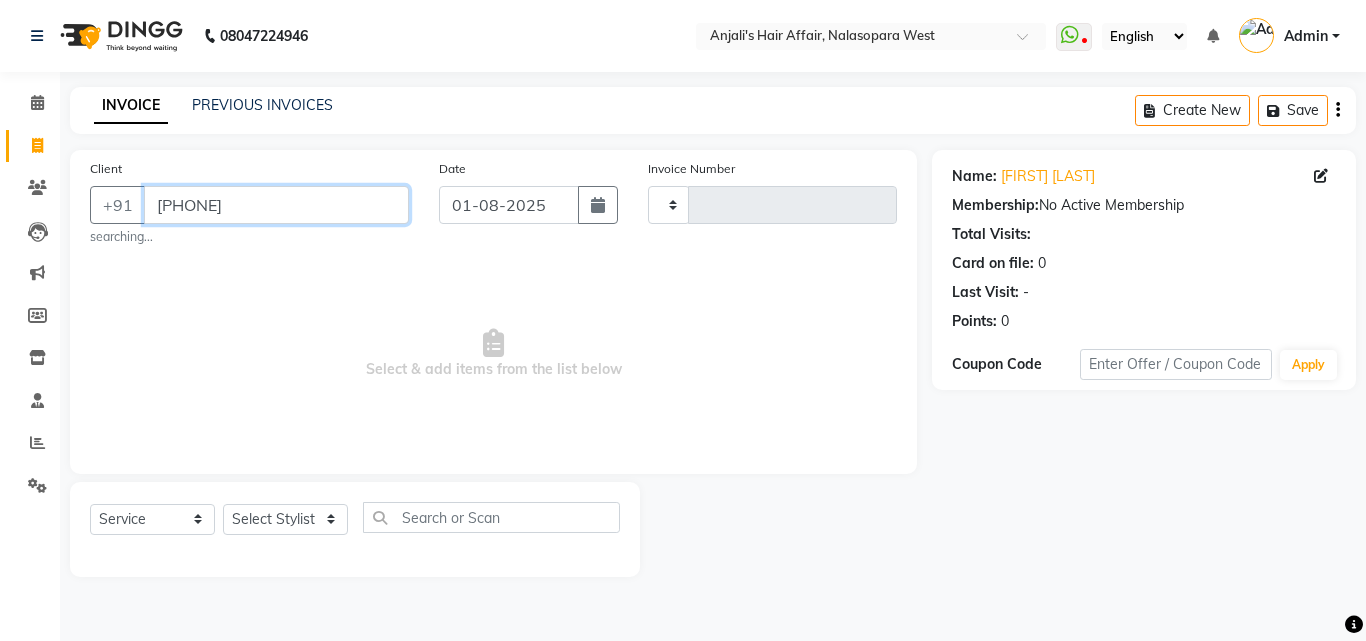 drag, startPoint x: 298, startPoint y: 209, endPoint x: 68, endPoint y: 217, distance: 230.13908 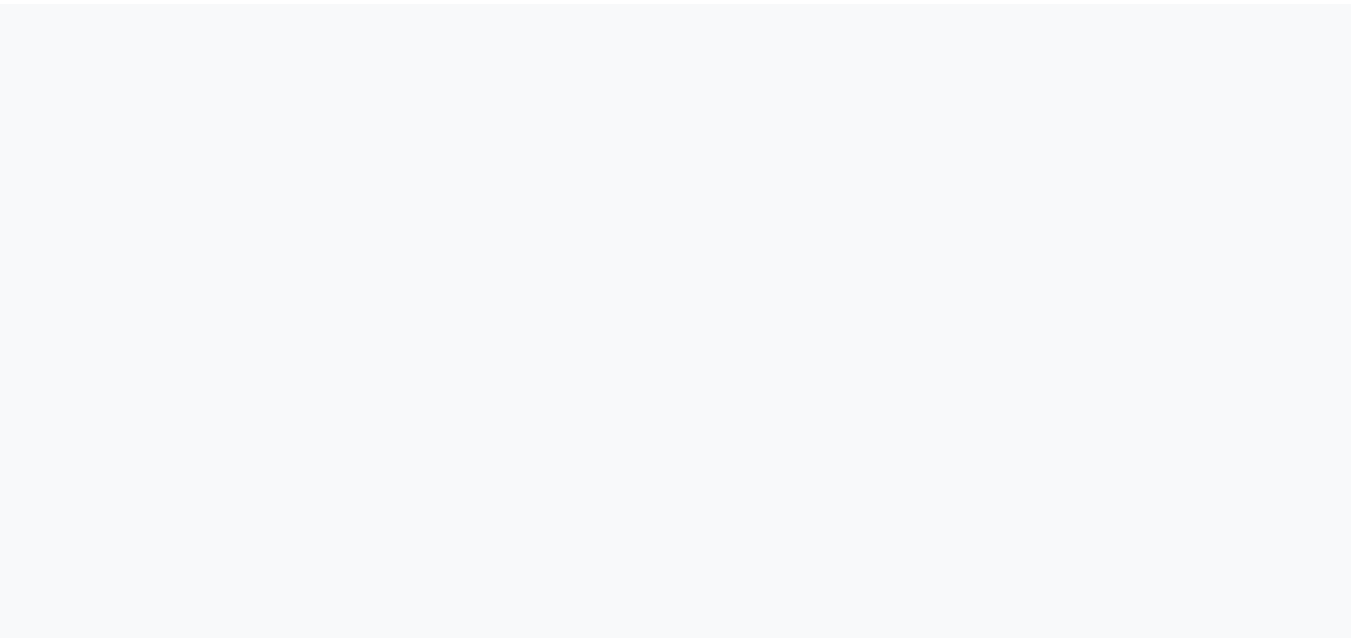 scroll, scrollTop: 0, scrollLeft: 0, axis: both 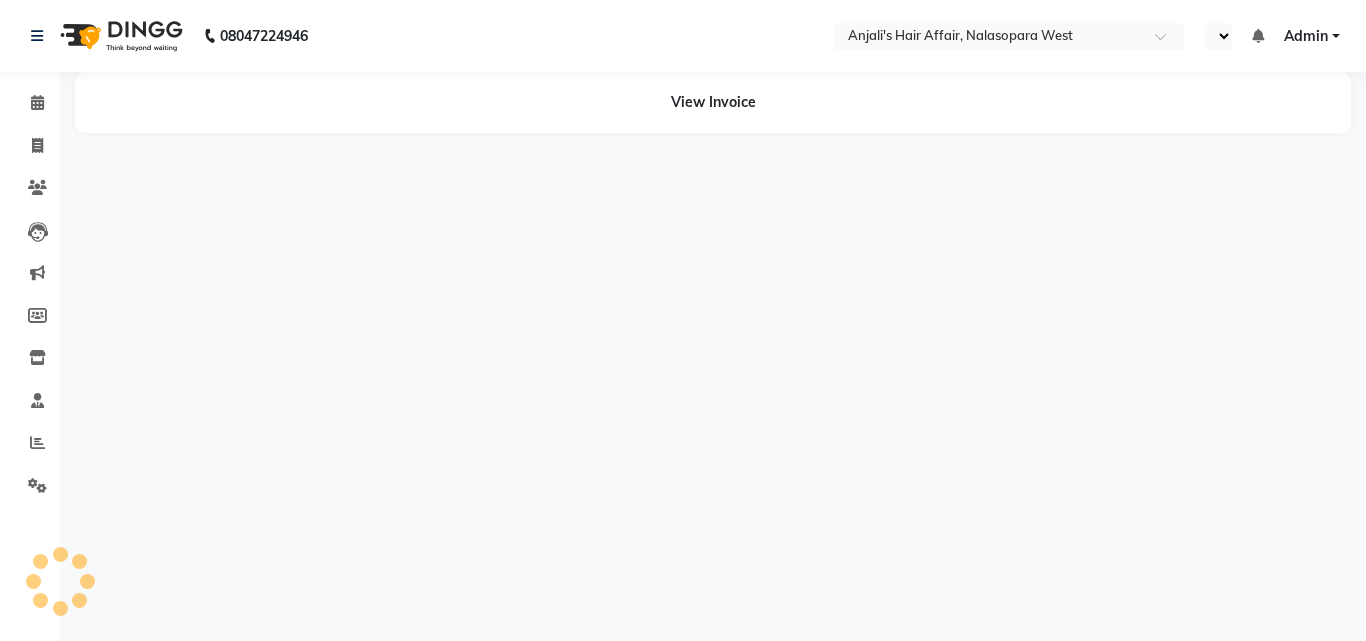 select on "en" 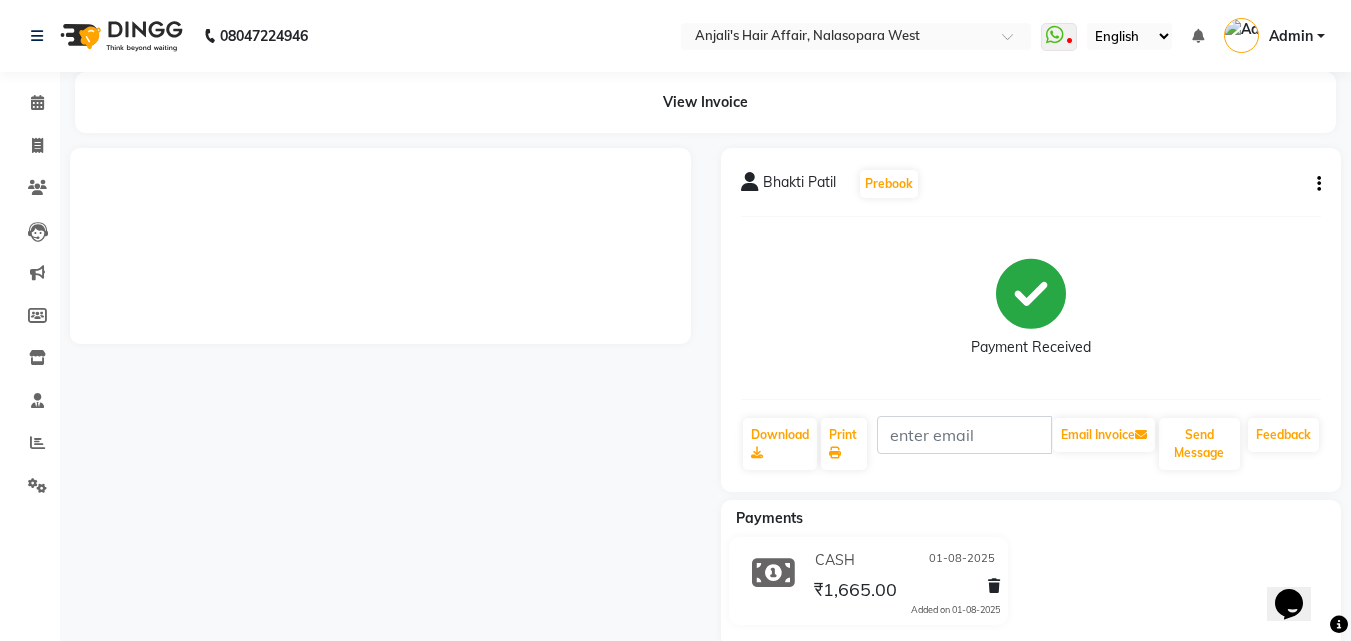 scroll, scrollTop: 0, scrollLeft: 0, axis: both 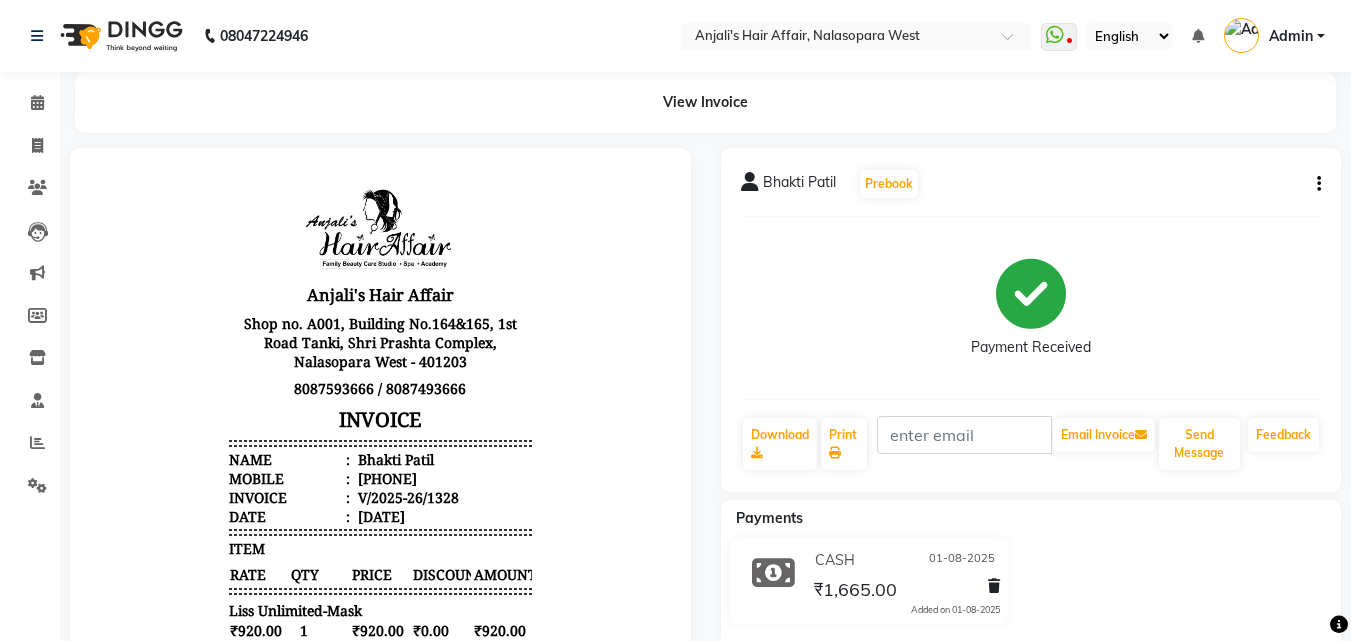 click 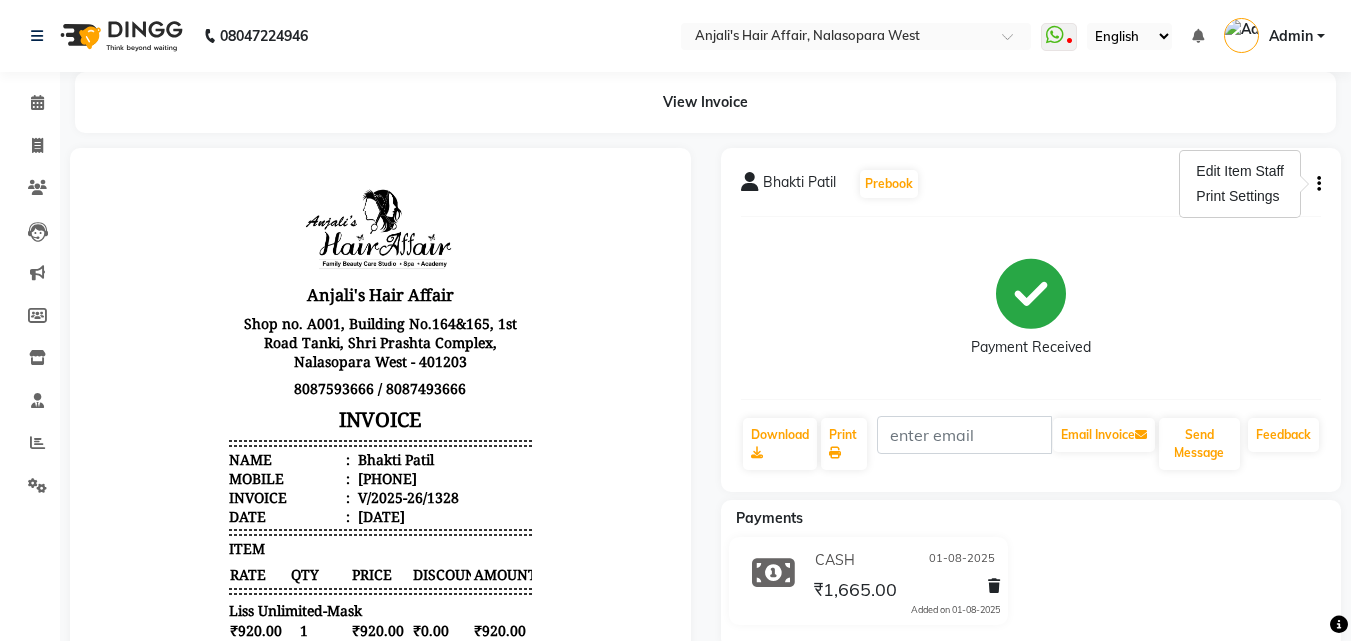 click 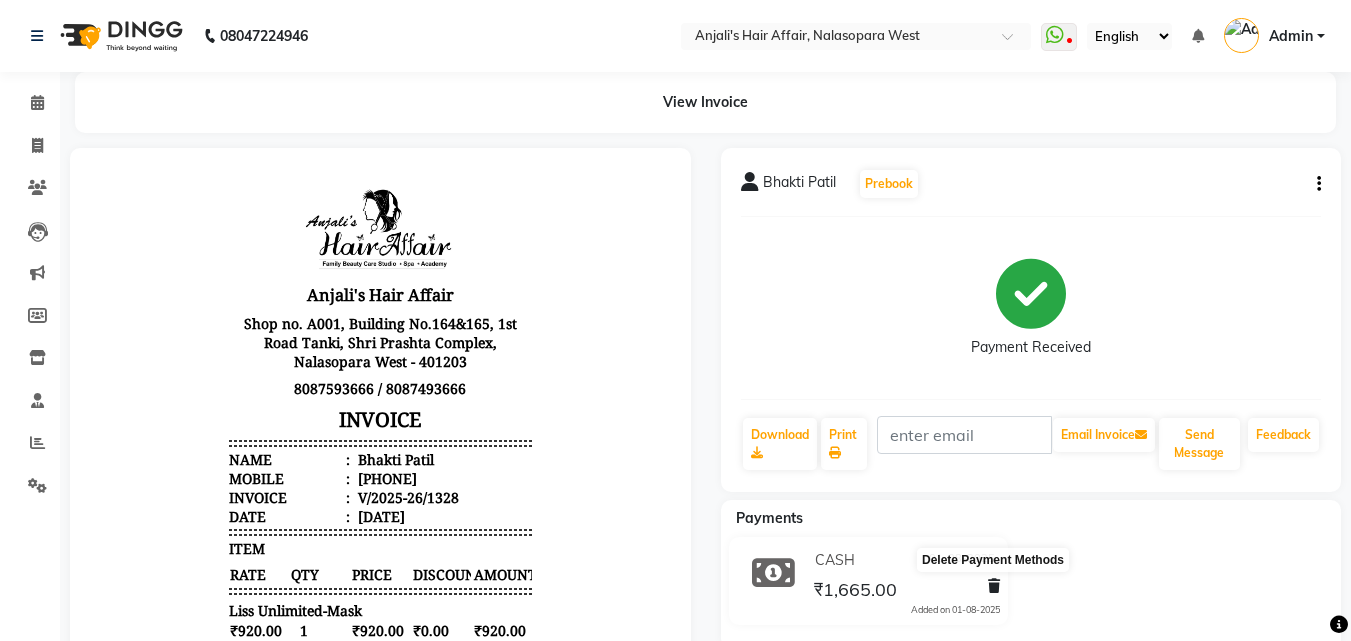 click 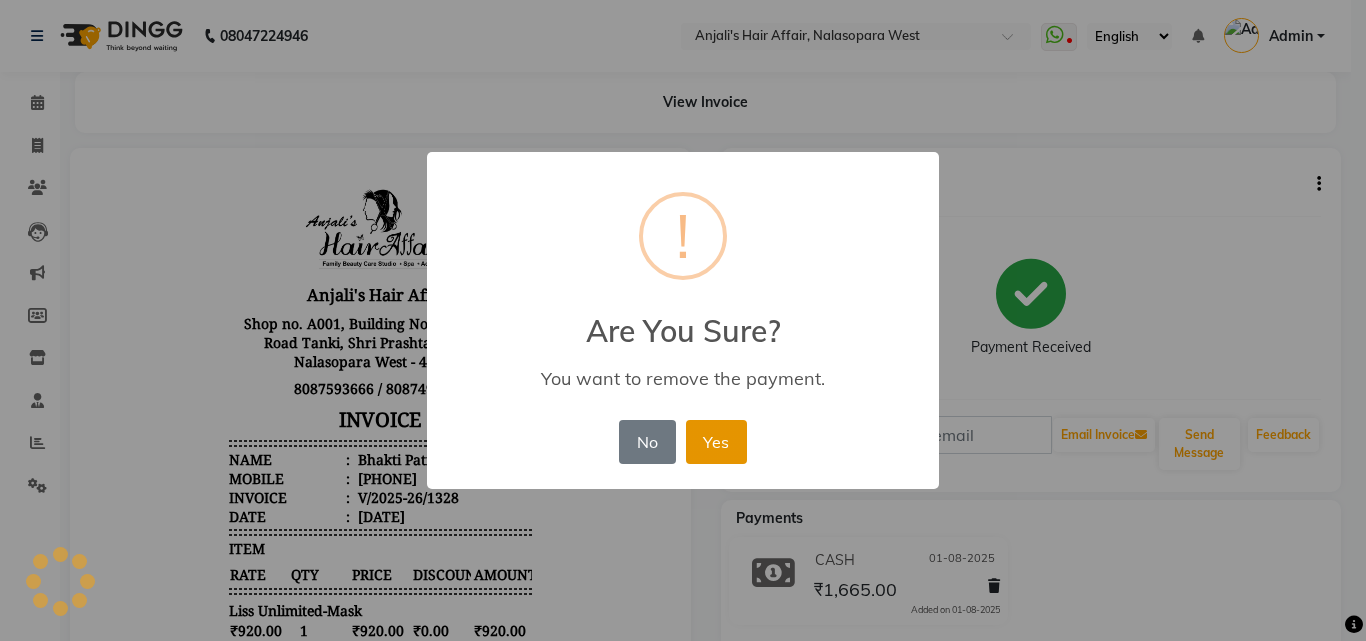 click on "Yes" at bounding box center (716, 442) 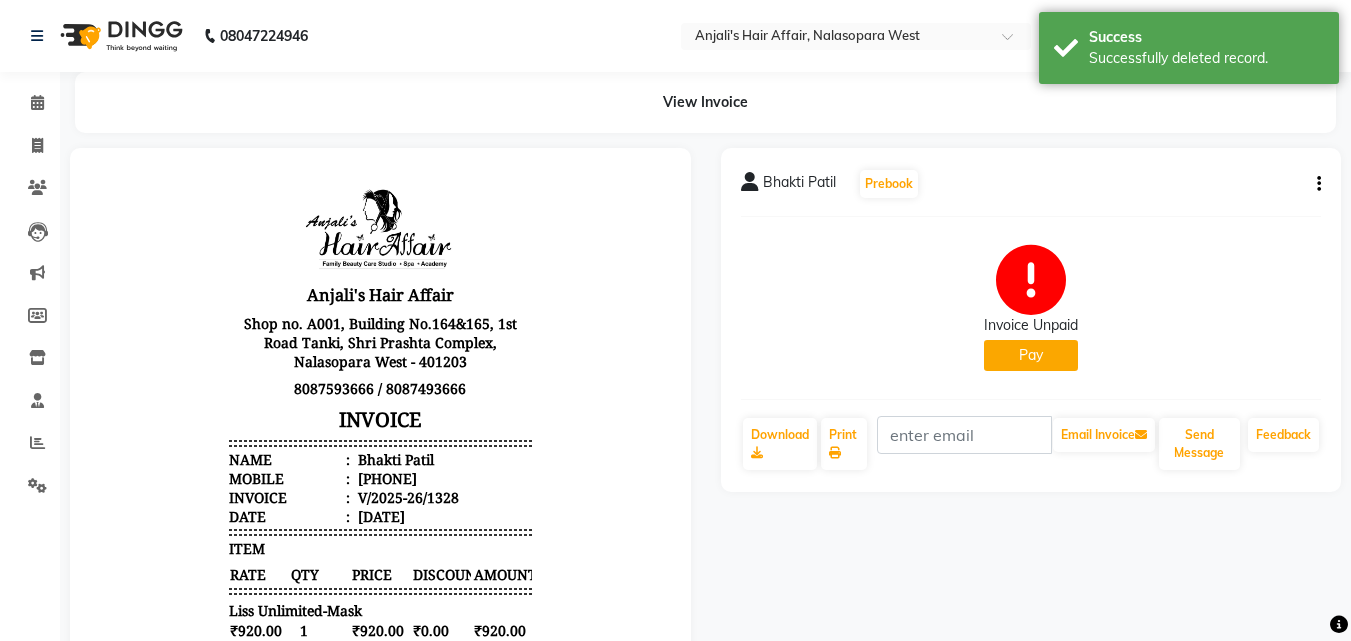 click on "Pay" 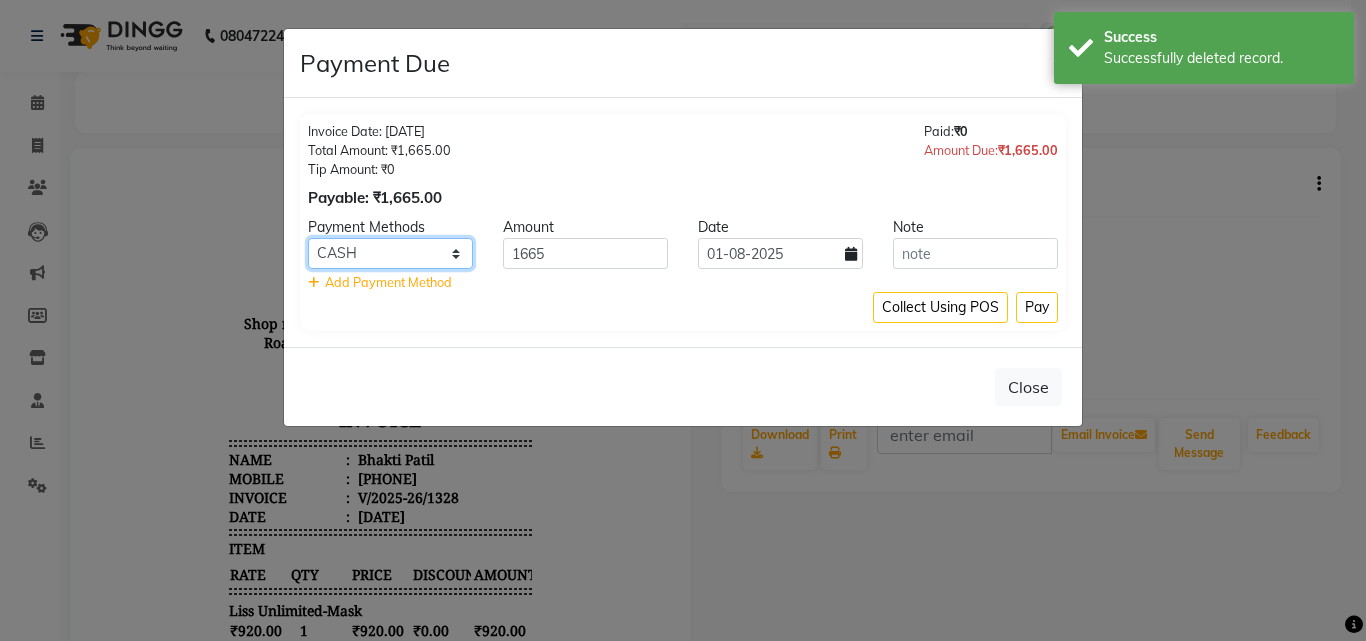 click on "PhonePe CASH ONLINE GPay CARD" 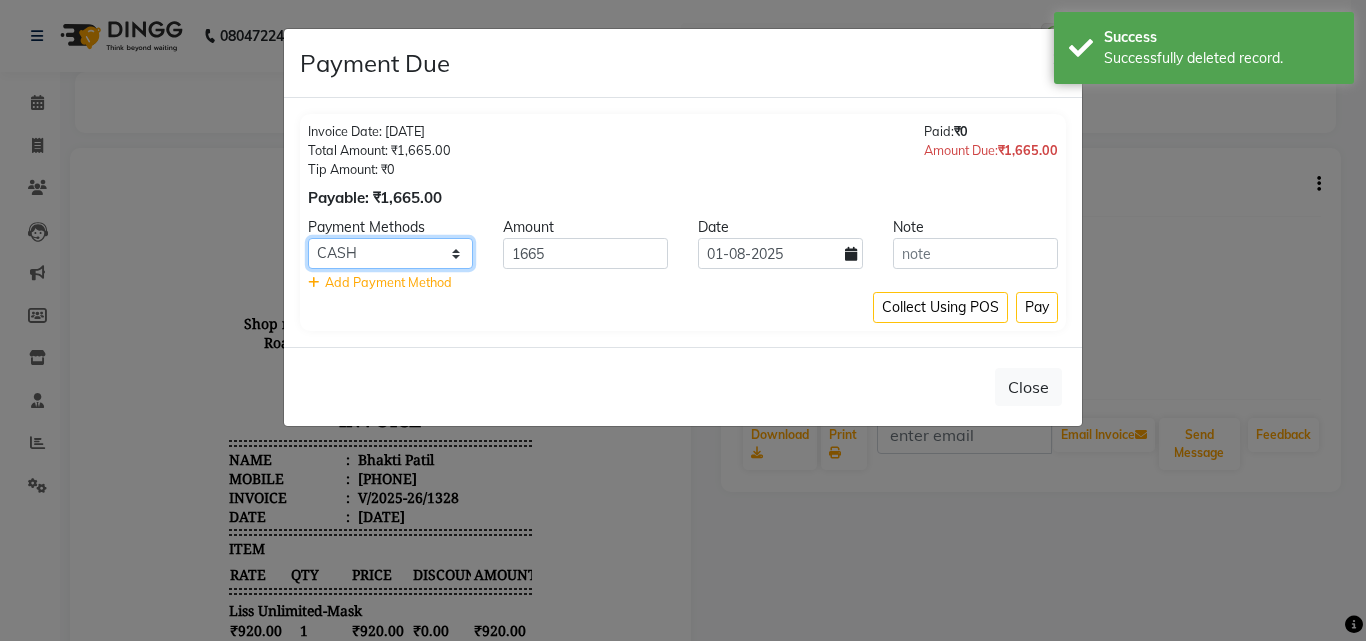select on "5" 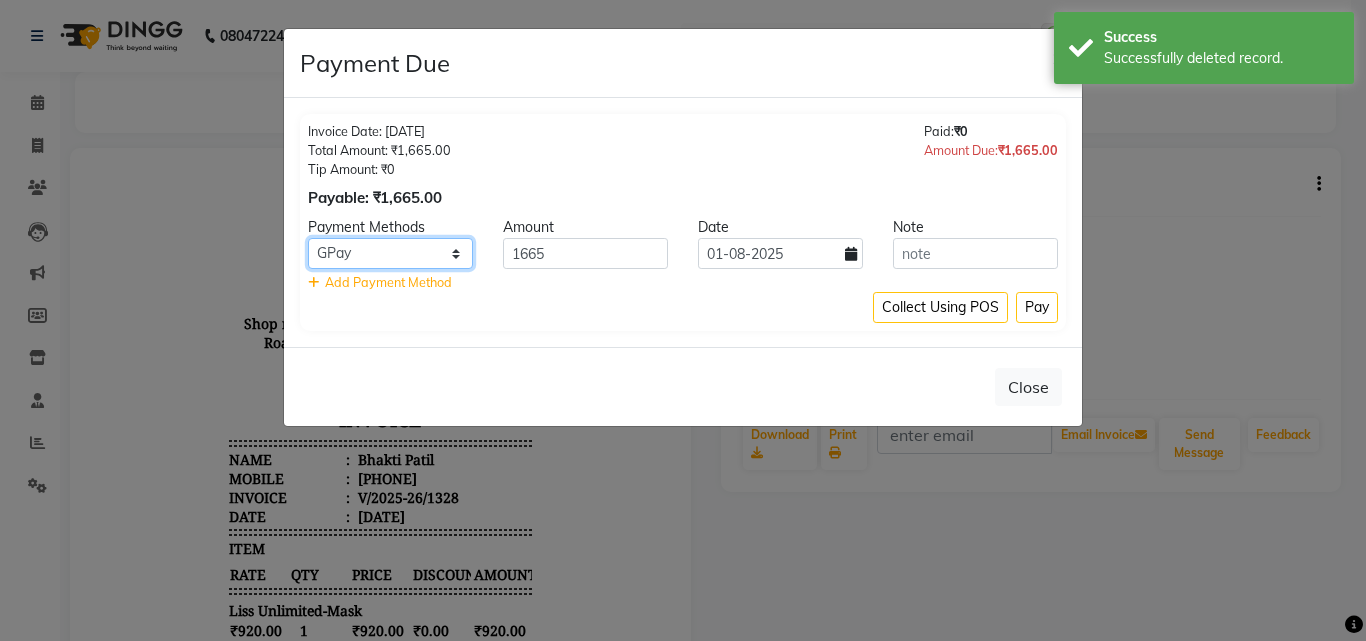 click on "PhonePe CASH ONLINE GPay CARD" 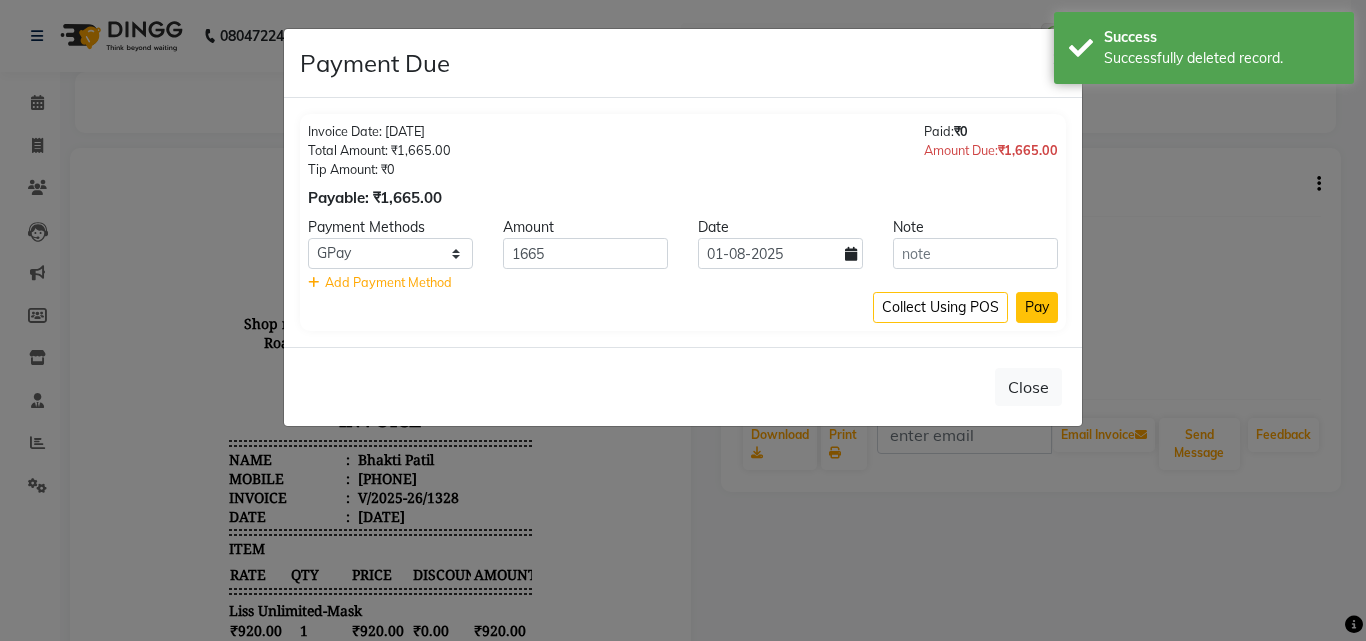 click on "Pay" 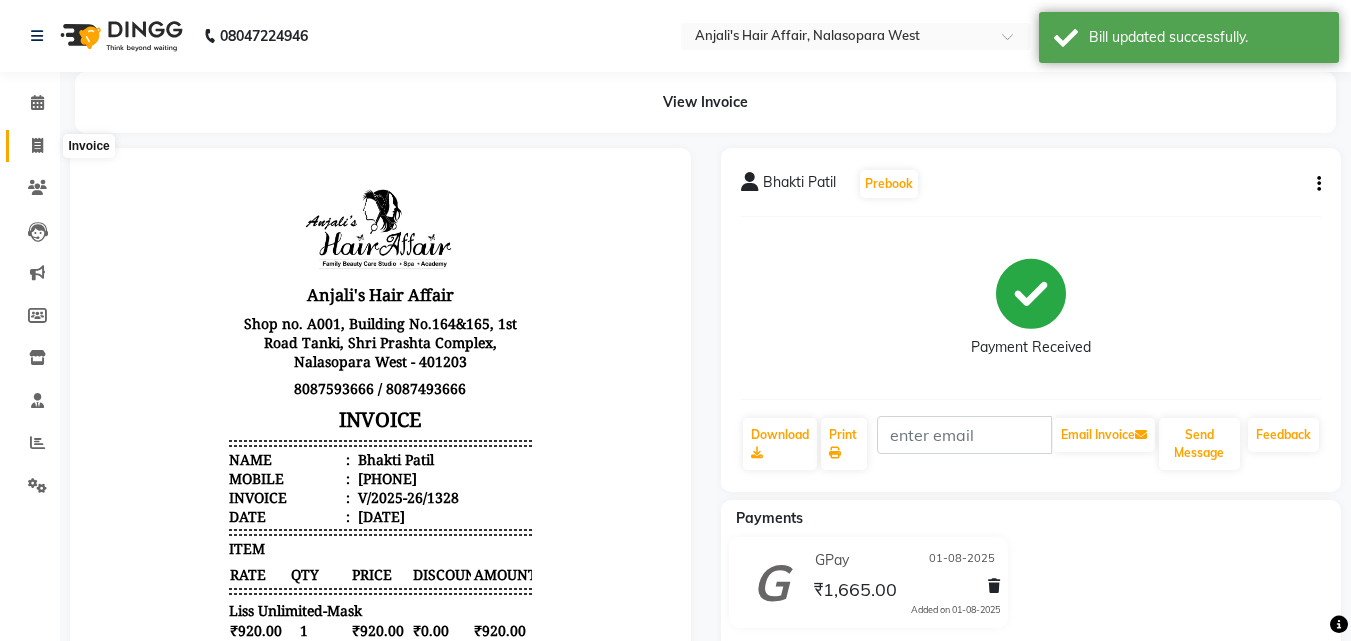 click 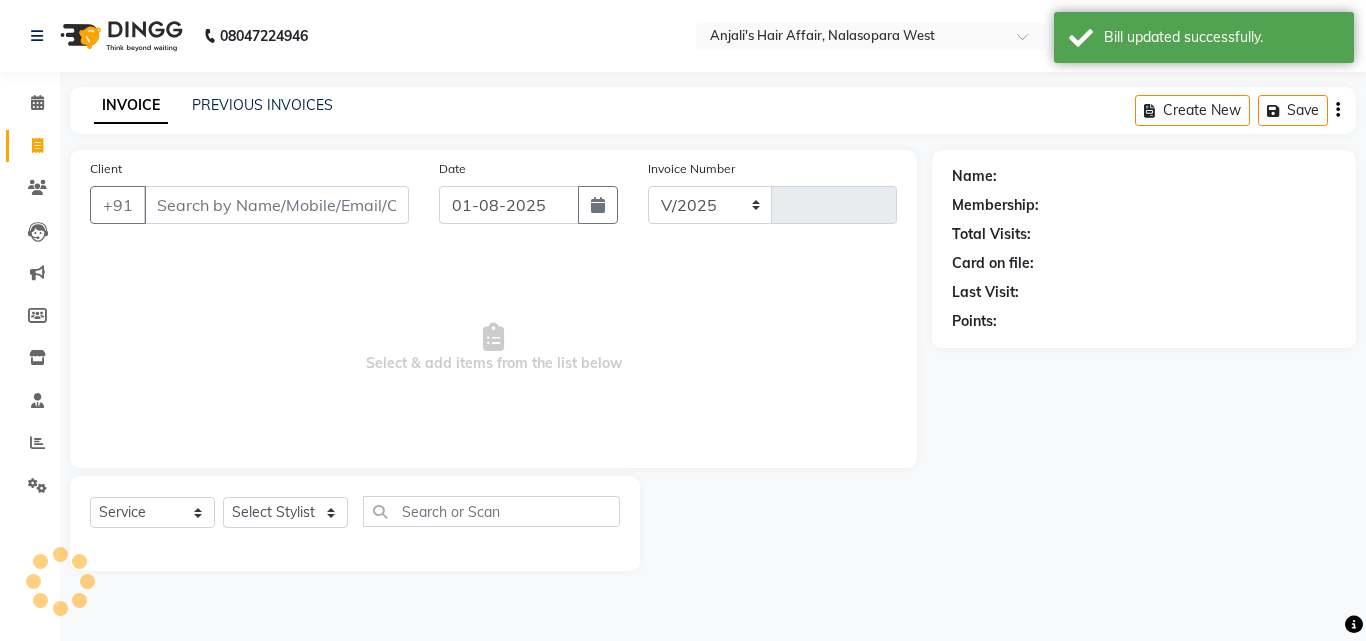select on "6172" 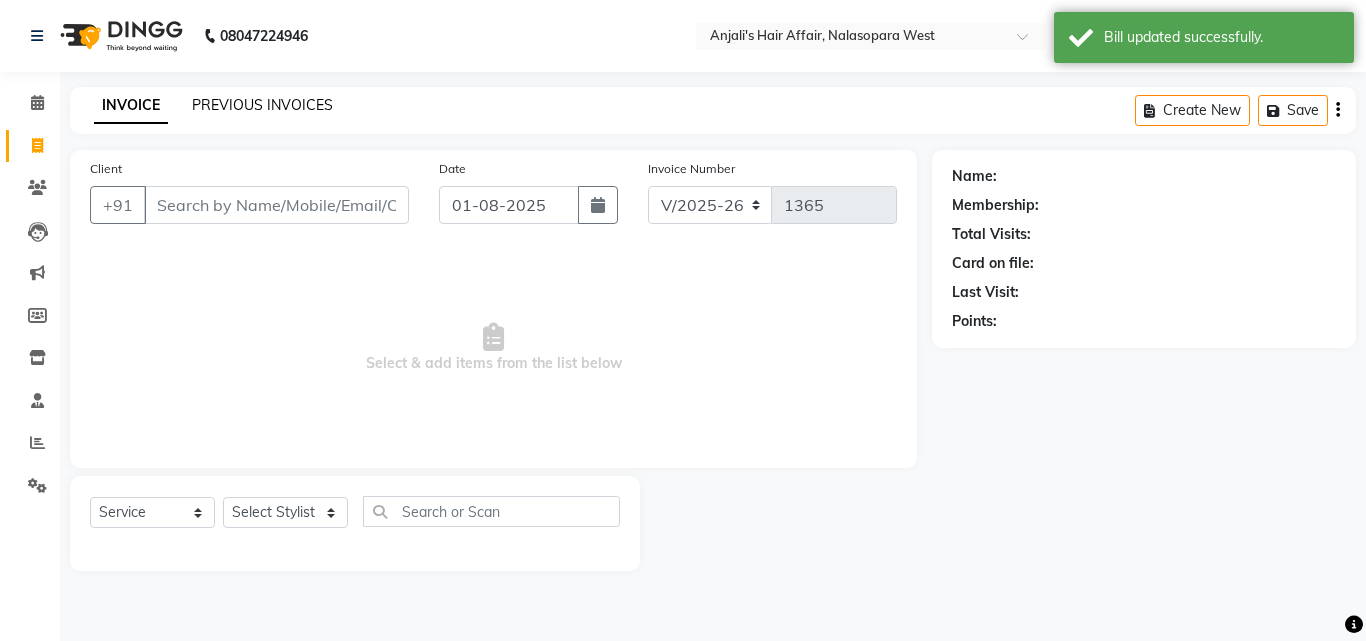 click on "PREVIOUS INVOICES" 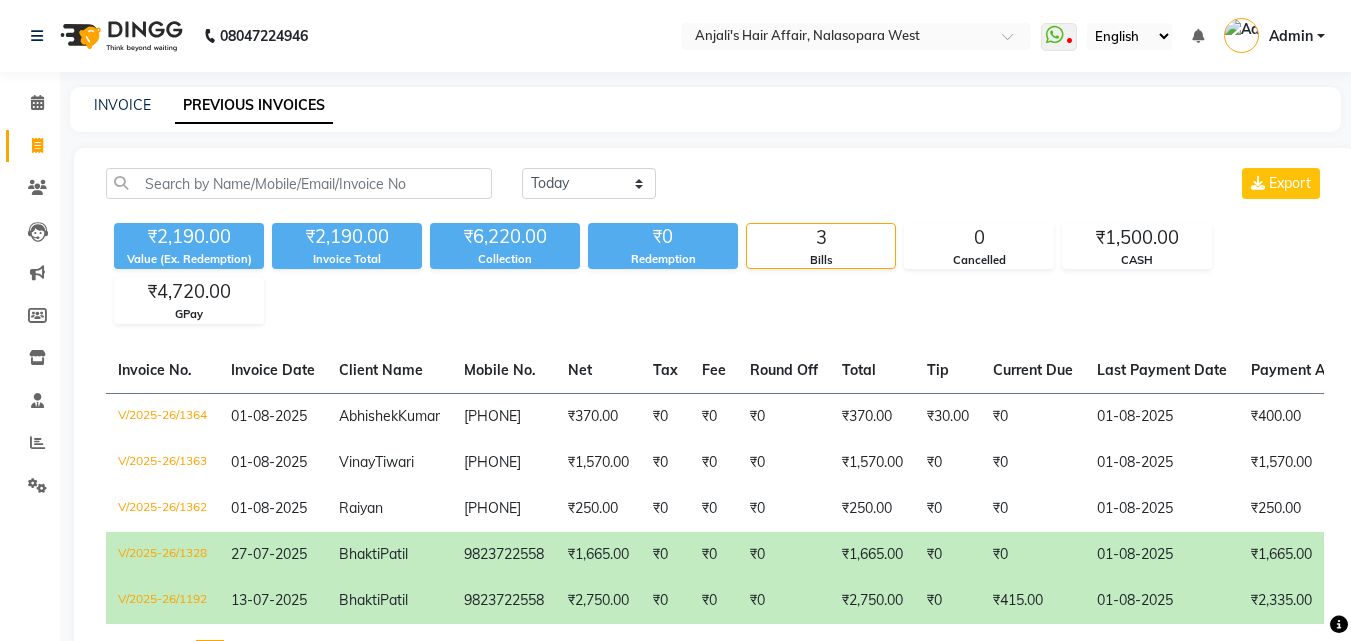 scroll, scrollTop: 127, scrollLeft: 0, axis: vertical 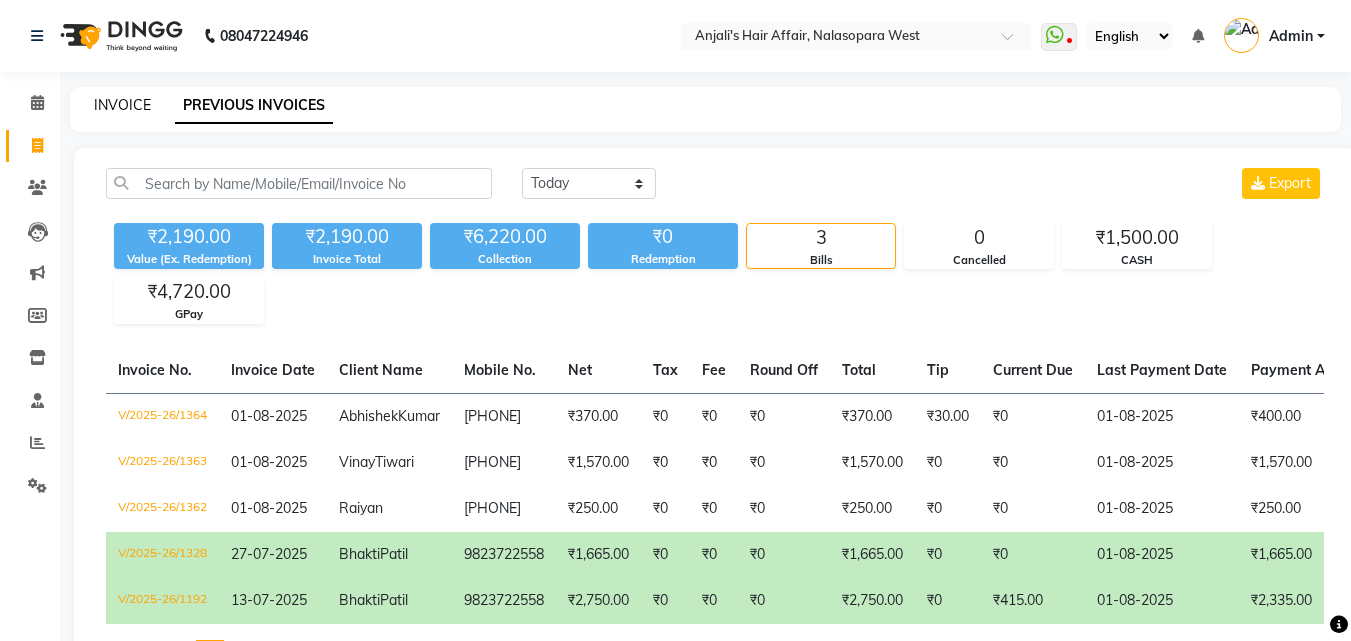 click on "INVOICE" 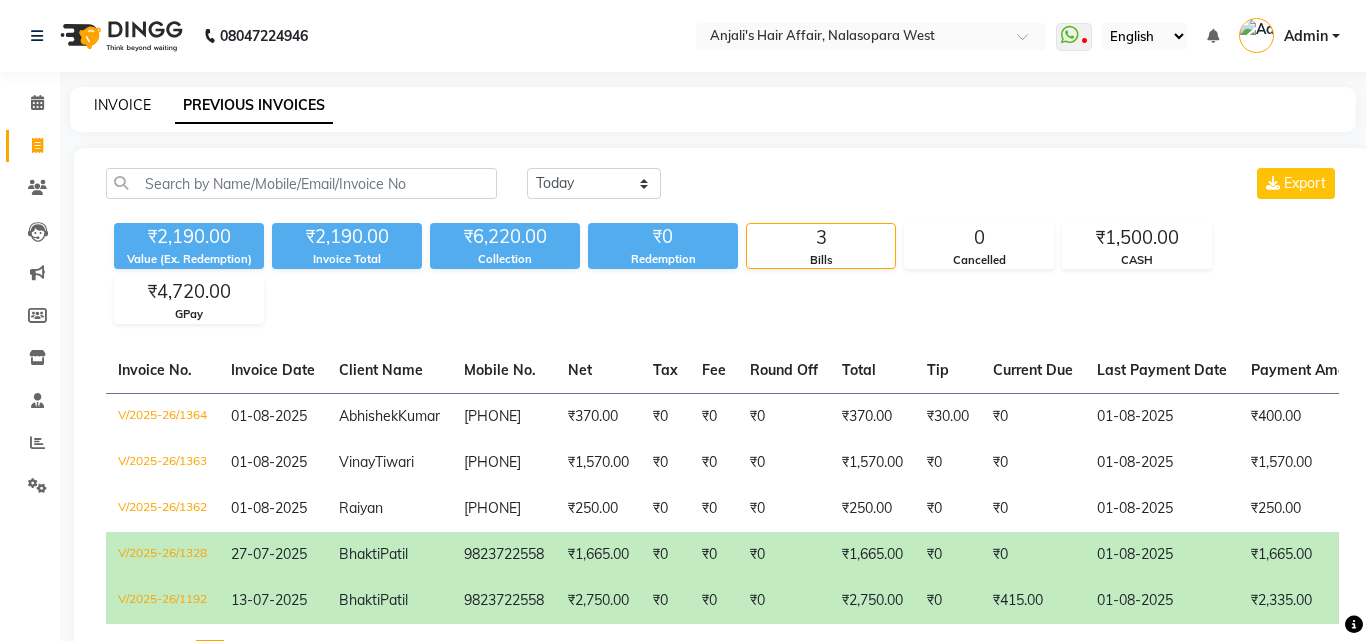 select on "service" 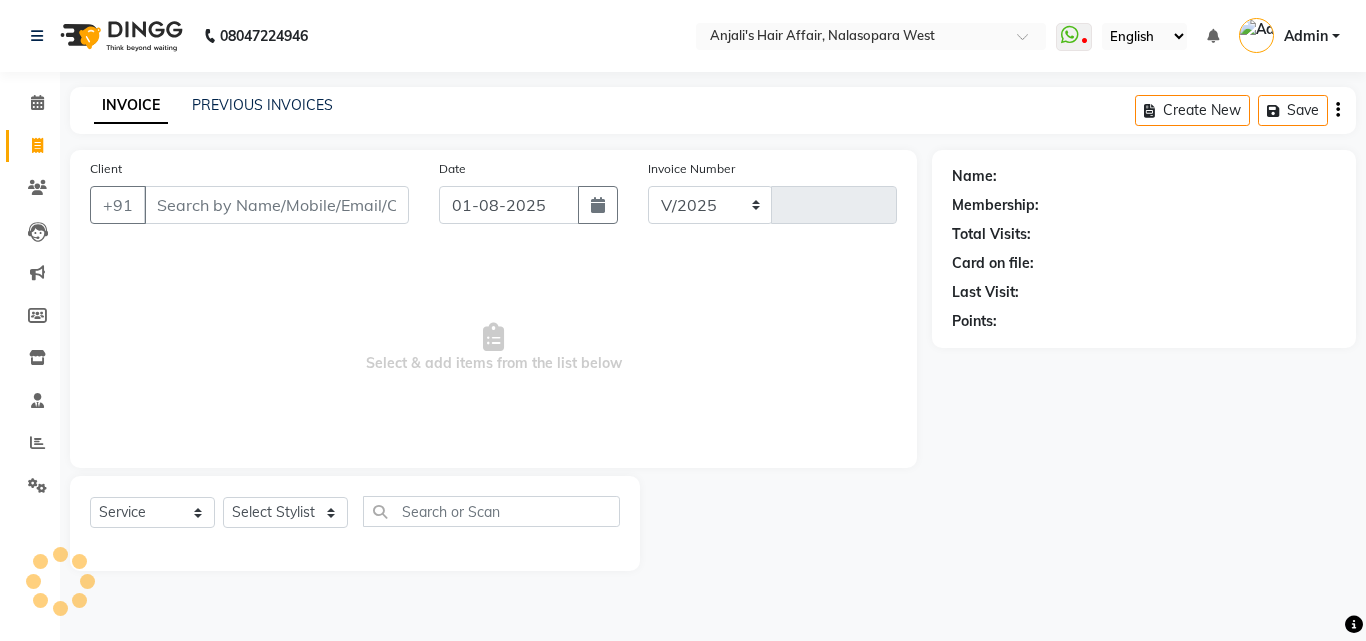 select on "6172" 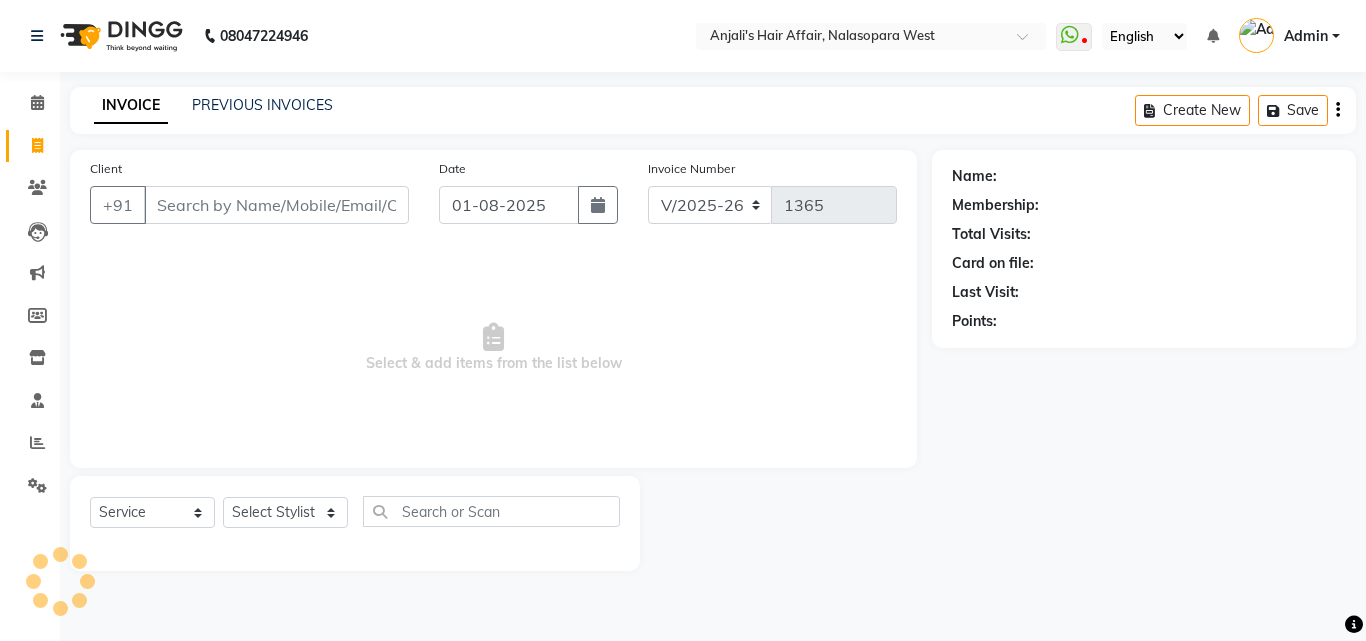click on "Client" at bounding box center (276, 205) 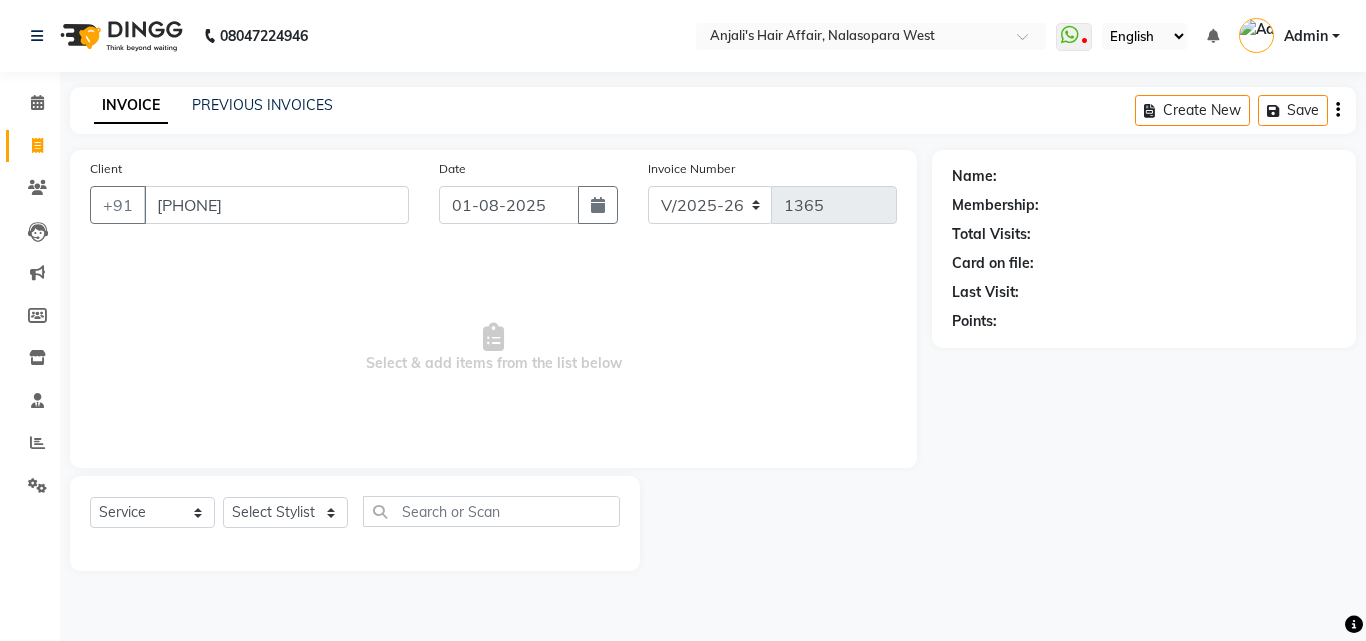 type on "[PHONE]" 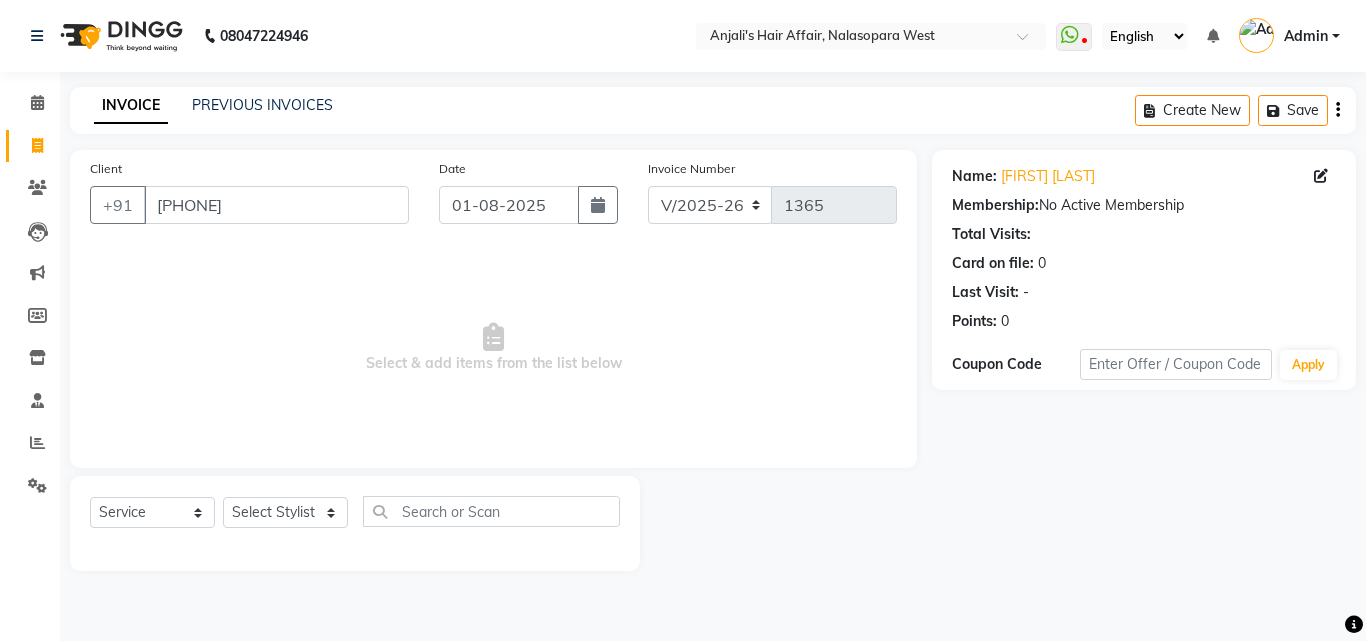 drag, startPoint x: 289, startPoint y: 498, endPoint x: 289, endPoint y: 509, distance: 11 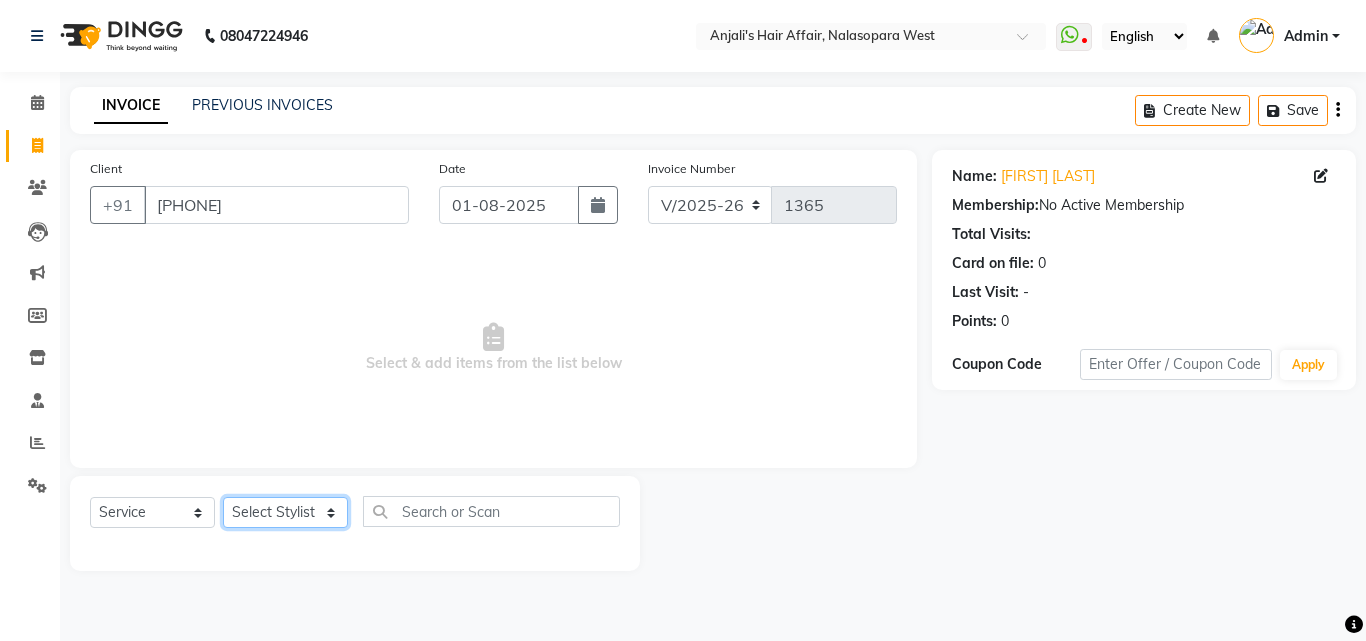 click on "Select Stylist Anjali Dilip Hair Affair Laksh Pranali Rashi Sakshi Saniya Sayali Shweta Sushmita Umesh" 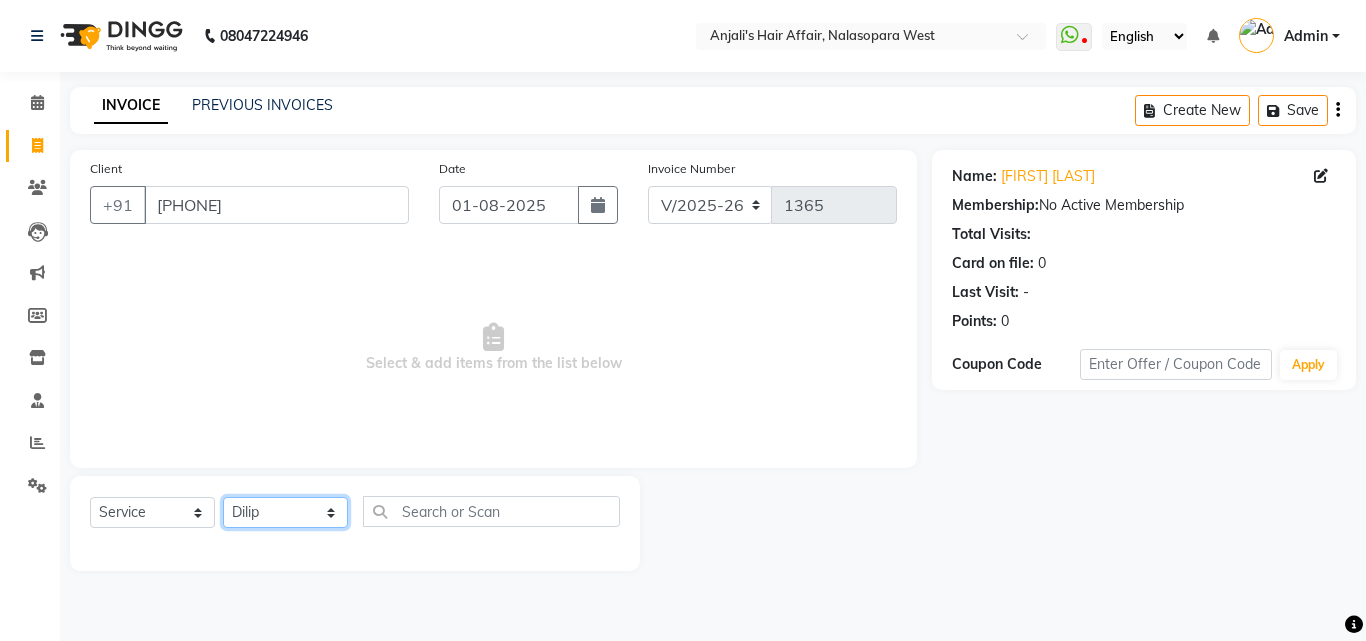click on "Select Stylist Anjali Dilip Hair Affair Laksh Pranali Rashi Sakshi Saniya Sayali Shweta Sushmita Umesh" 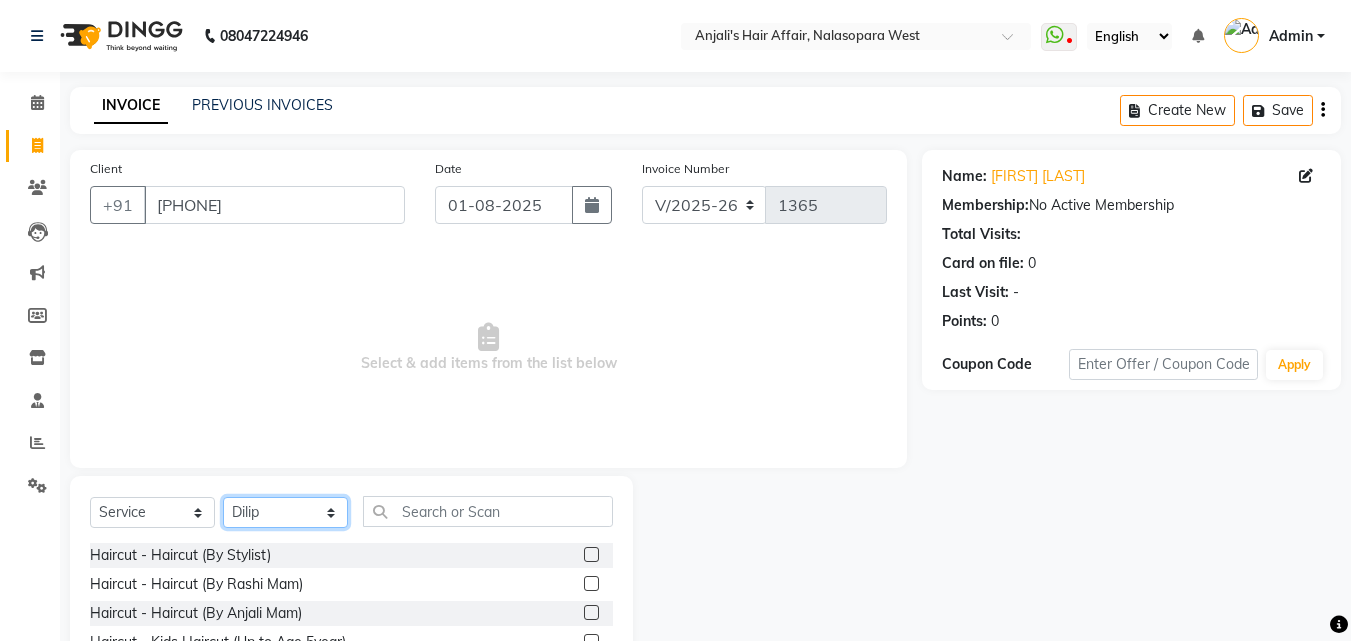 click on "Select Stylist Anjali Dilip Hair Affair Laksh Pranali Rashi Sakshi Saniya Sayali Shweta Sushmita Umesh" 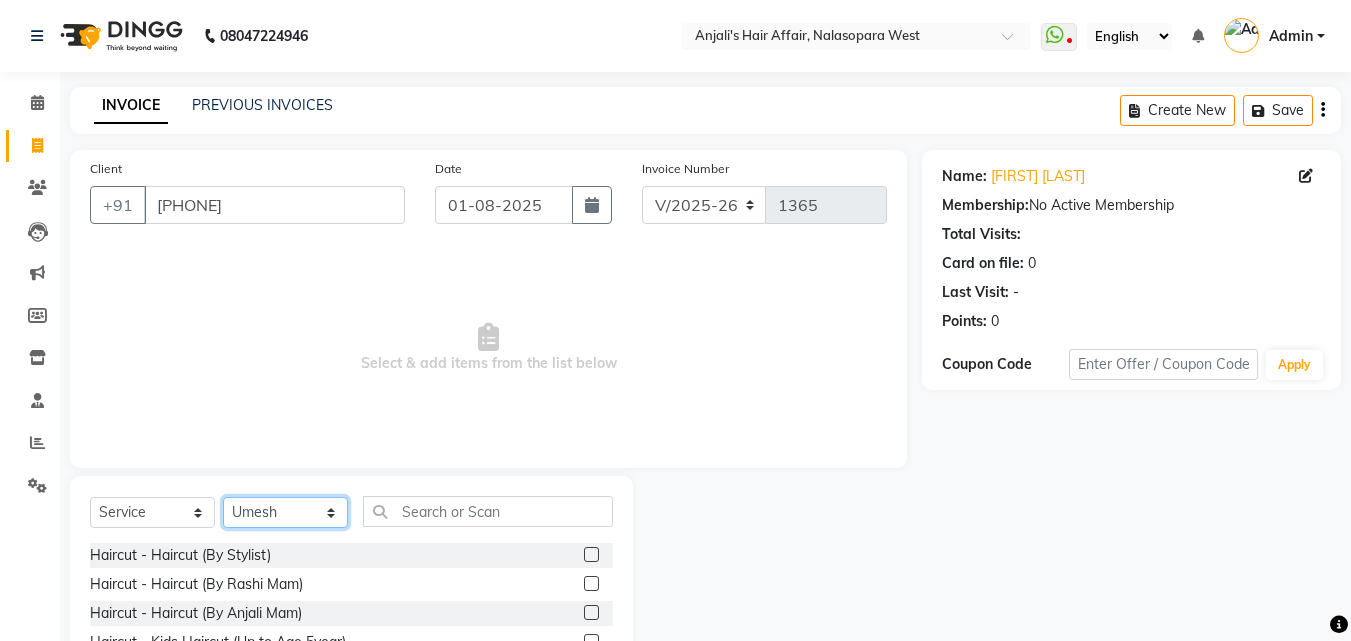 click on "Select Stylist Anjali Dilip Hair Affair Laksh Pranali Rashi Sakshi Saniya Sayali Shweta Sushmita Umesh" 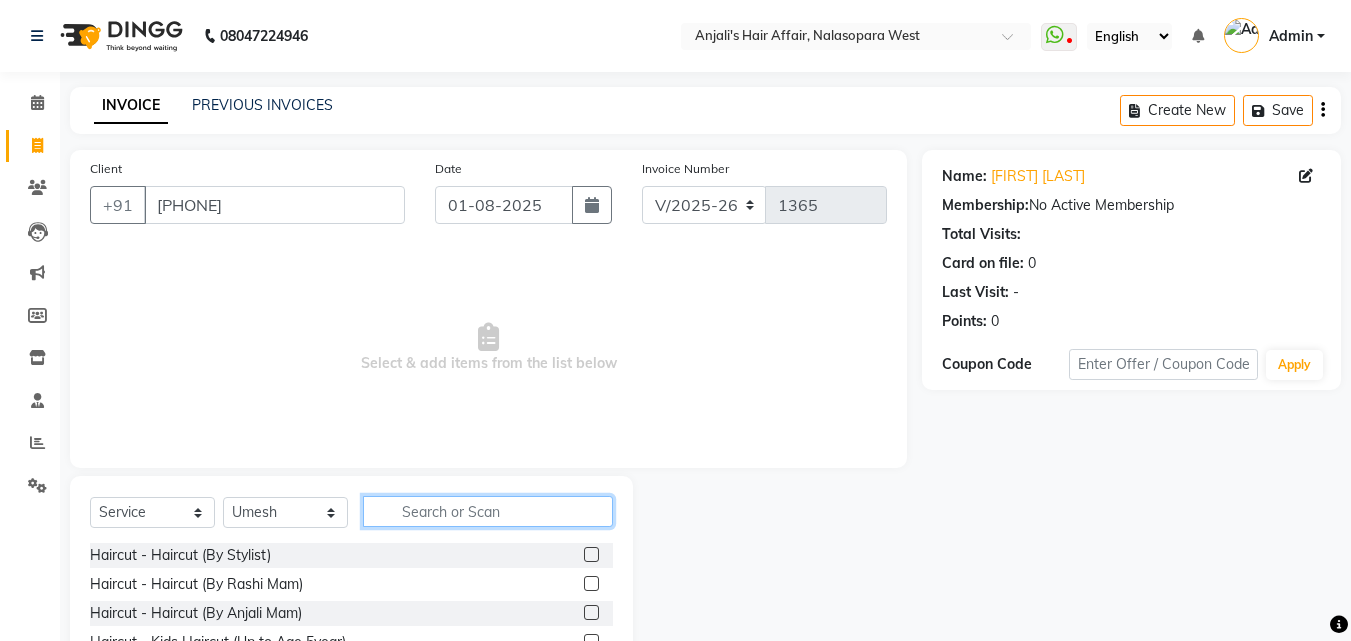 click 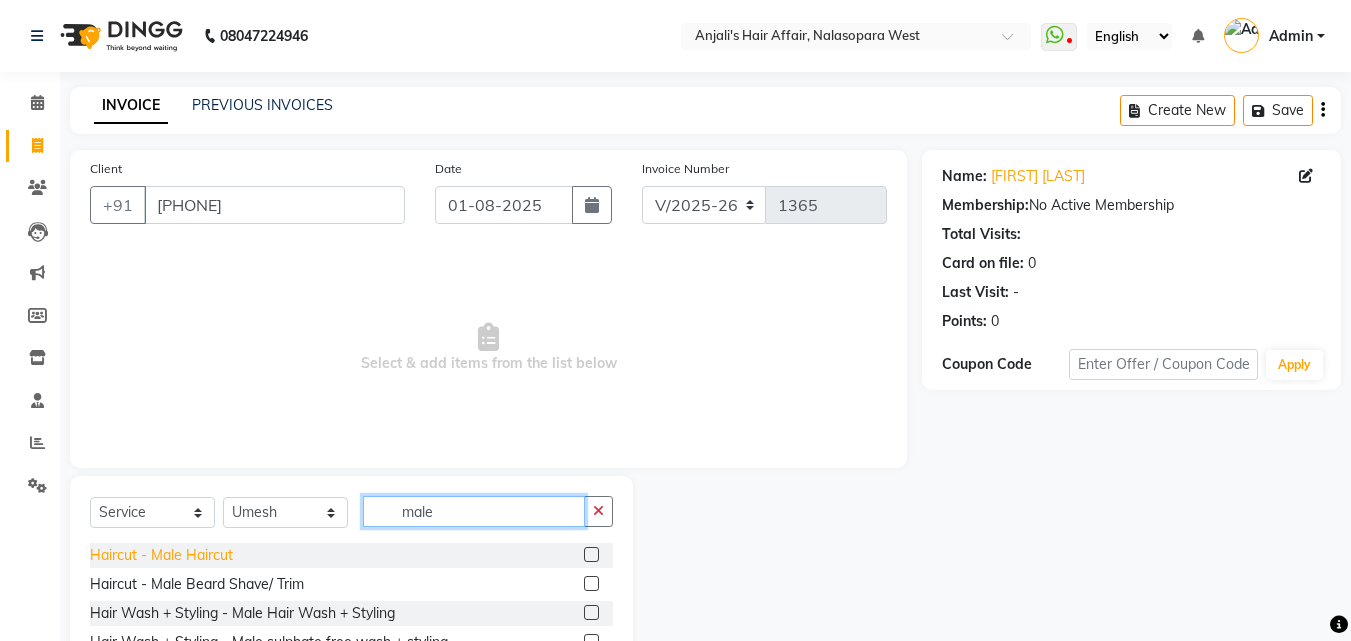 type on "male" 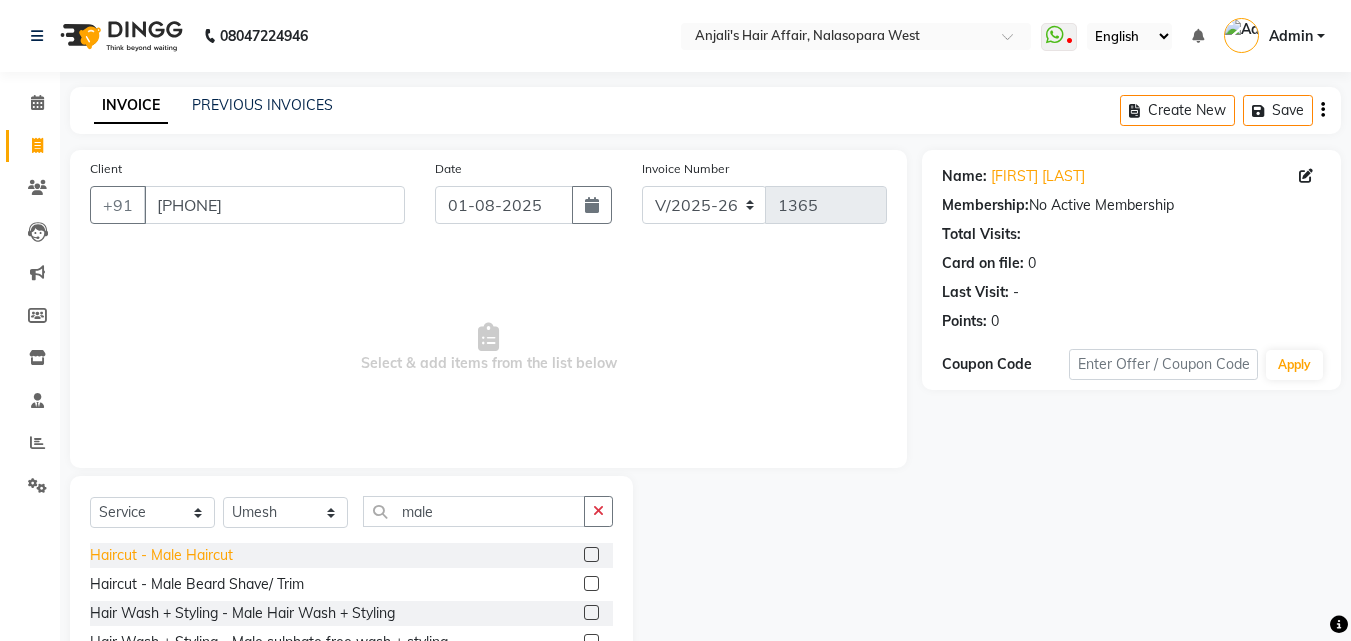 click on "Haircut - Male Haircut" 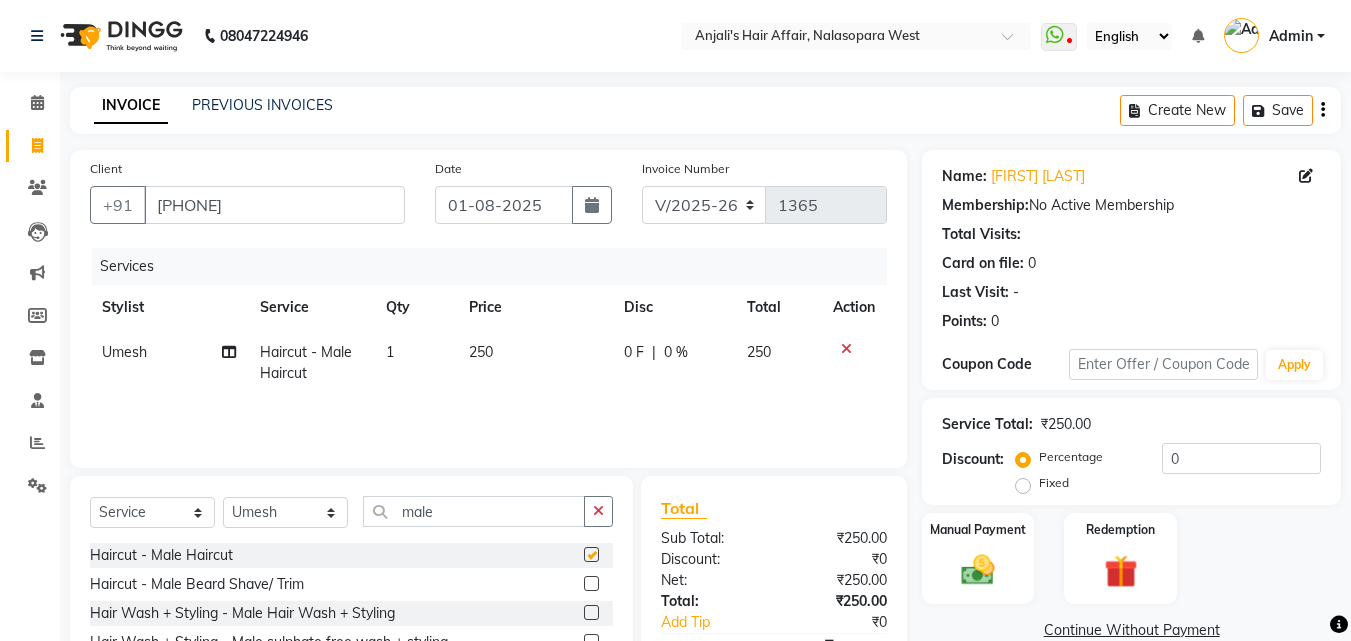 checkbox on "false" 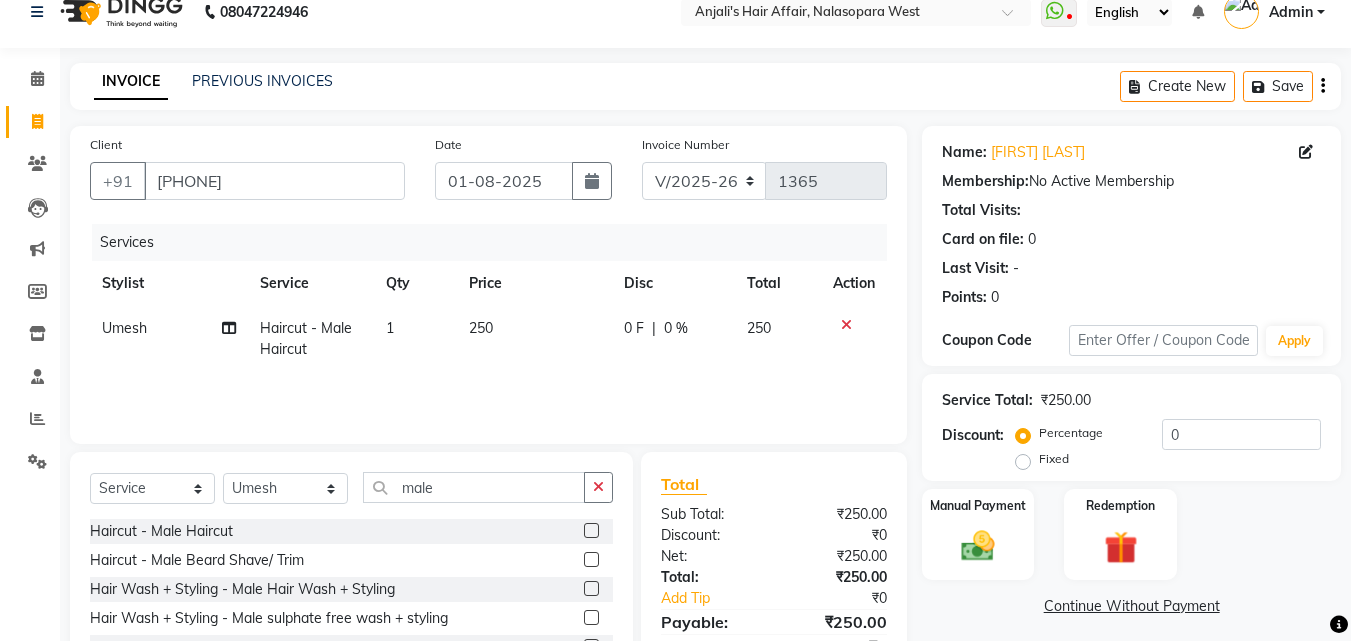 scroll, scrollTop: 160, scrollLeft: 0, axis: vertical 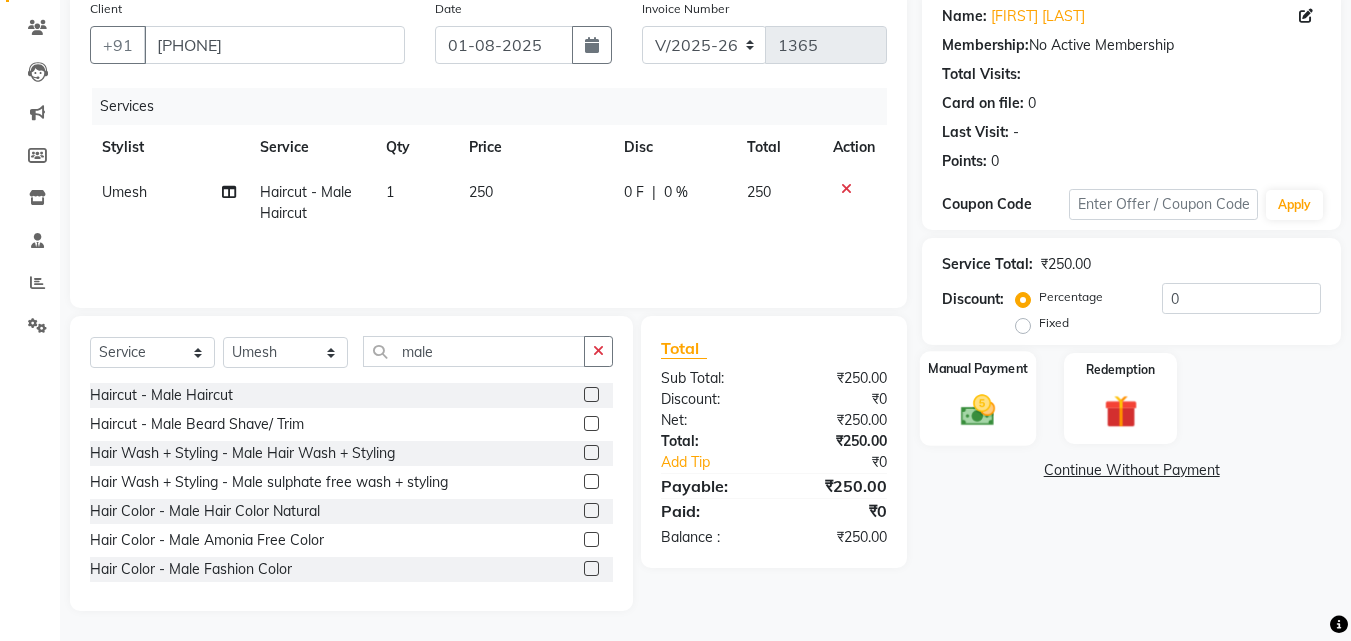 click on "Manual Payment" 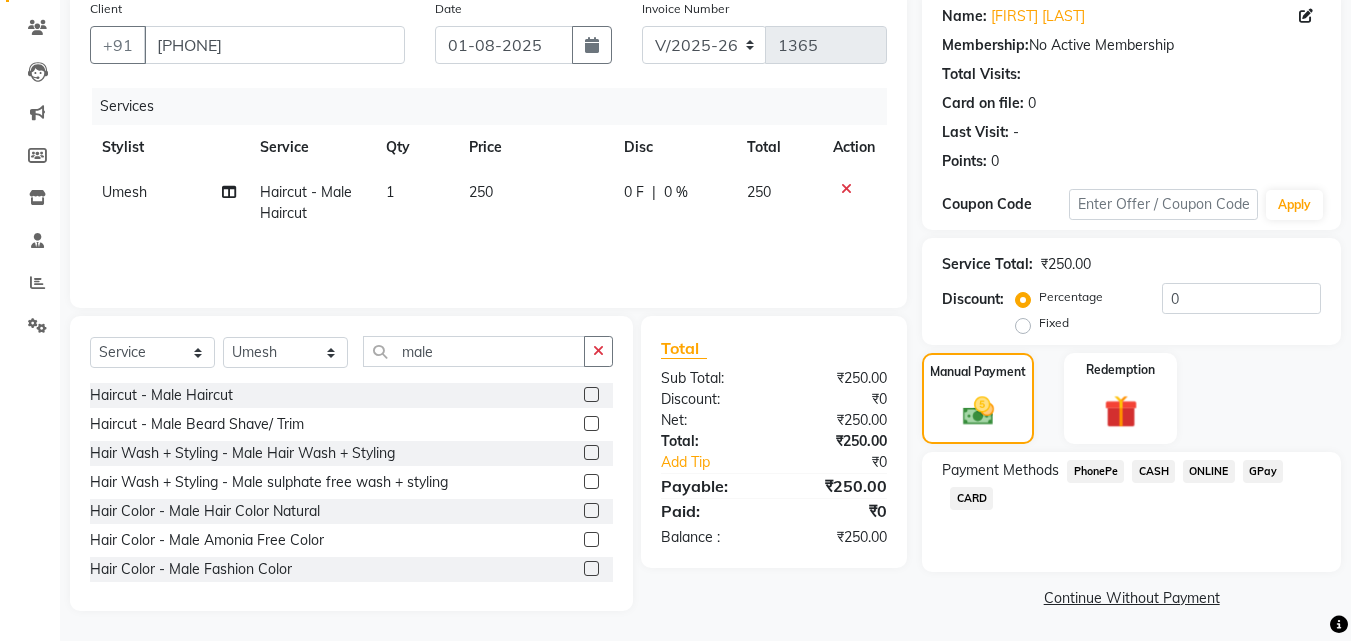 click on "CASH" 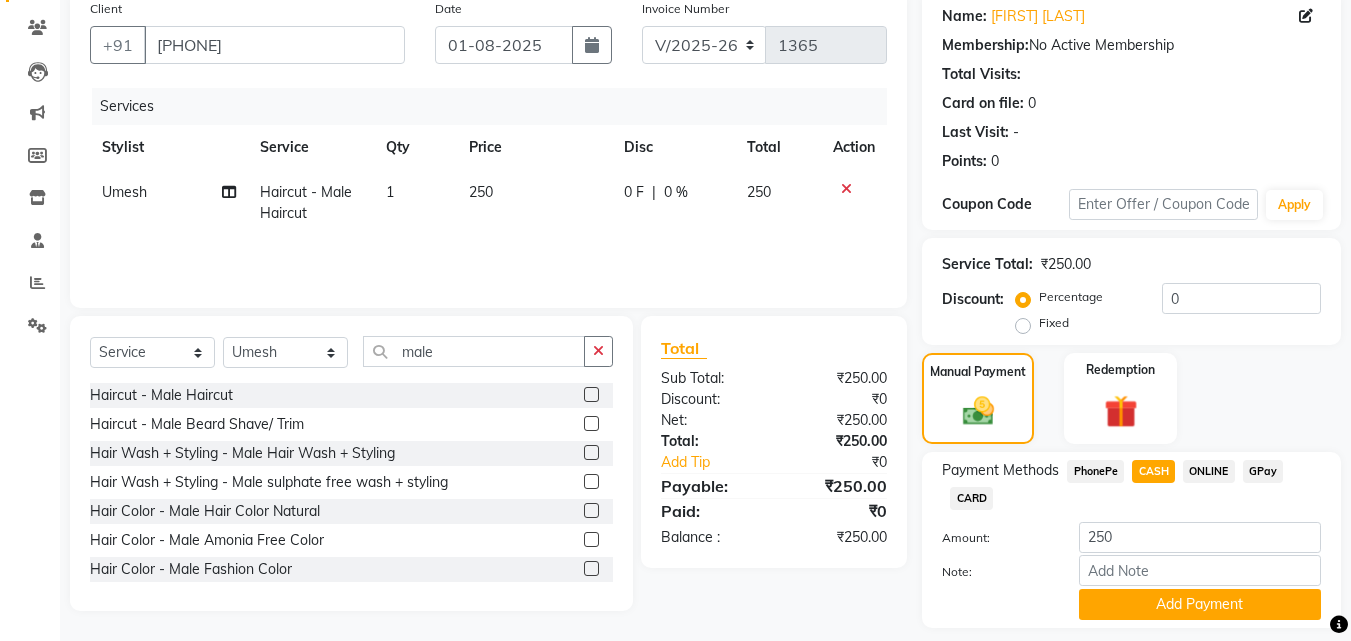 scroll, scrollTop: 218, scrollLeft: 0, axis: vertical 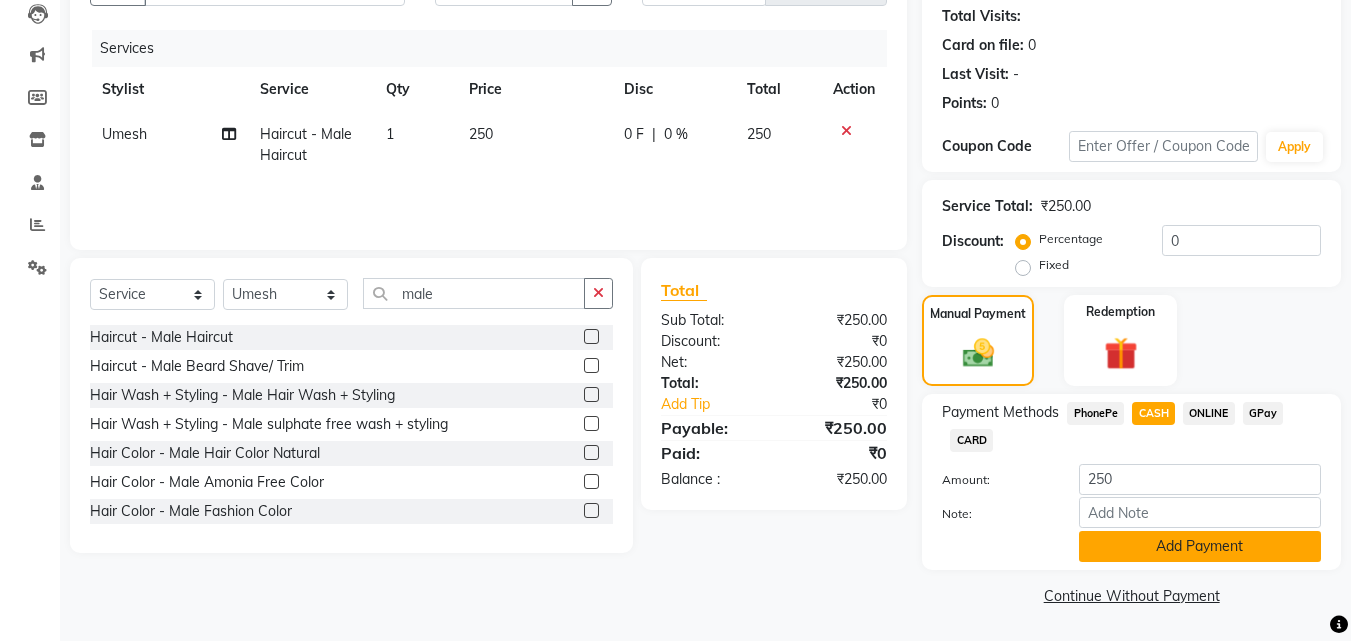 click on "Add Payment" 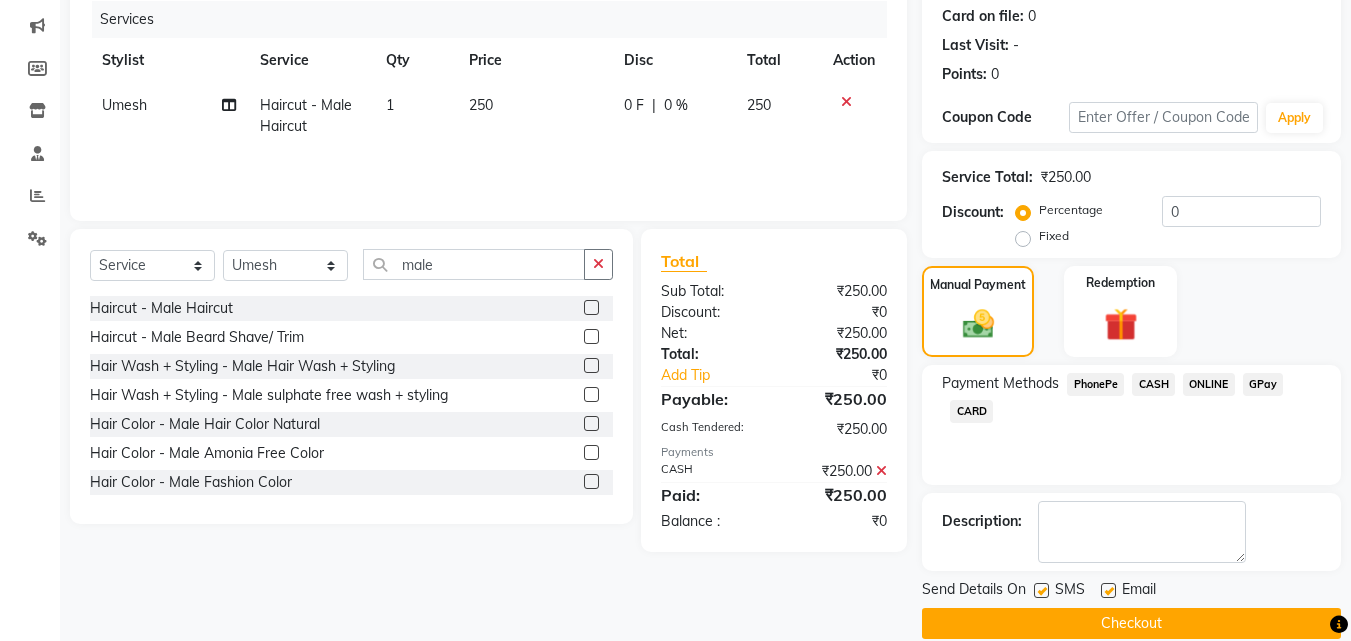 scroll, scrollTop: 275, scrollLeft: 0, axis: vertical 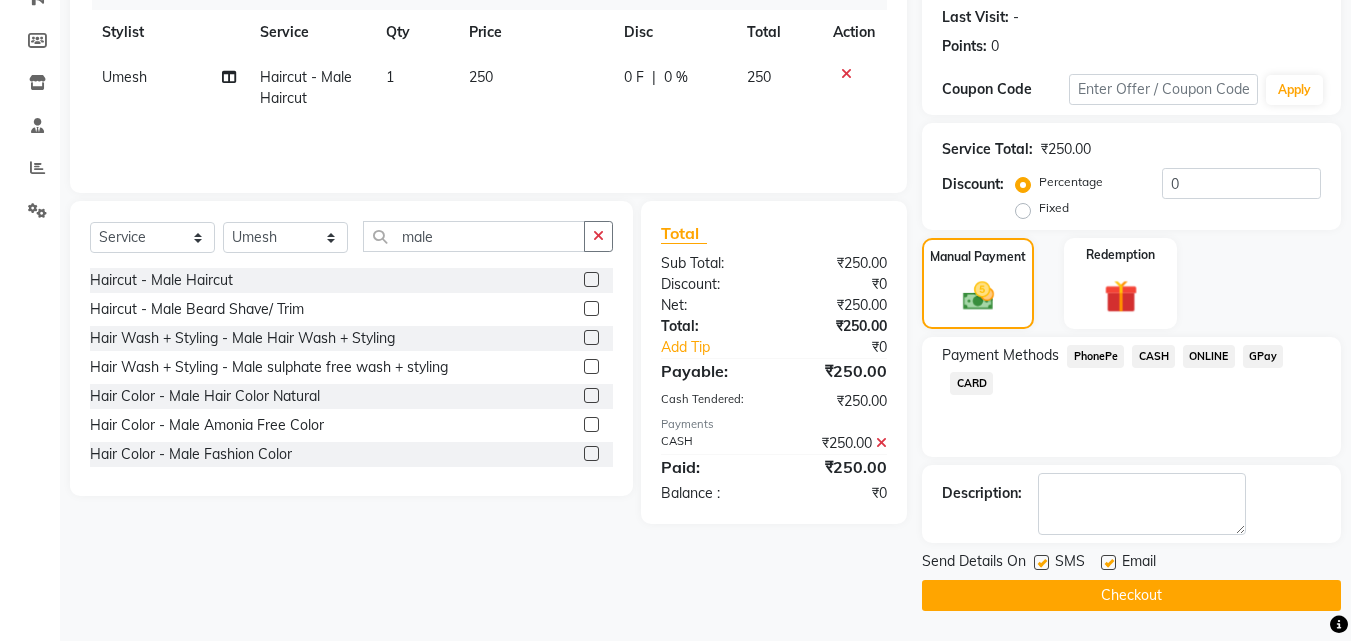 click on "INVOICE PREVIOUS INVOICES Create New   Save  Client +91 9657827289 Date 01-08-2025 Invoice Number V/2025 V/2025-26 1365 Services Stylist Service Qty Price Disc Total Action Umesh Haircut - Male Haircut 1 250 0 F | 0 % 250 Select  Service  Product  Membership  Package Voucher Prepaid Gift Card  Select Stylist Anjali Dilip Hair Affair Laksh Pranali Rashi Sakshi Saniya Sayali Shweta Sushmita  Umesh male Haircut - Male Haircut  Haircut - Male Beard Shave/ Trim  Hair Wash + Styling - Male Hair Wash + Styling  Hair Wash + Styling - Male sulphate free wash + styling  Hair Color - Male Hair Color Natural  Hair Color - Male Amonia Free Color  Hair Color - Male Fashion Color  Hair Color - Male Highlights  Hair Color - Male Beard / Mustache Color  Hair Color - Male Beard / Mustache Amonia Free Color  Hair Spa & De-Stress Services- Male Hair Spa  Hair Spa & De-Stress Services - Male Keratin Spa  Hair Spa & De-Stress Services - Male Protein Spa  Hair Spa & De-Stress Services - Male Head Massage (Oil)  Total Sub Total:  :" 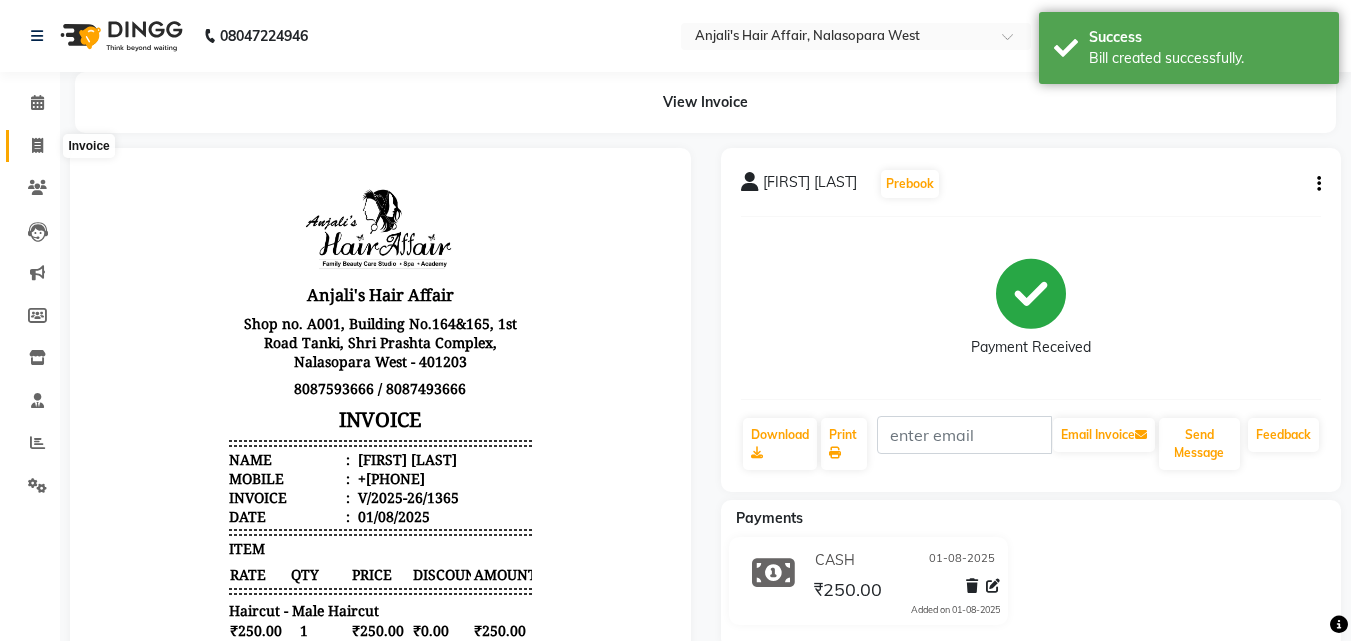 scroll, scrollTop: 0, scrollLeft: 0, axis: both 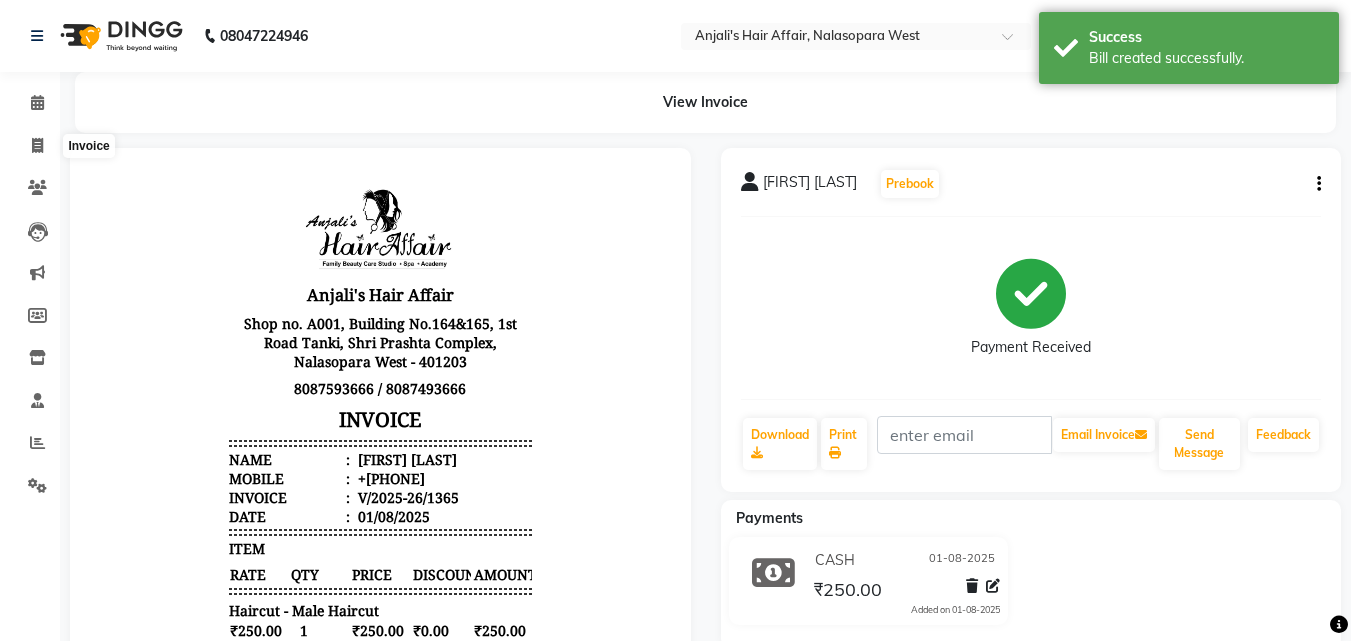 select on "6172" 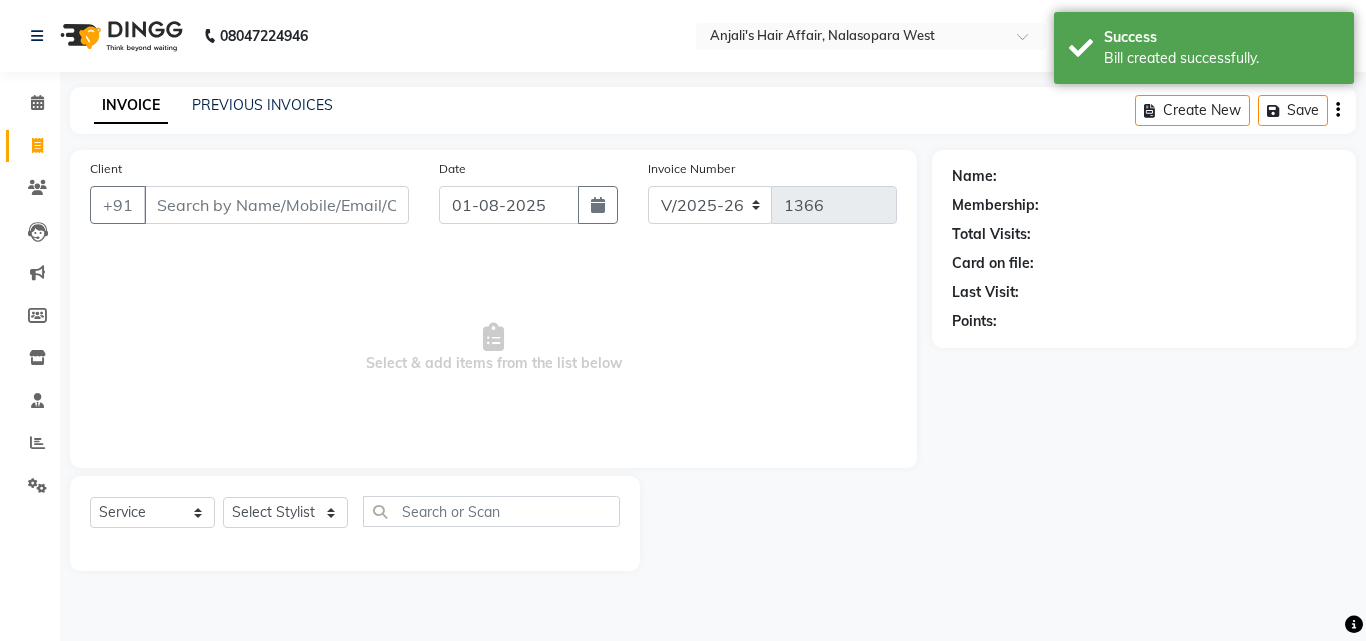 click on "Client" at bounding box center [276, 205] 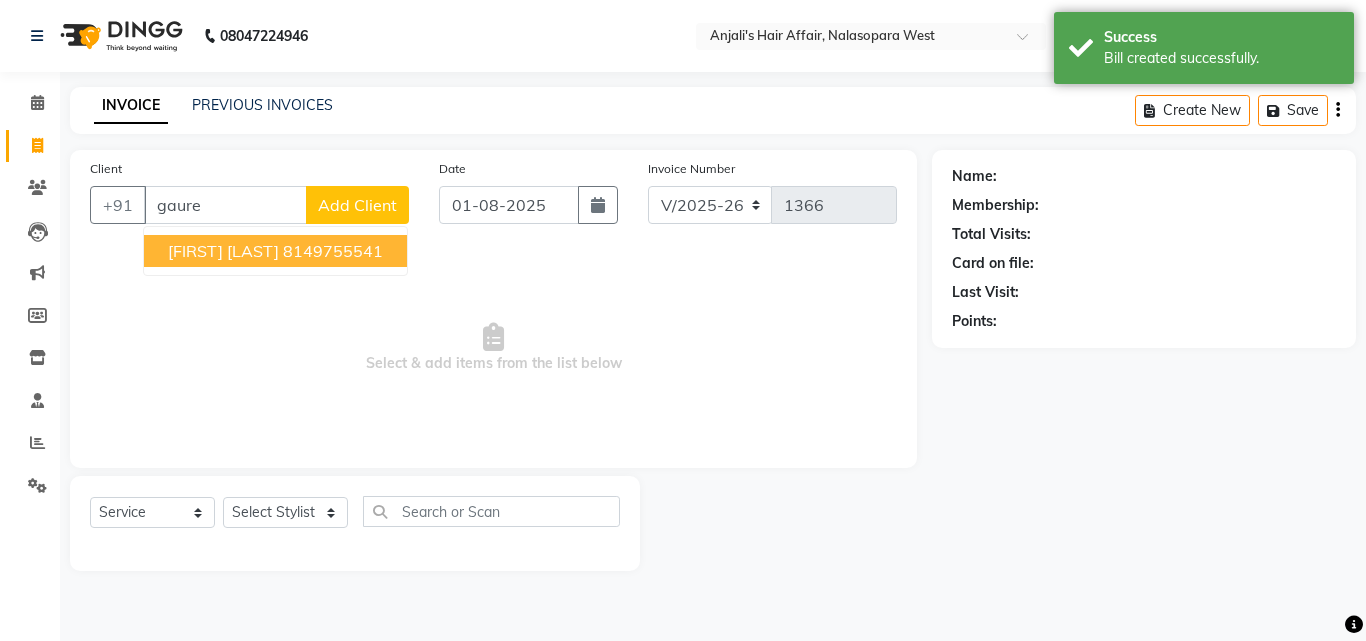 click on "Gauresh Sakhalkar" at bounding box center [223, 251] 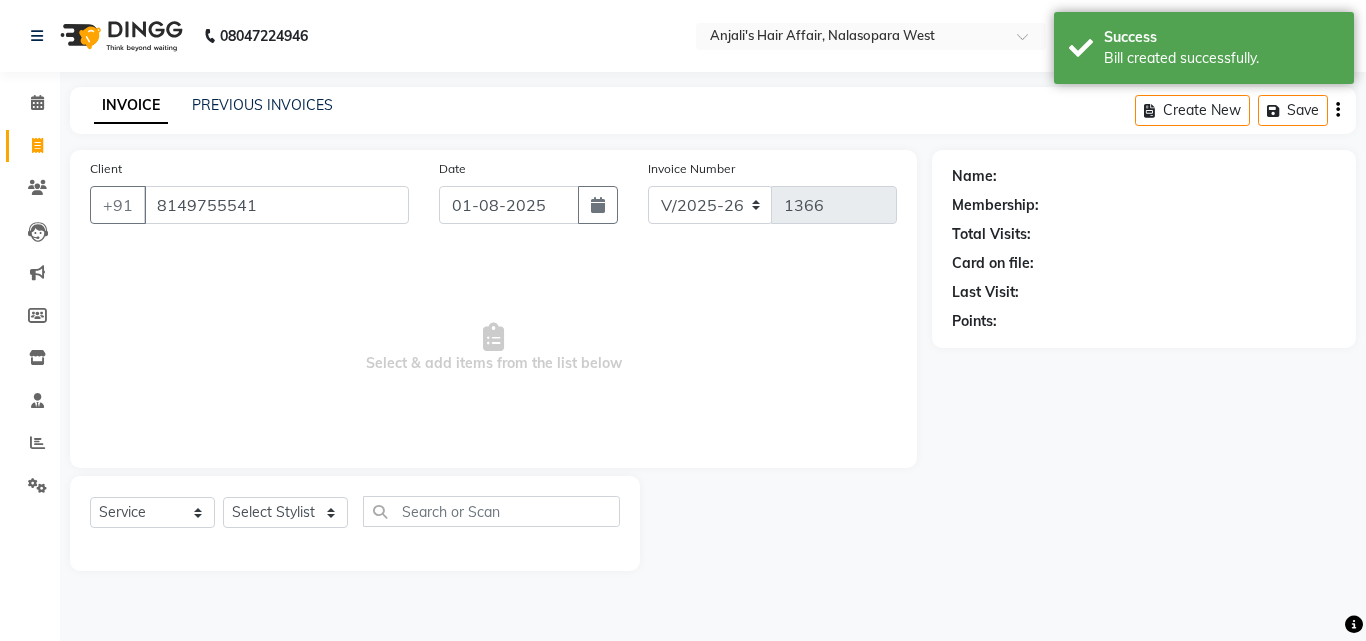 type on "8149755541" 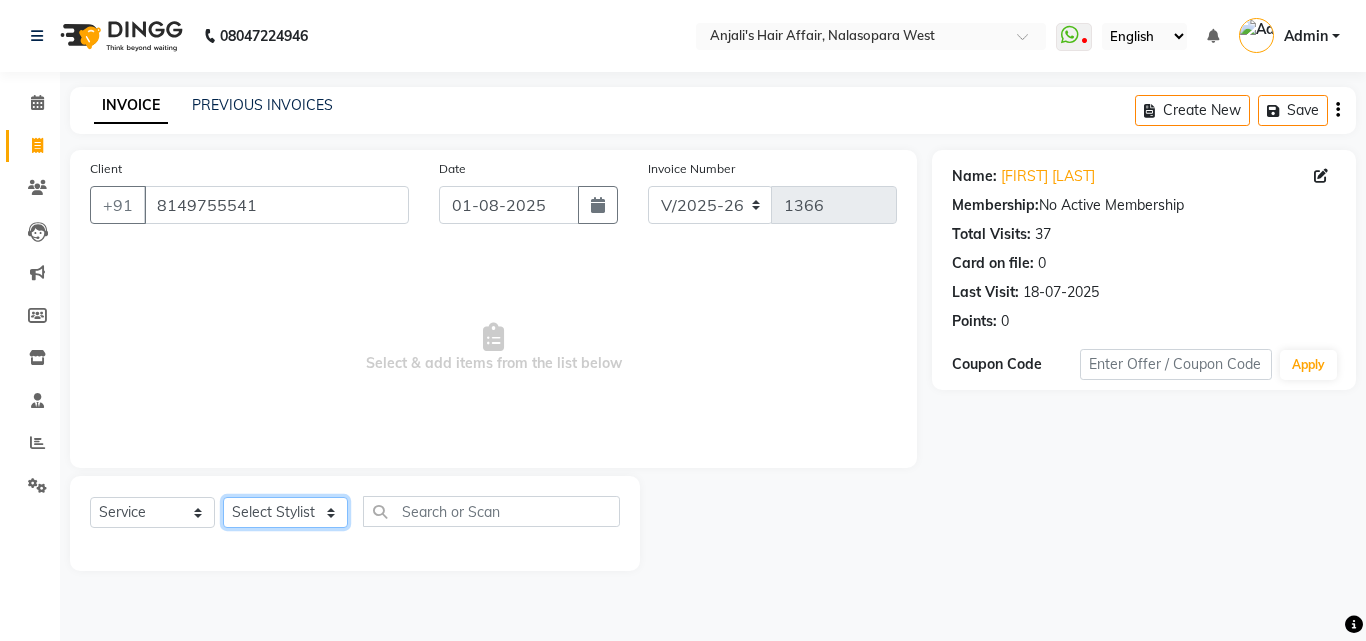 click on "Select Stylist Anjali Dilip Hair Affair Laksh Pranali Rashi Sakshi Saniya Sayali Shweta Sushmita Umesh" 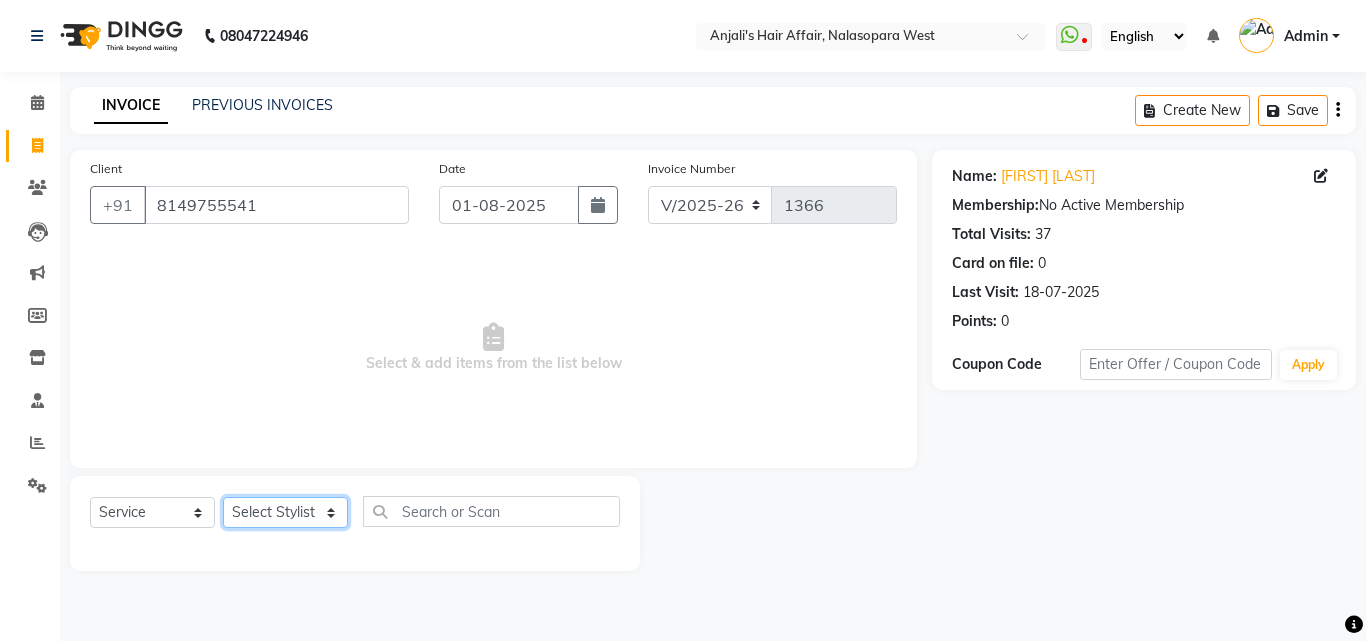 select on "86313" 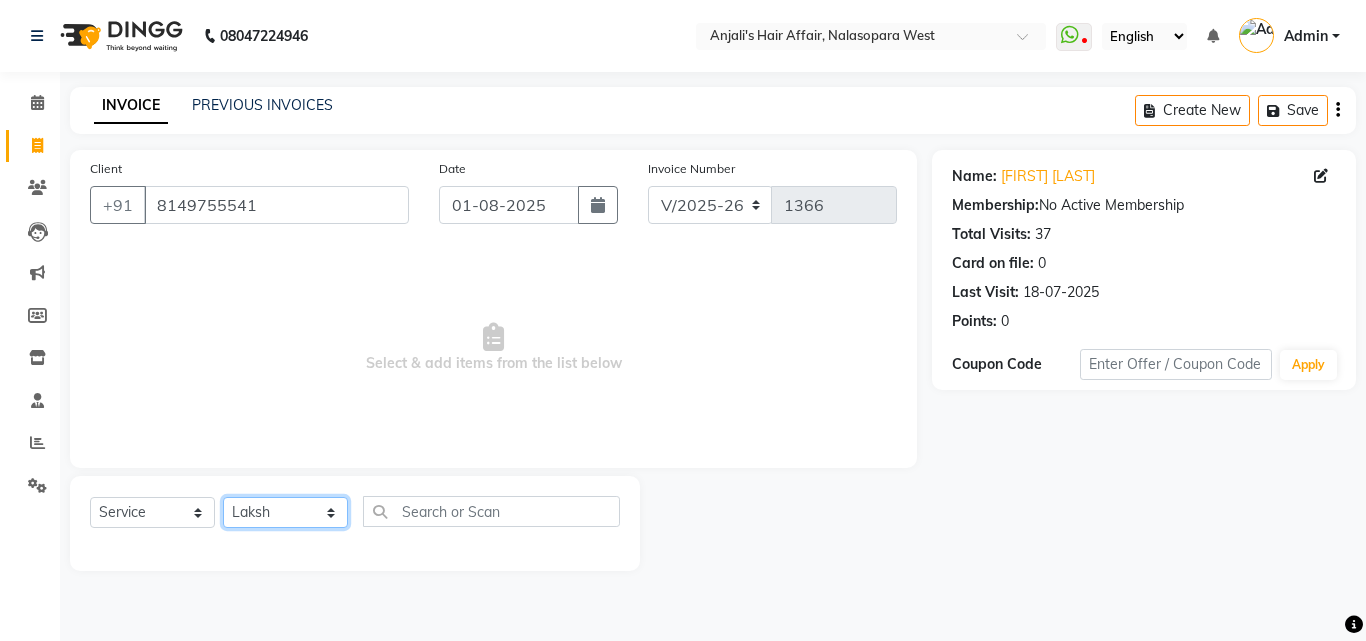 click on "Select Stylist Anjali Dilip Hair Affair Laksh Pranali Rashi Sakshi Saniya Sayali Shweta Sushmita Umesh" 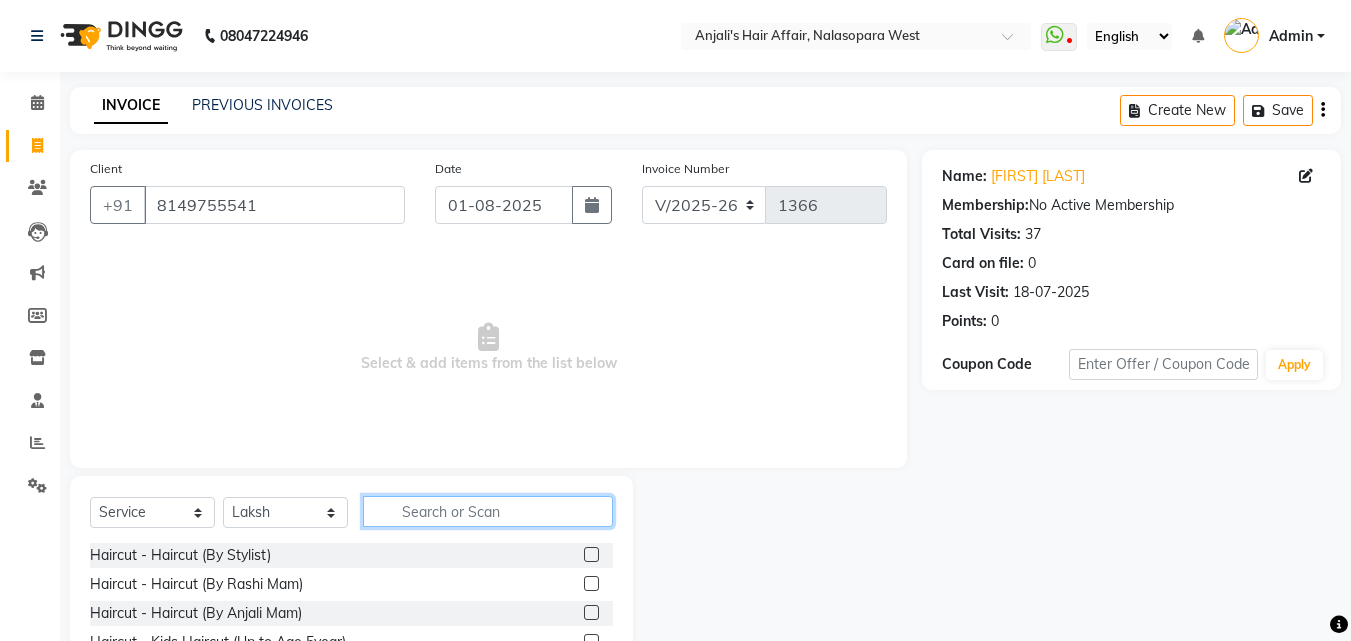 click 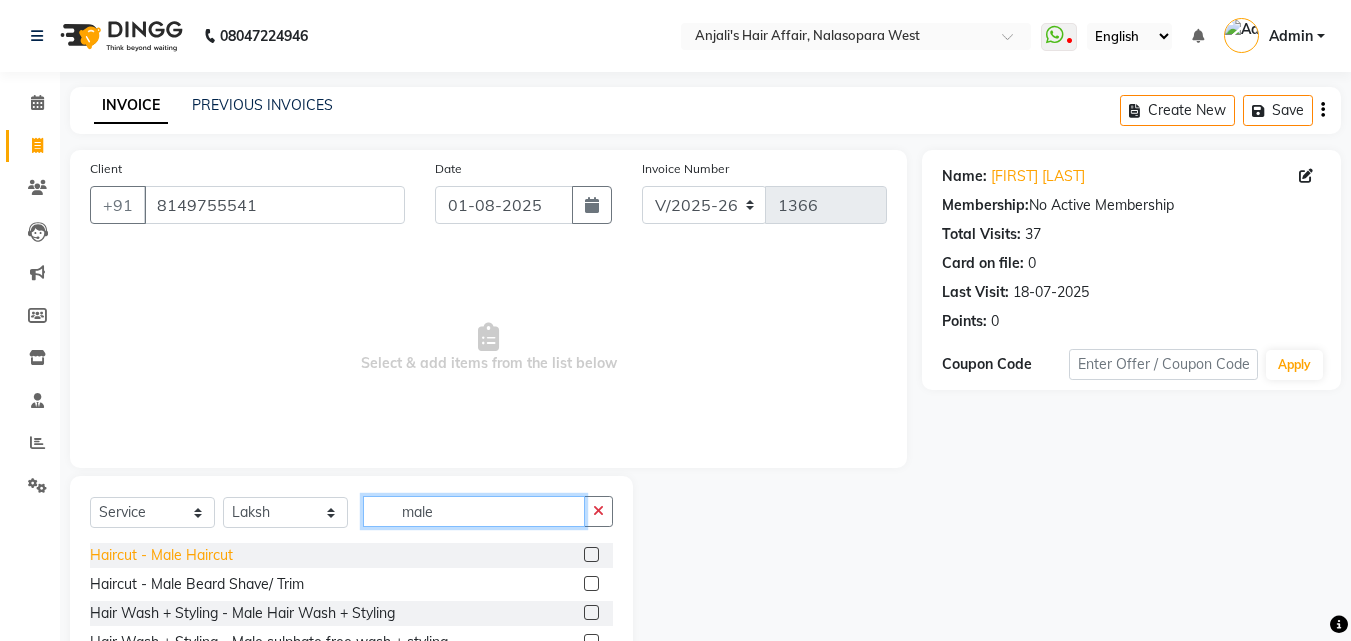 type on "male" 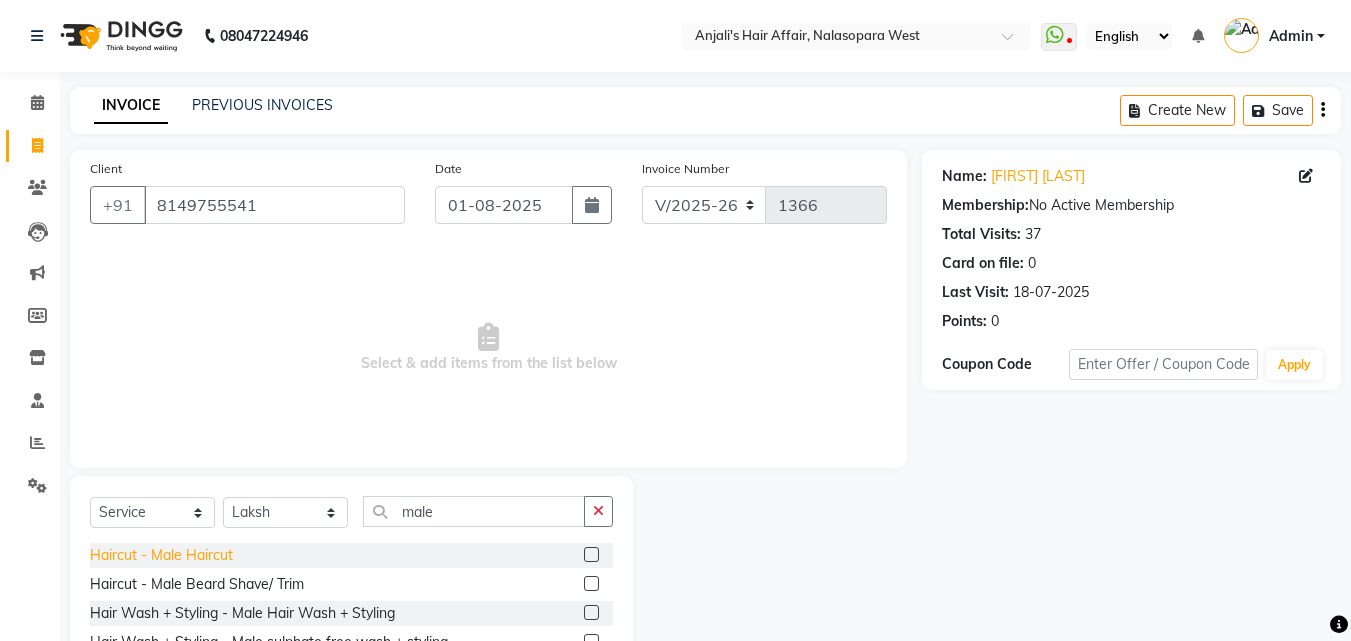 click on "Haircut - Male Haircut" 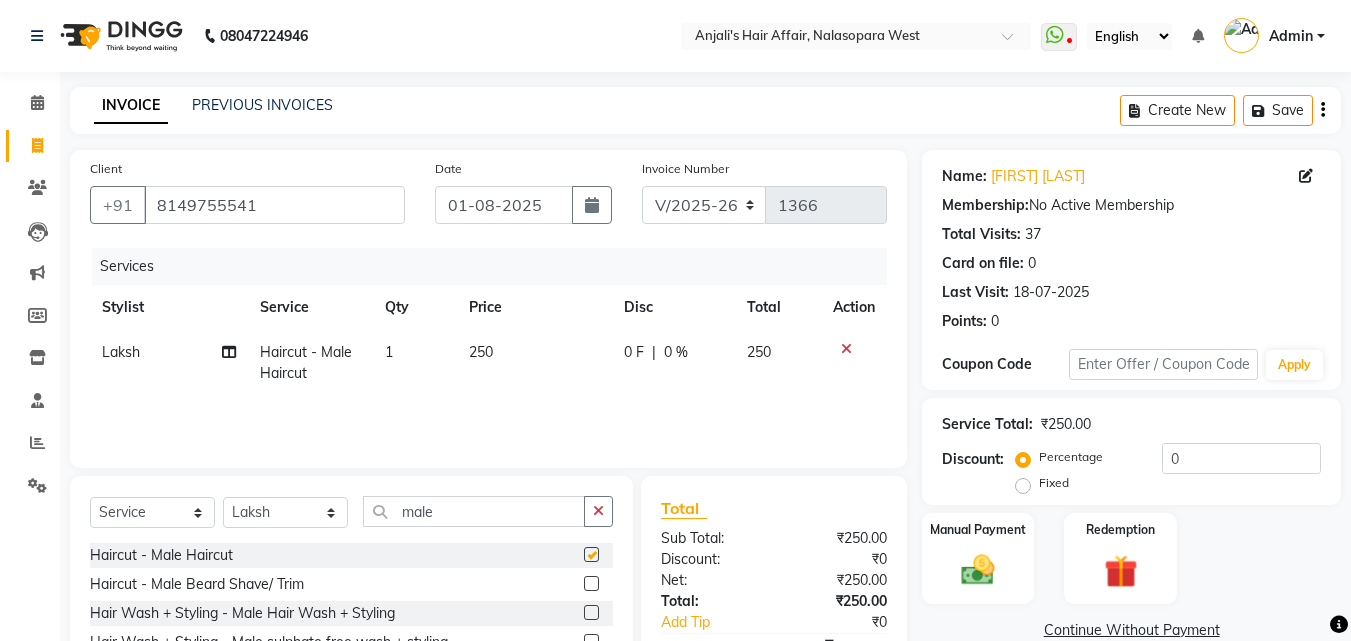 checkbox on "false" 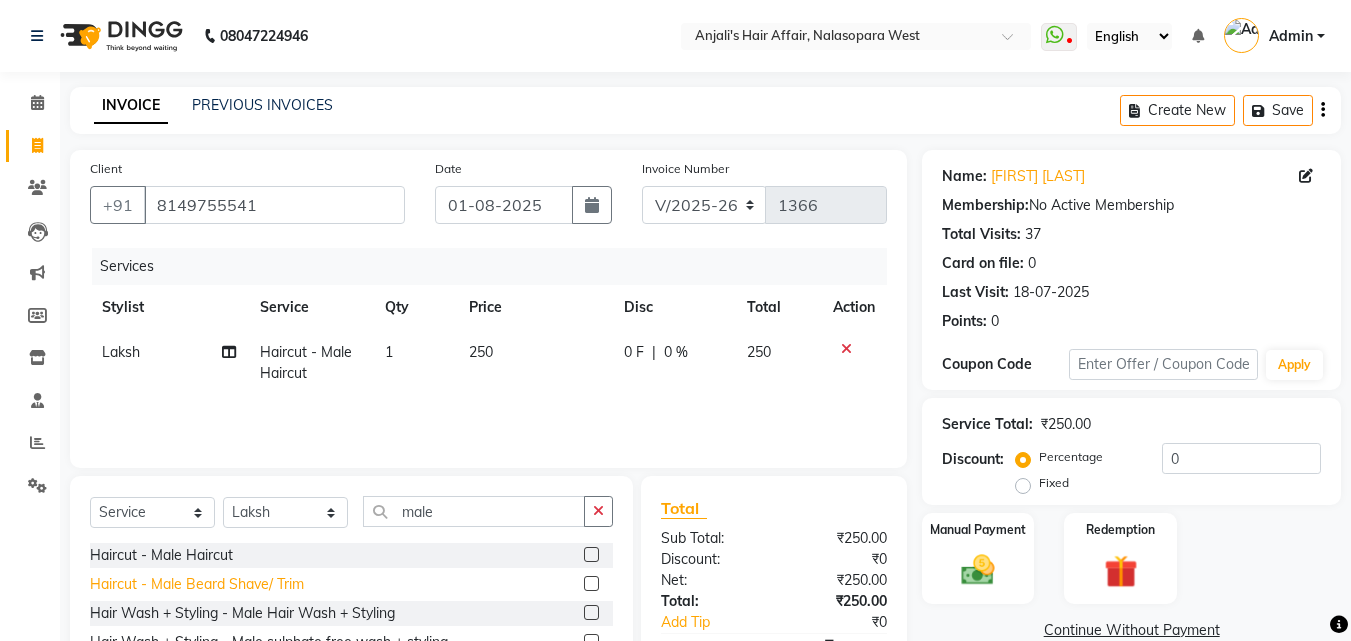 click on "Haircut - Male Beard Shave/ Trim" 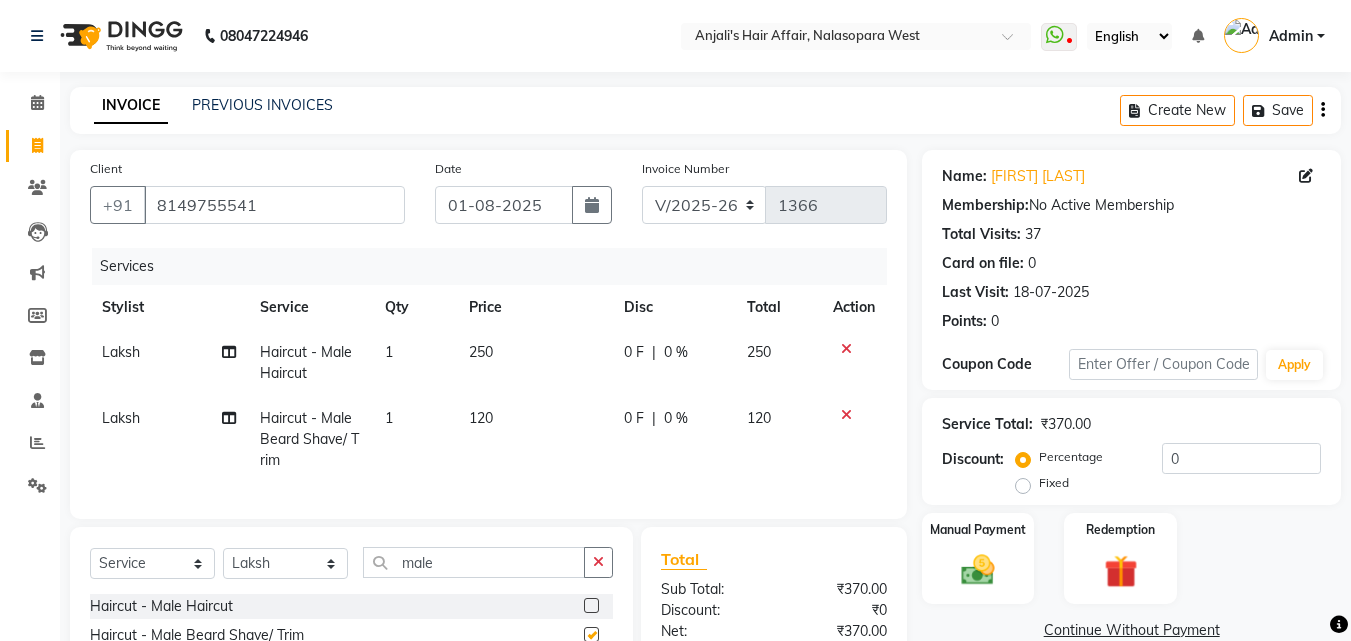 checkbox on "false" 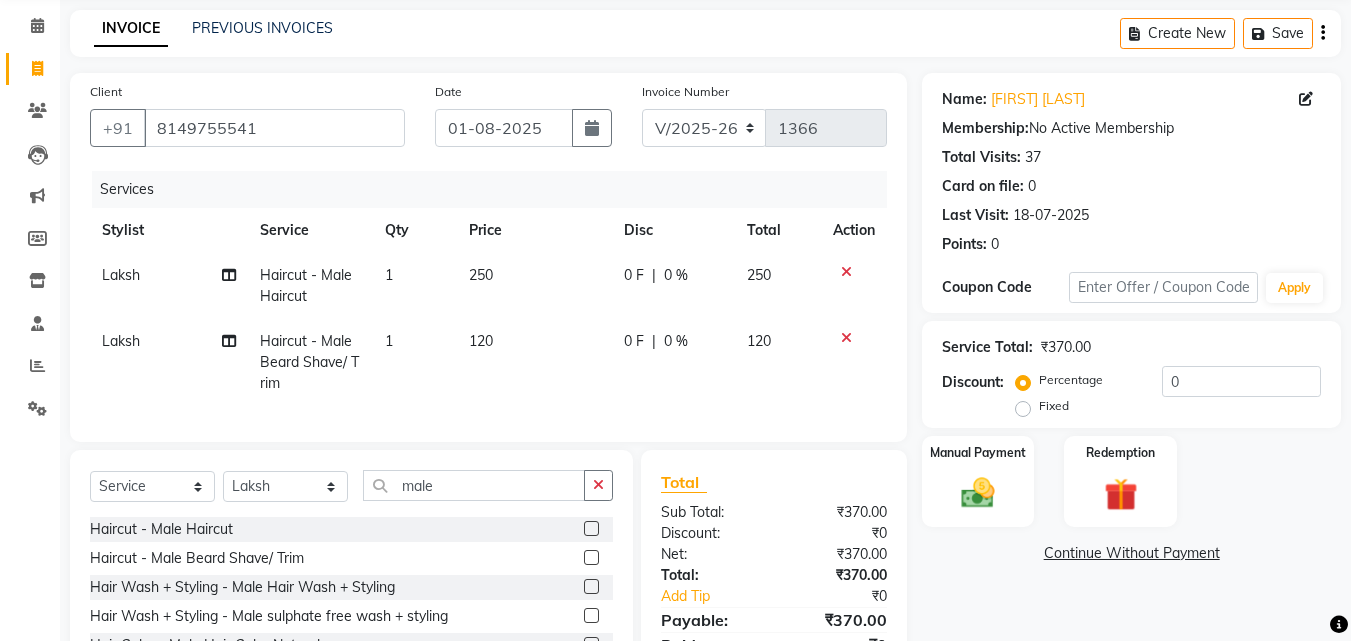 scroll, scrollTop: 226, scrollLeft: 0, axis: vertical 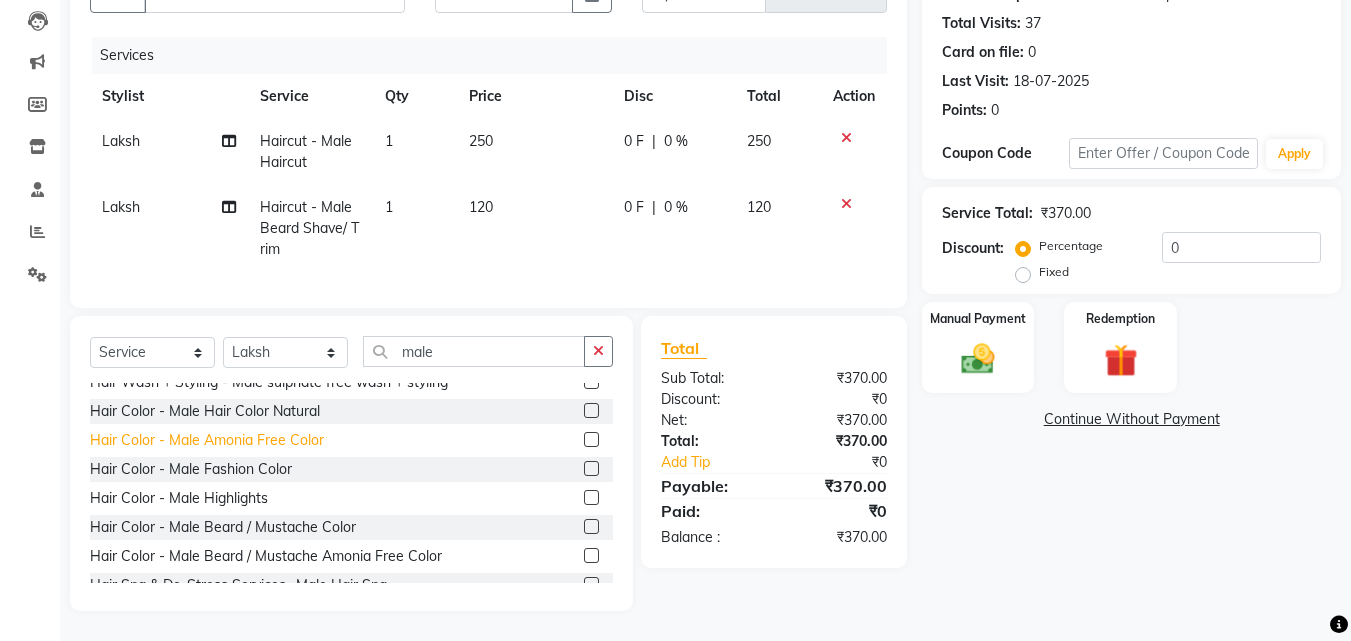 click on "Hair Color - Male Amonia Free Color" 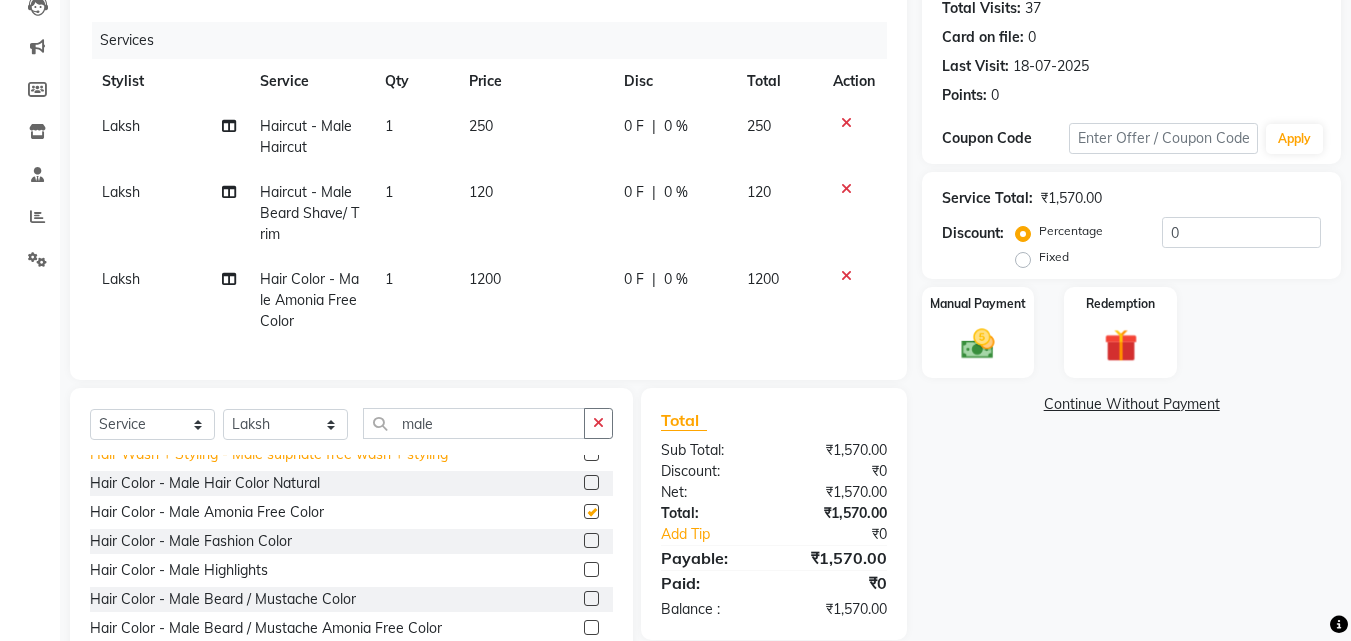 checkbox on "false" 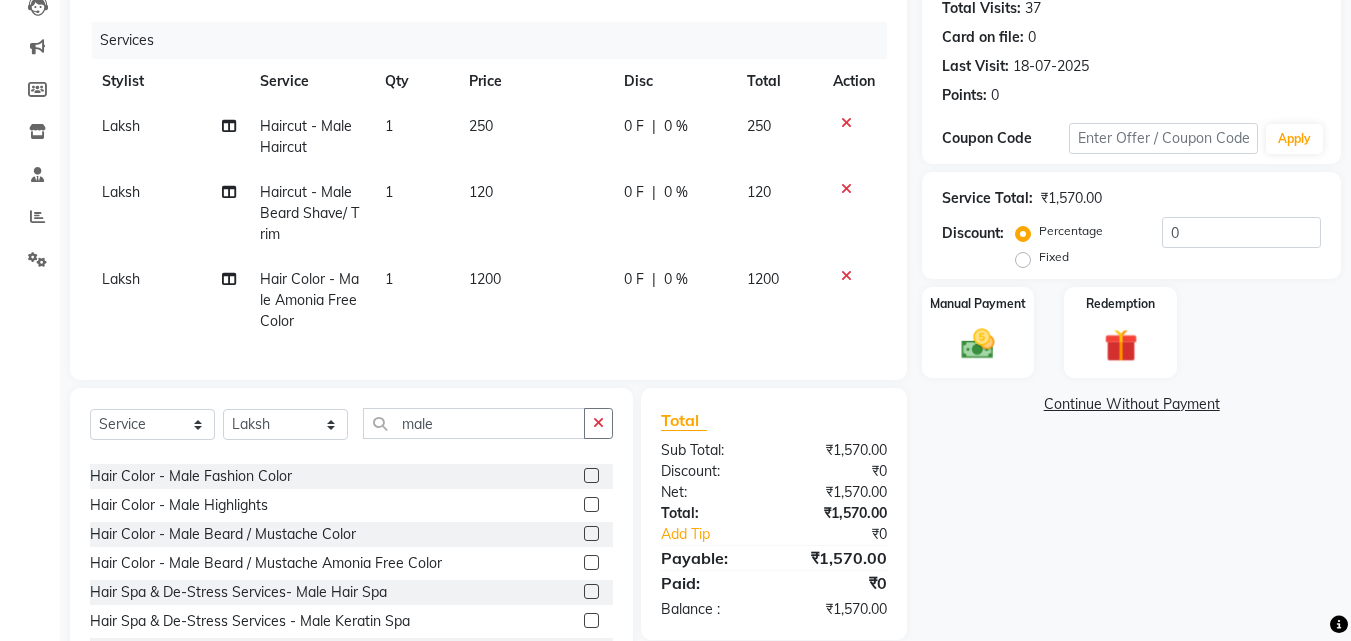 scroll, scrollTop: 200, scrollLeft: 0, axis: vertical 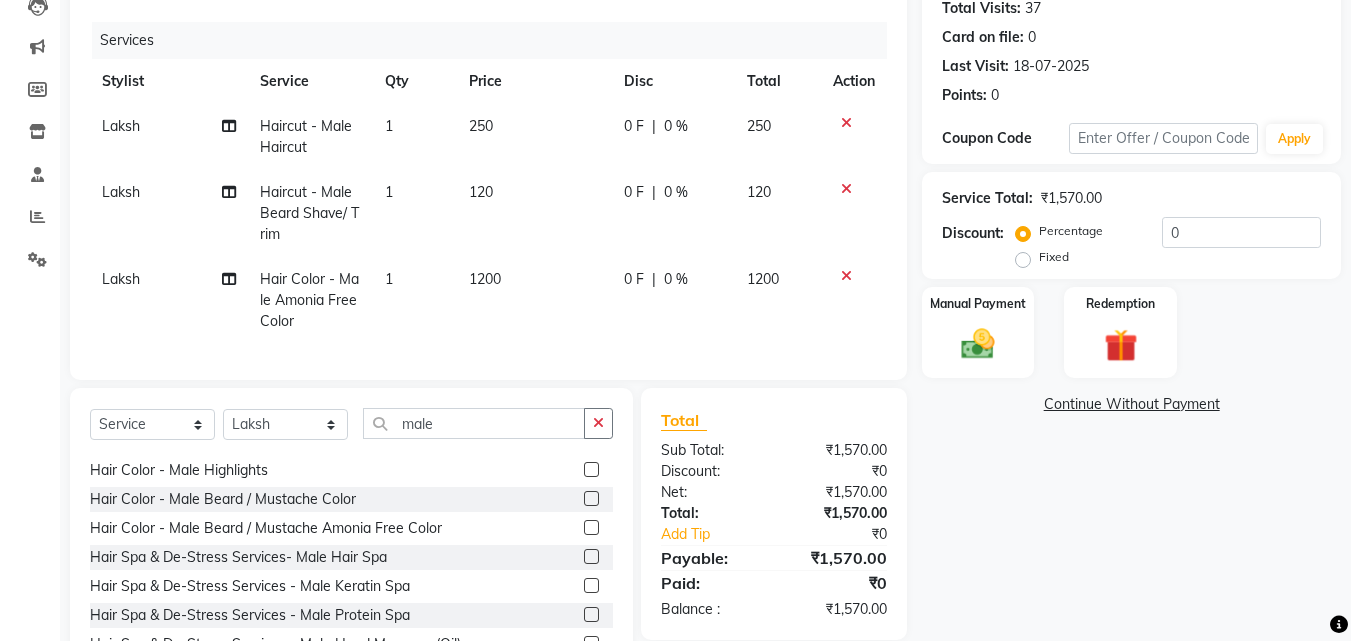 click on "Hair Color - Male Beard / Mustache Color" 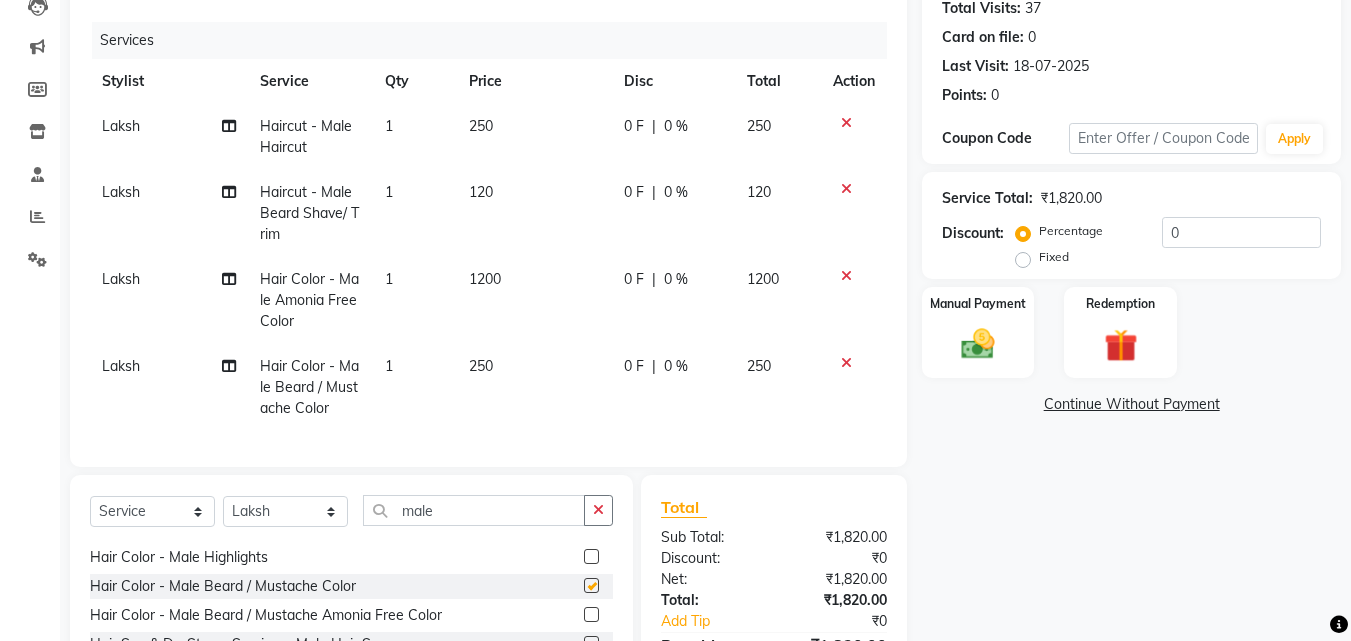checkbox on "false" 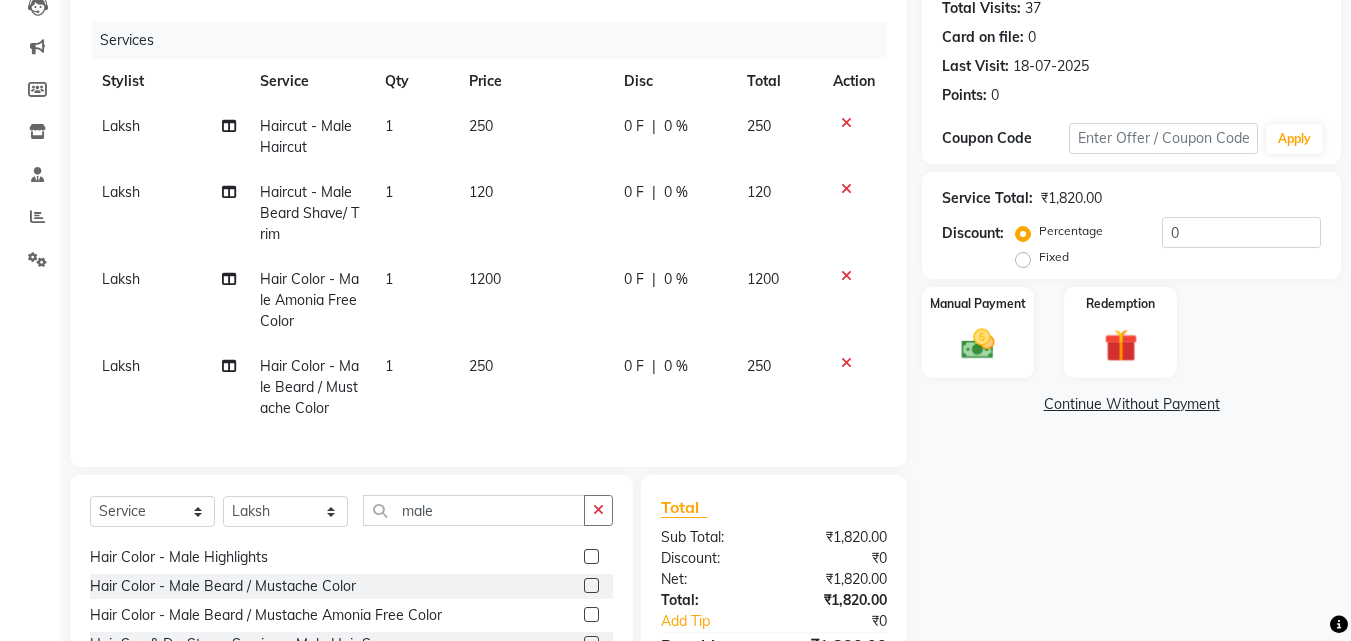 click 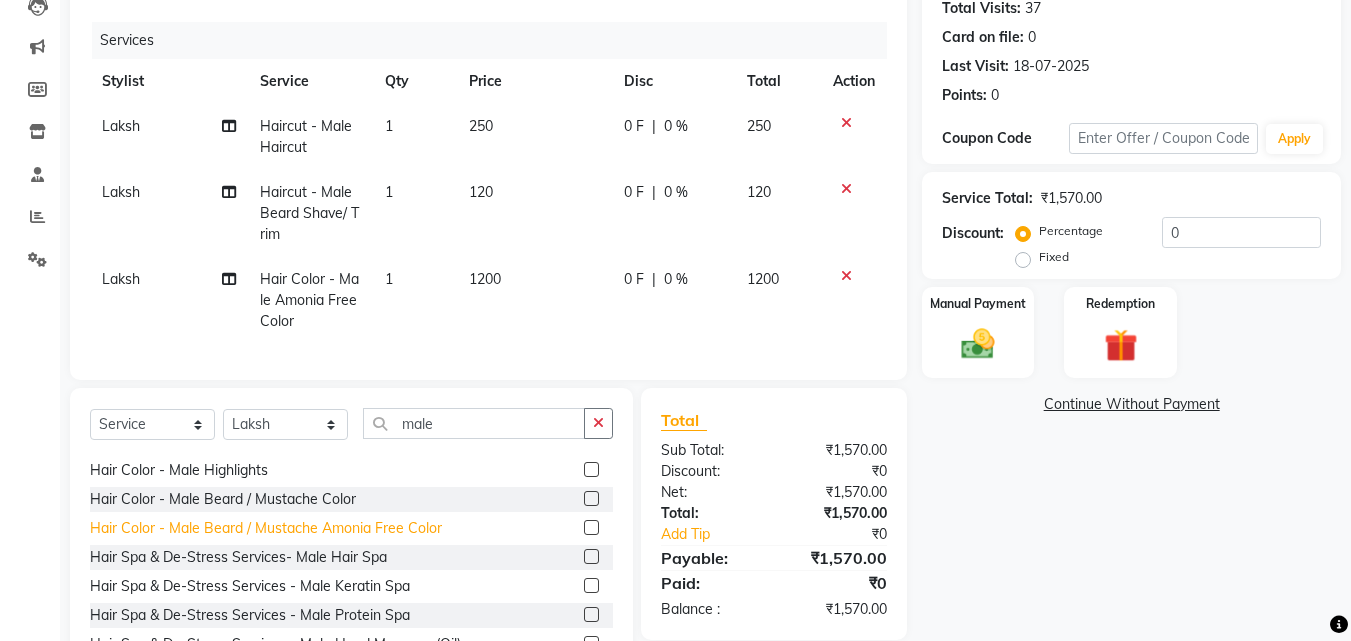 click on "Hair Color - Male Beard / Mustache Amonia Free Color" 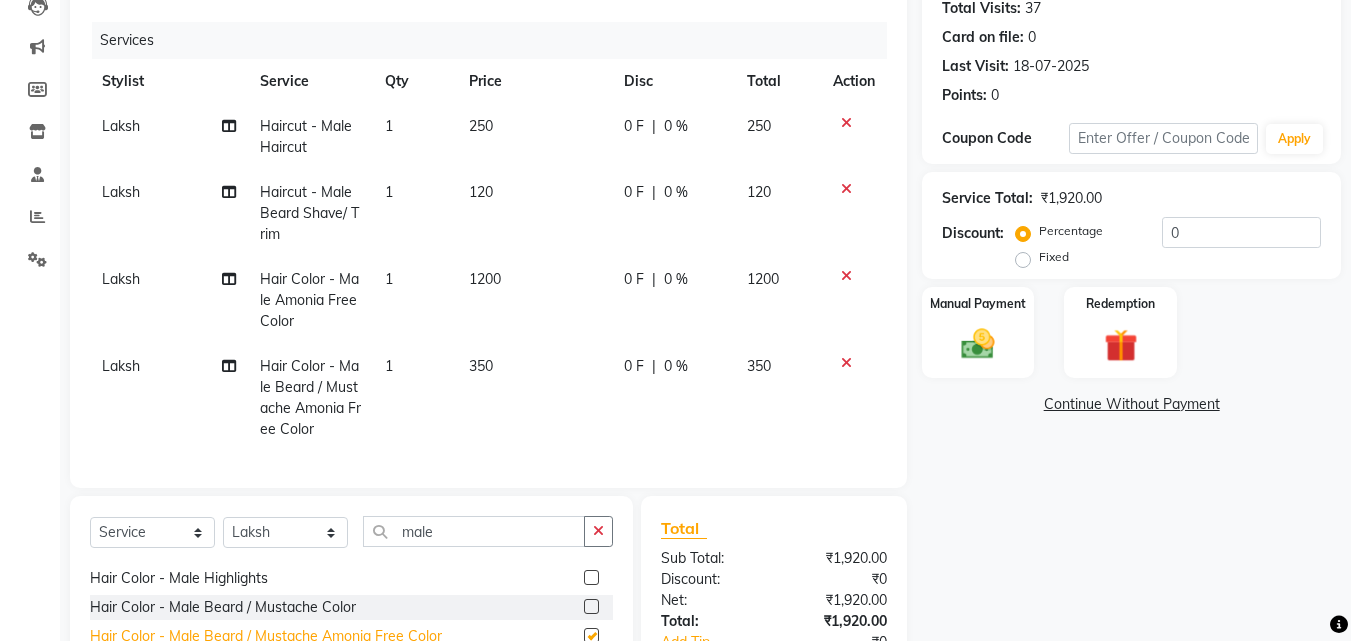 checkbox on "false" 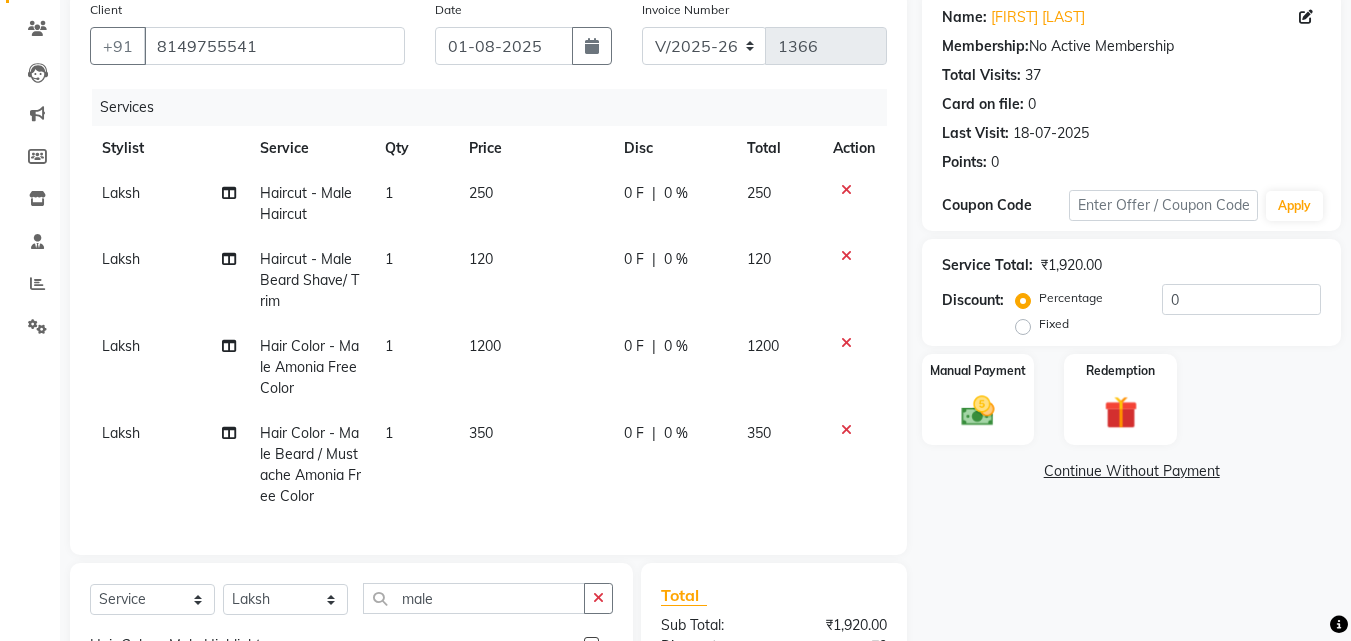 scroll, scrollTop: 300, scrollLeft: 0, axis: vertical 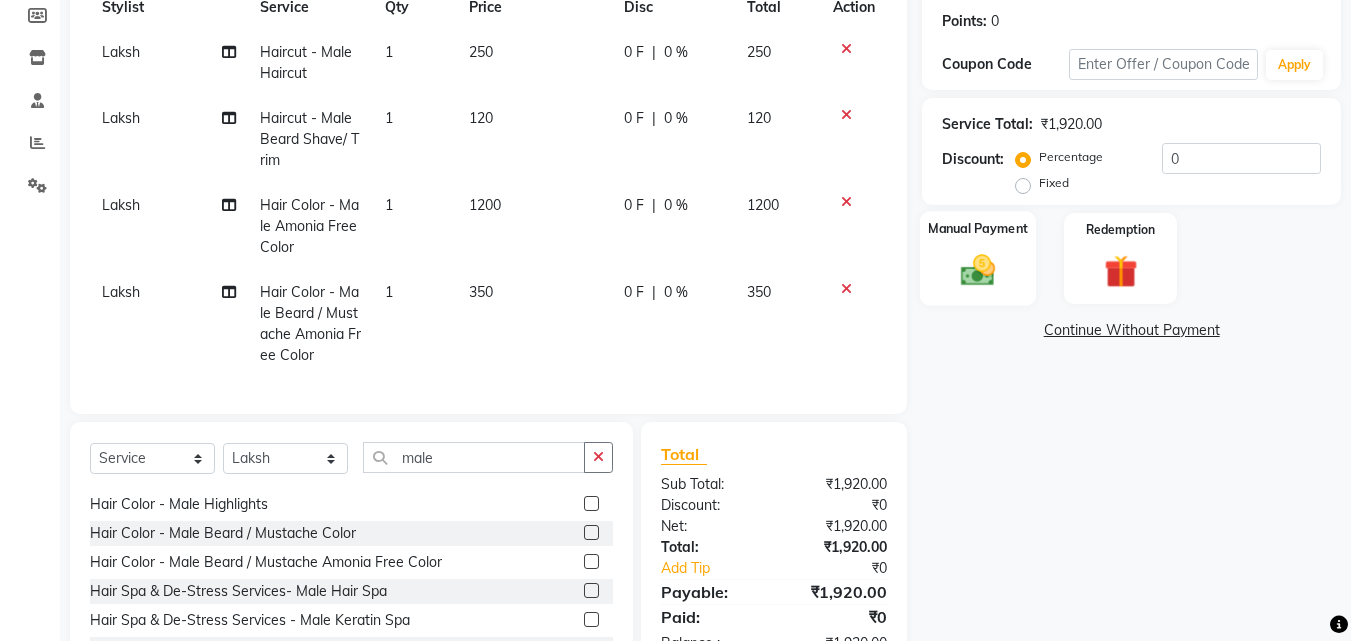click 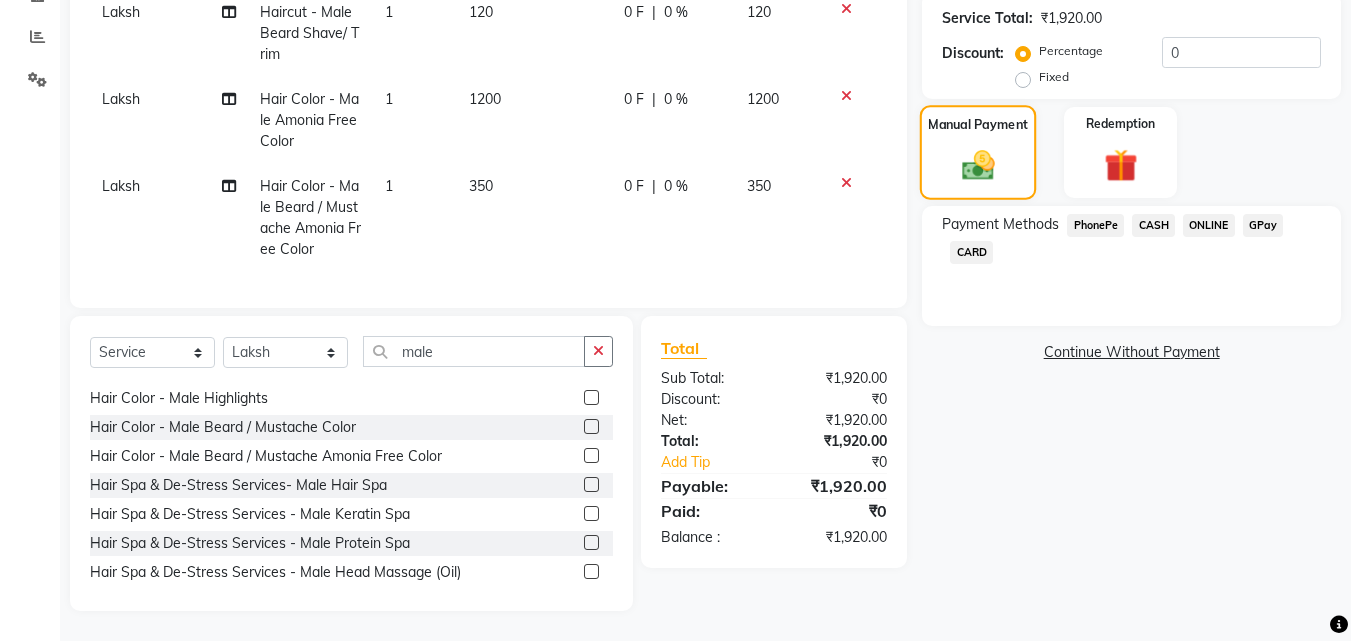scroll, scrollTop: 421, scrollLeft: 0, axis: vertical 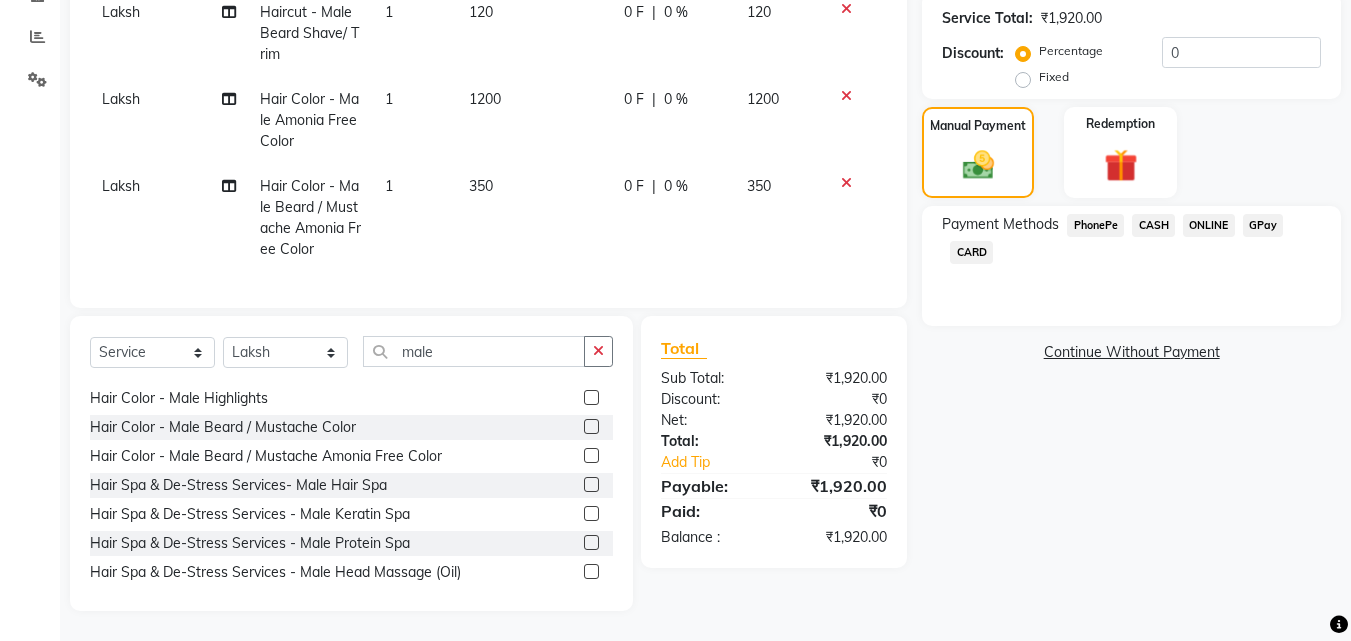 click on "CASH" 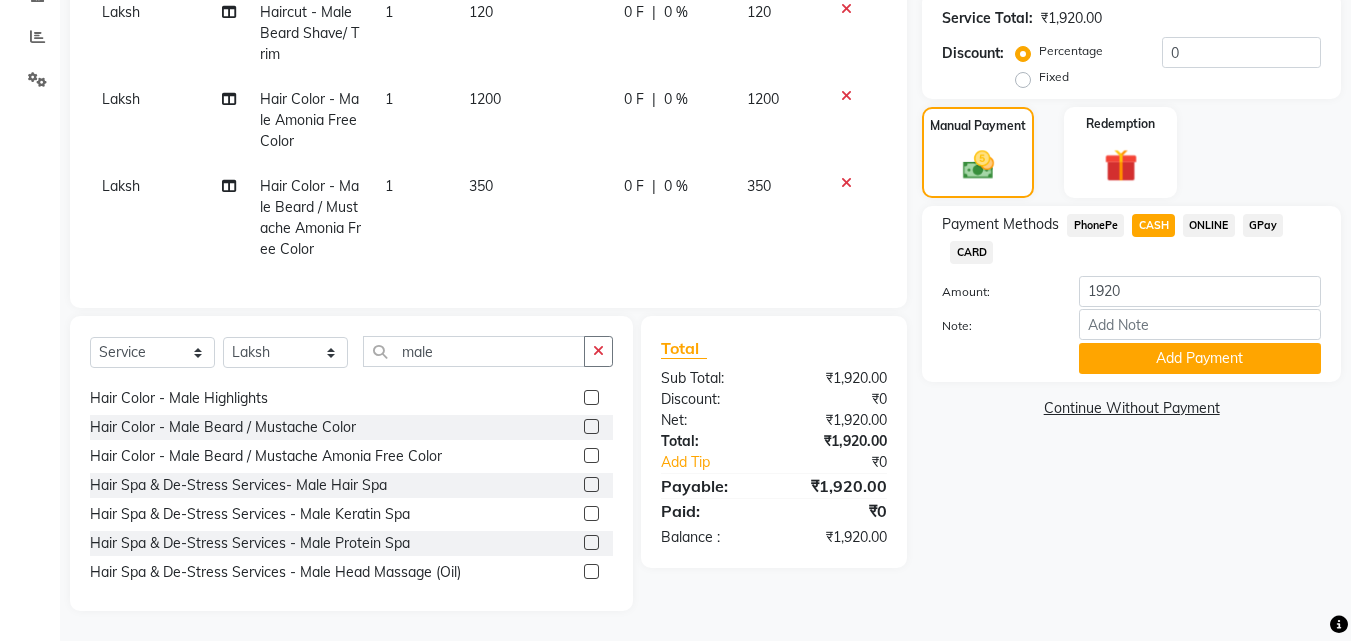 click on "GPay" 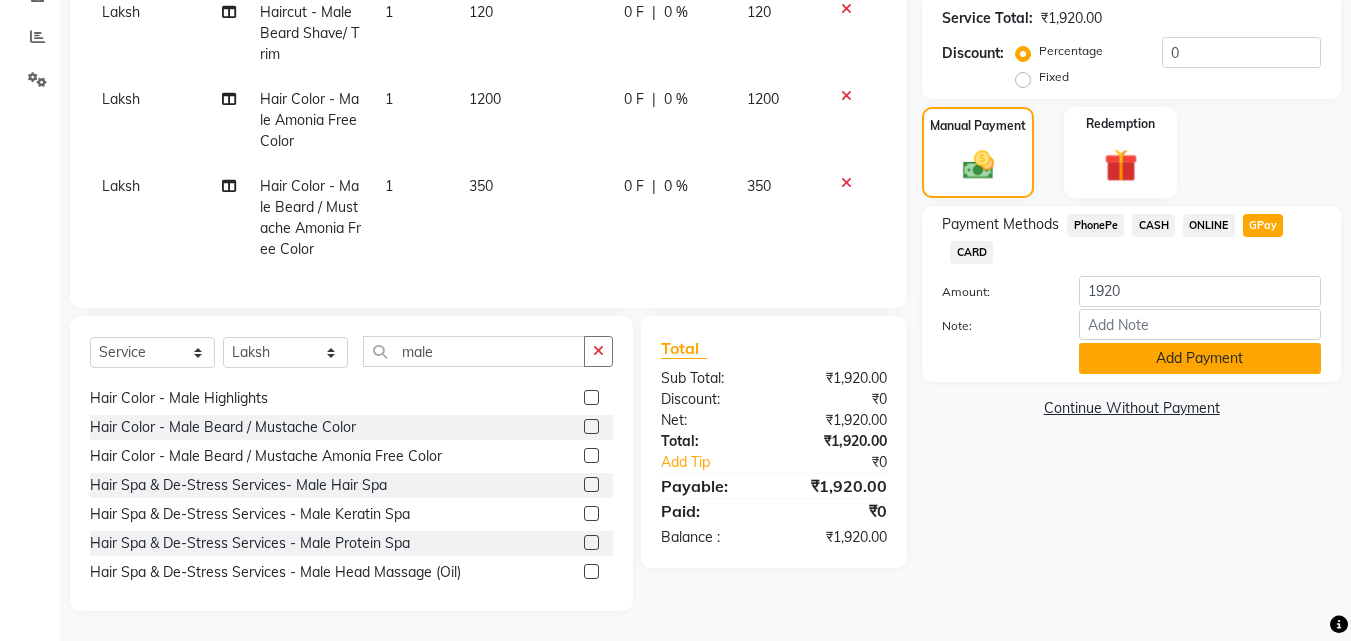 click on "Add Payment" 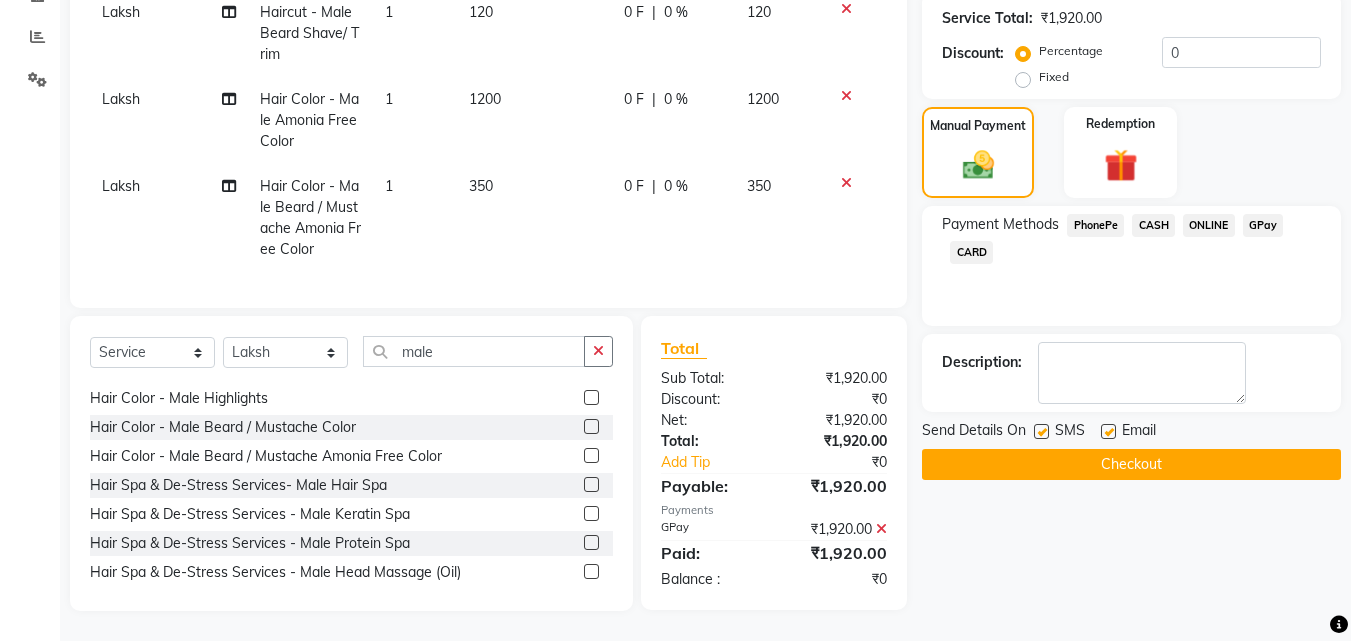 scroll, scrollTop: 421, scrollLeft: 0, axis: vertical 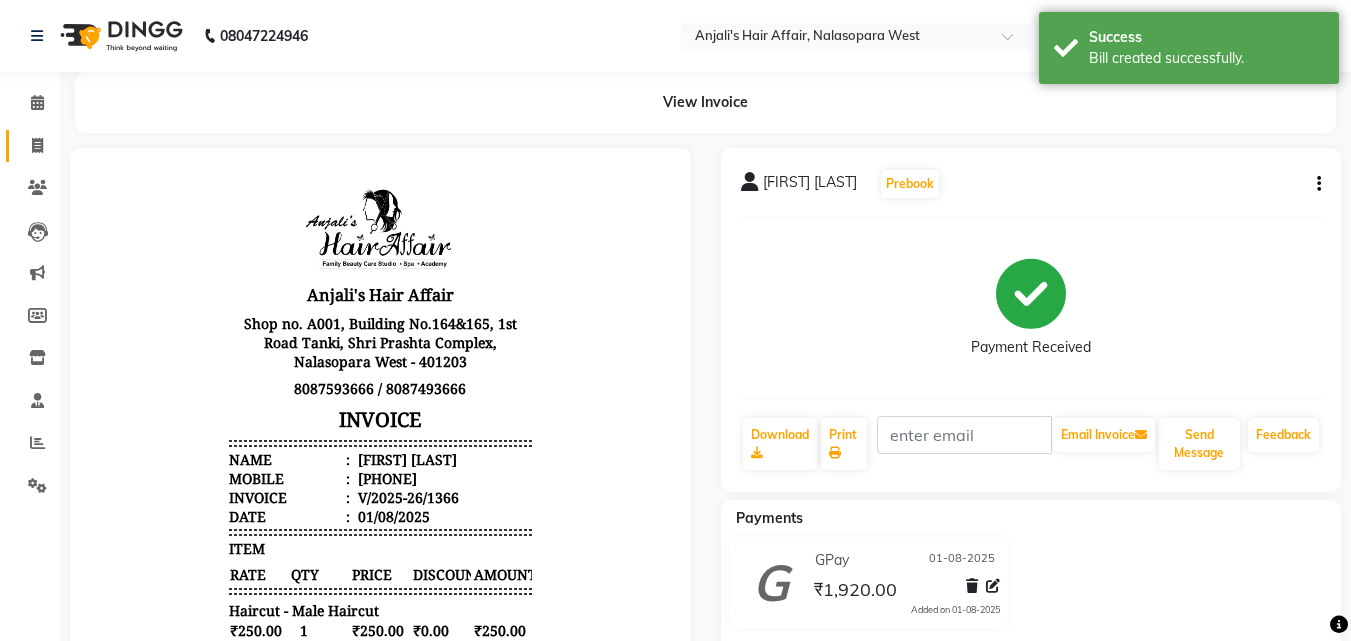 click on "Invoice" 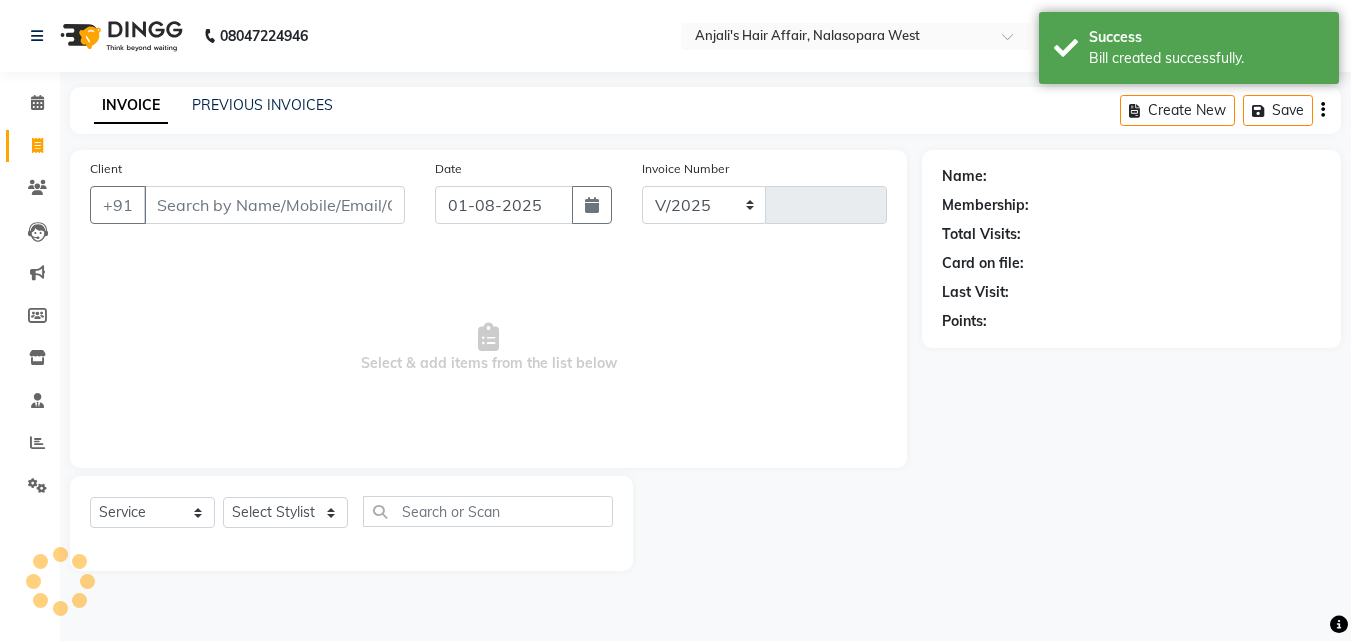 select on "6172" 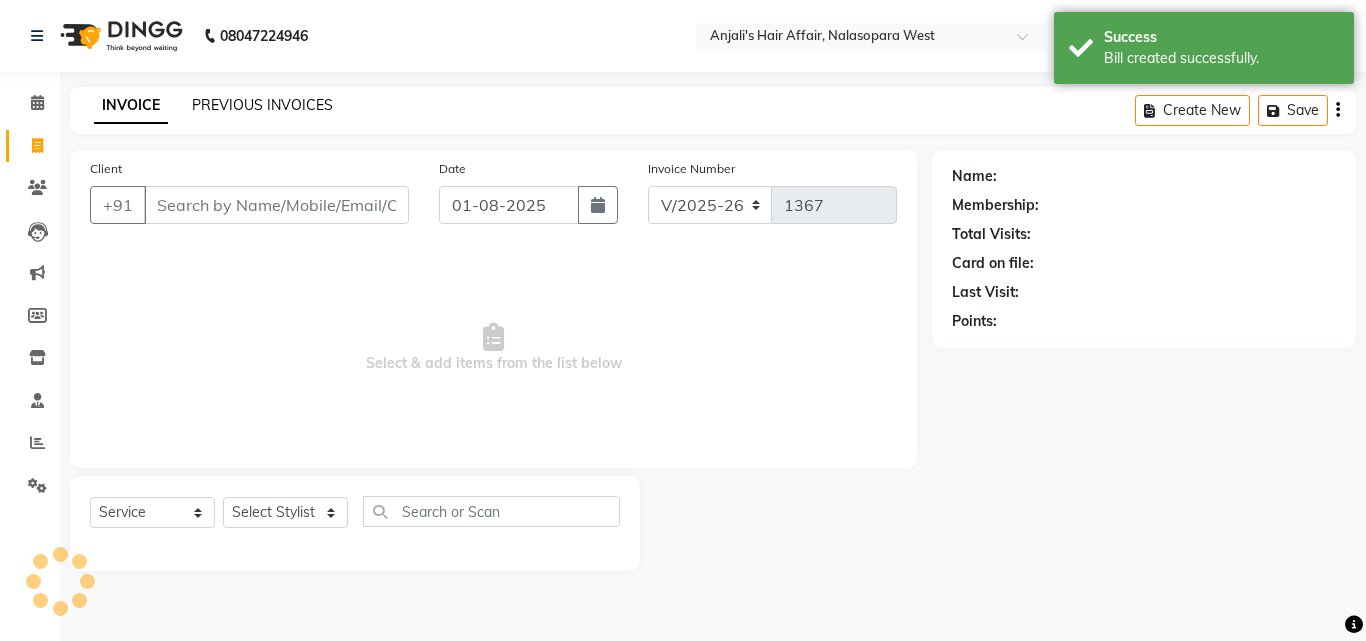 click on "PREVIOUS INVOICES" 